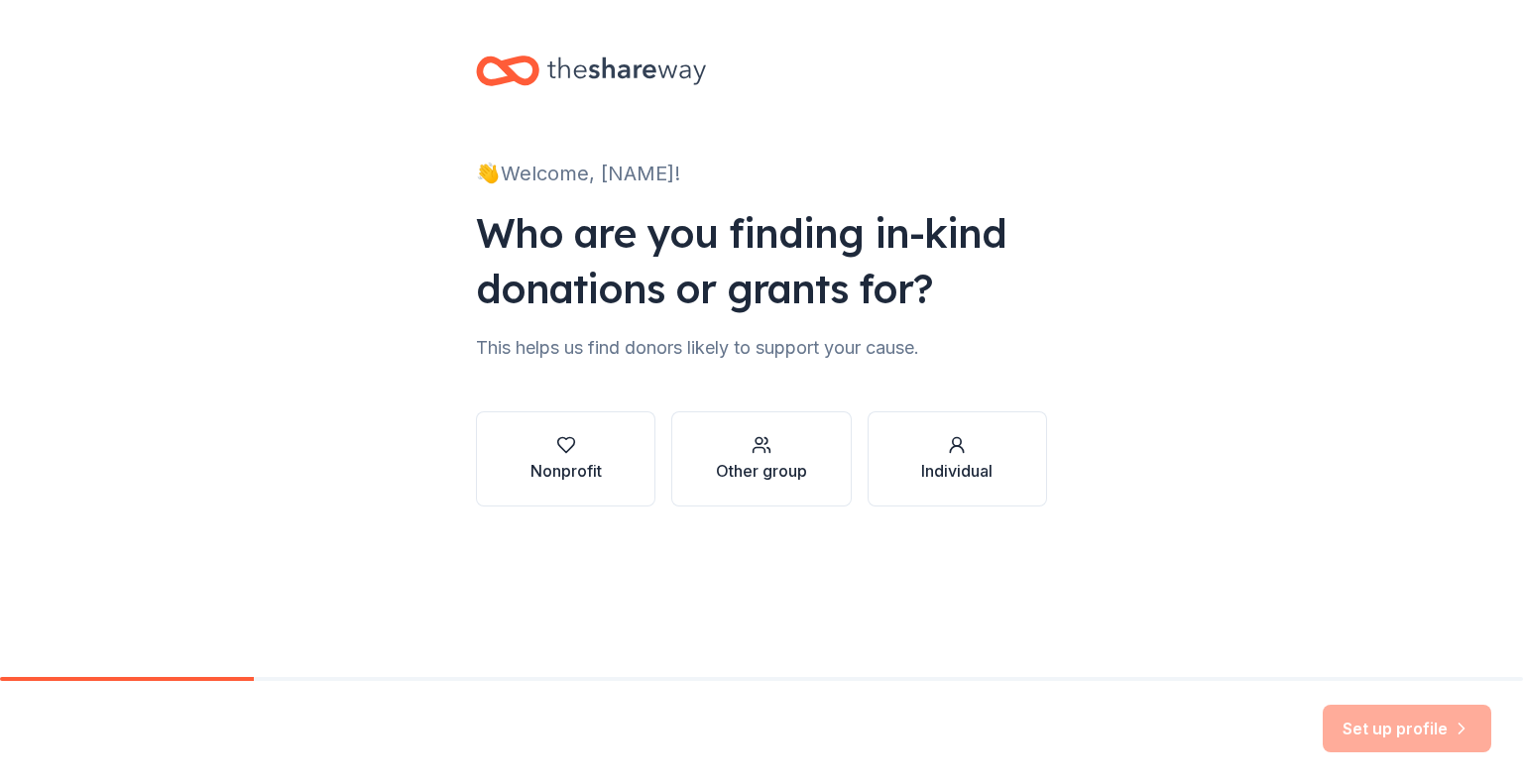 scroll, scrollTop: 0, scrollLeft: 0, axis: both 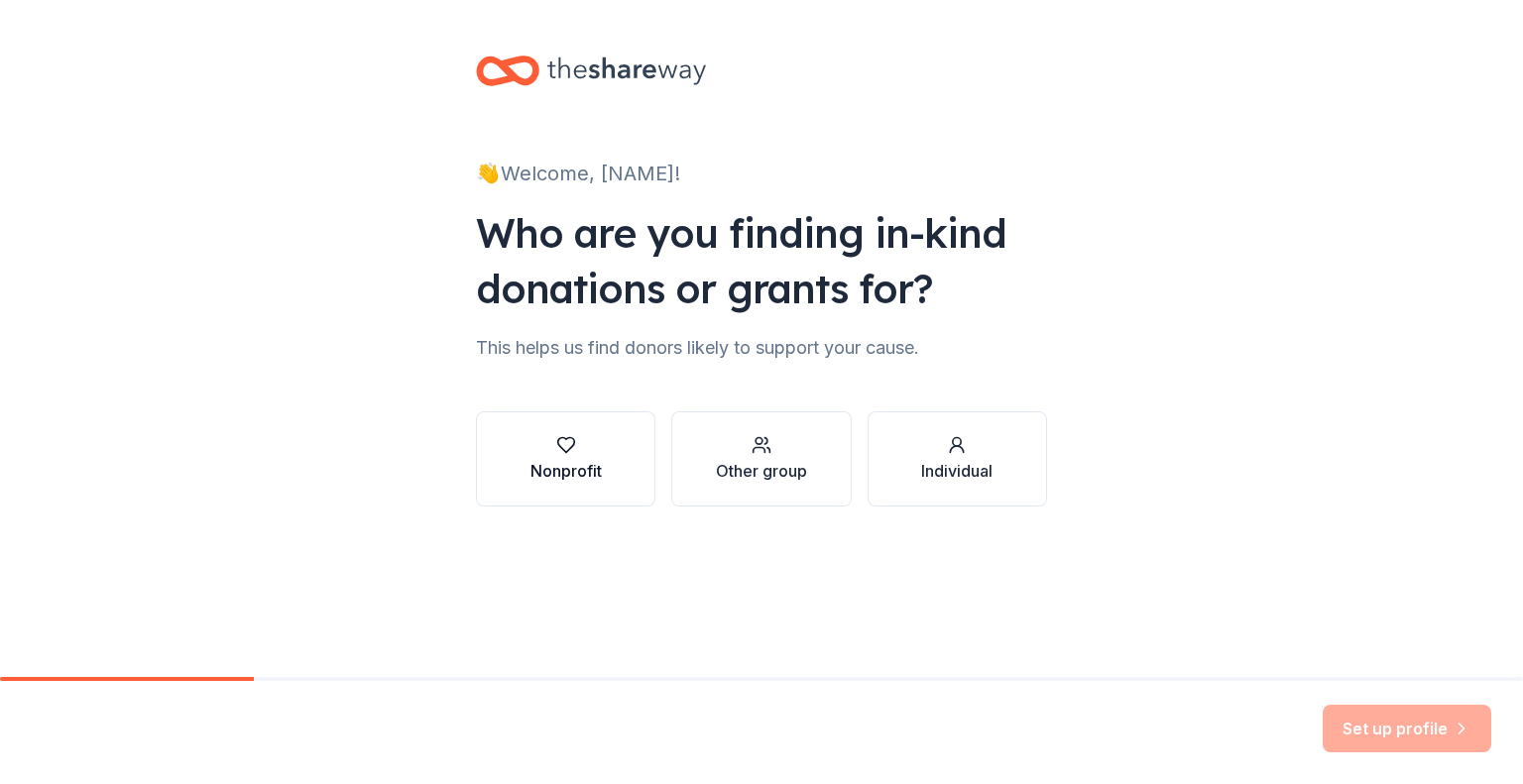 click on "Nonprofit" at bounding box center [566, 471] 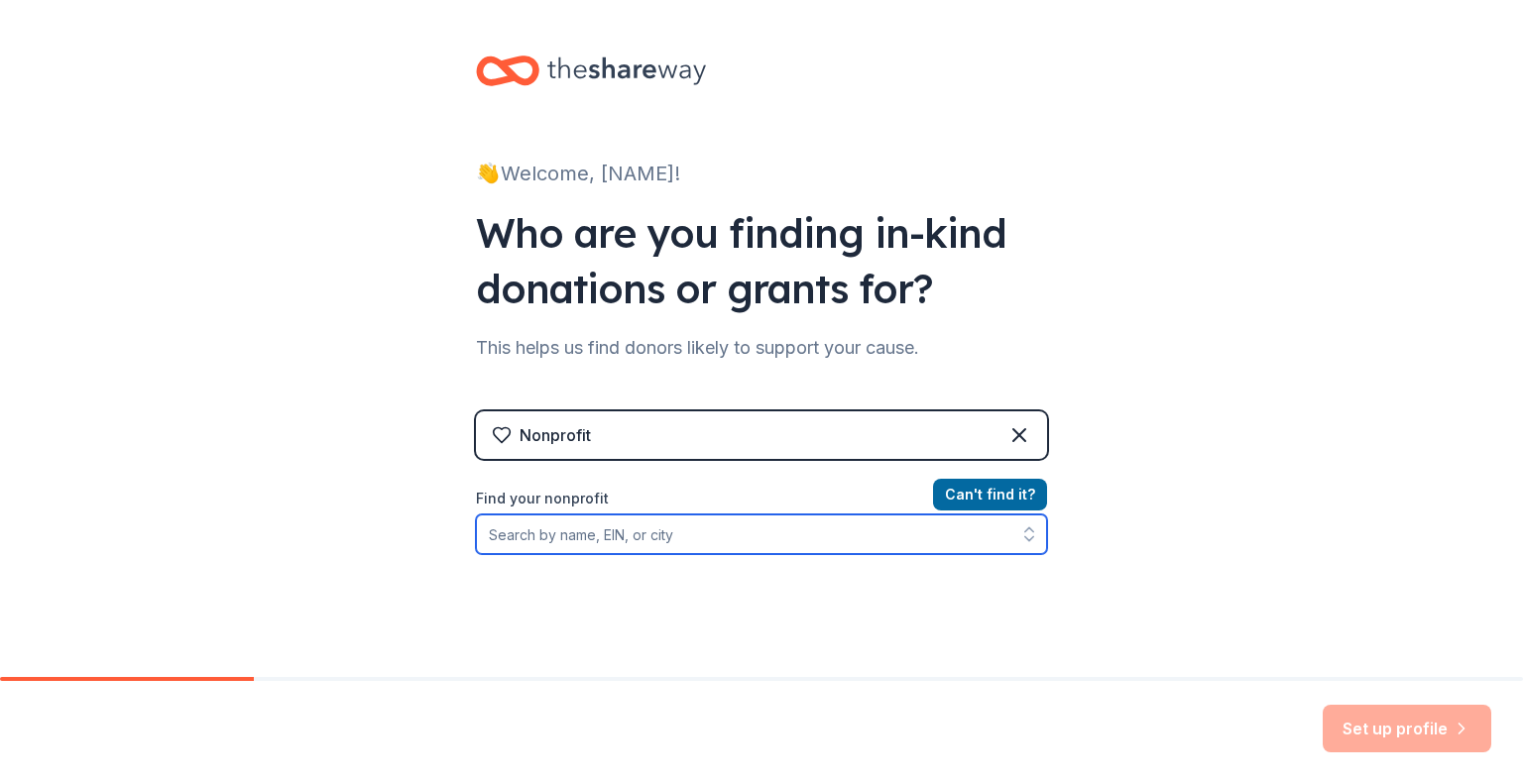 click on "Find your nonprofit" at bounding box center (762, 534) 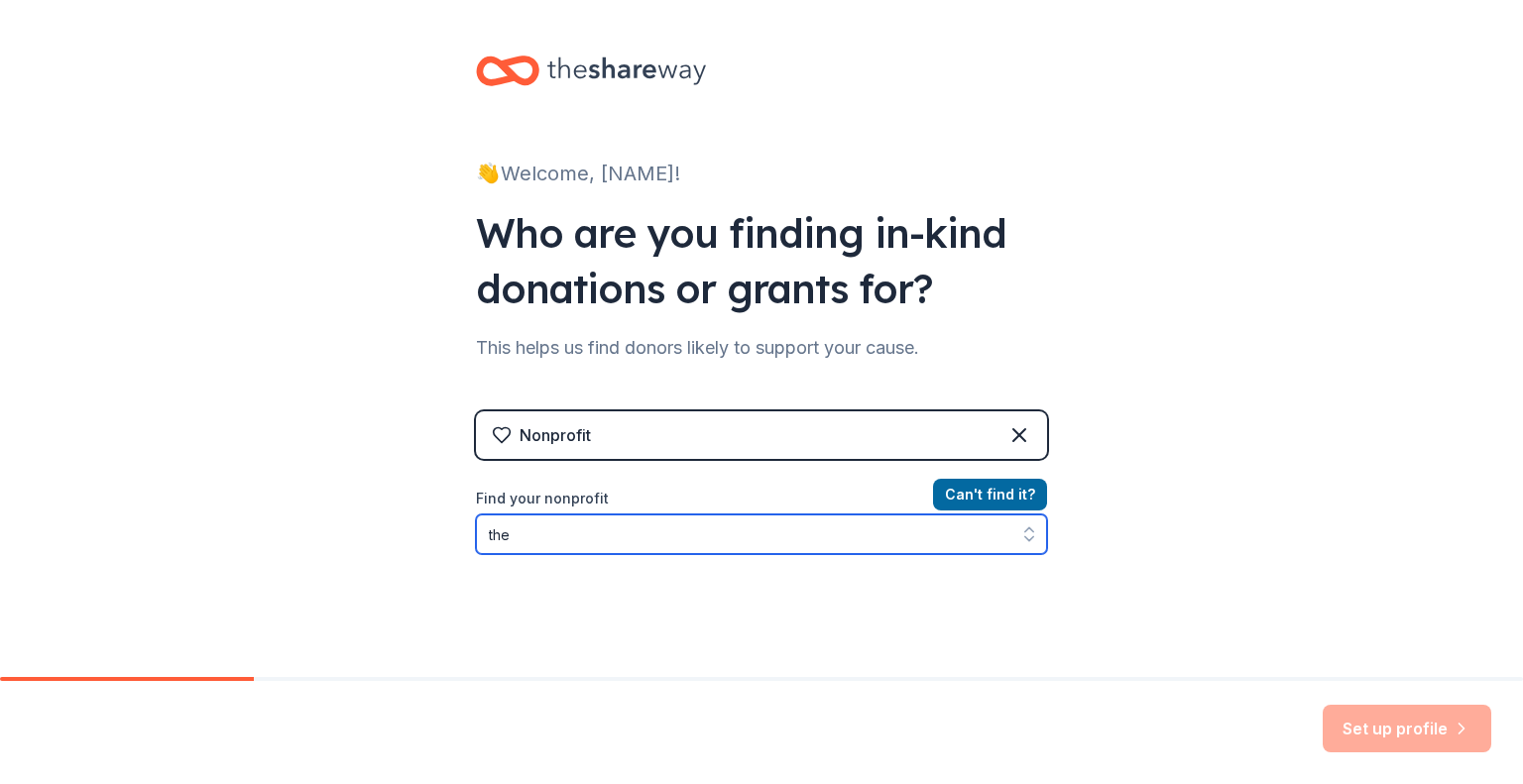 type on "th" 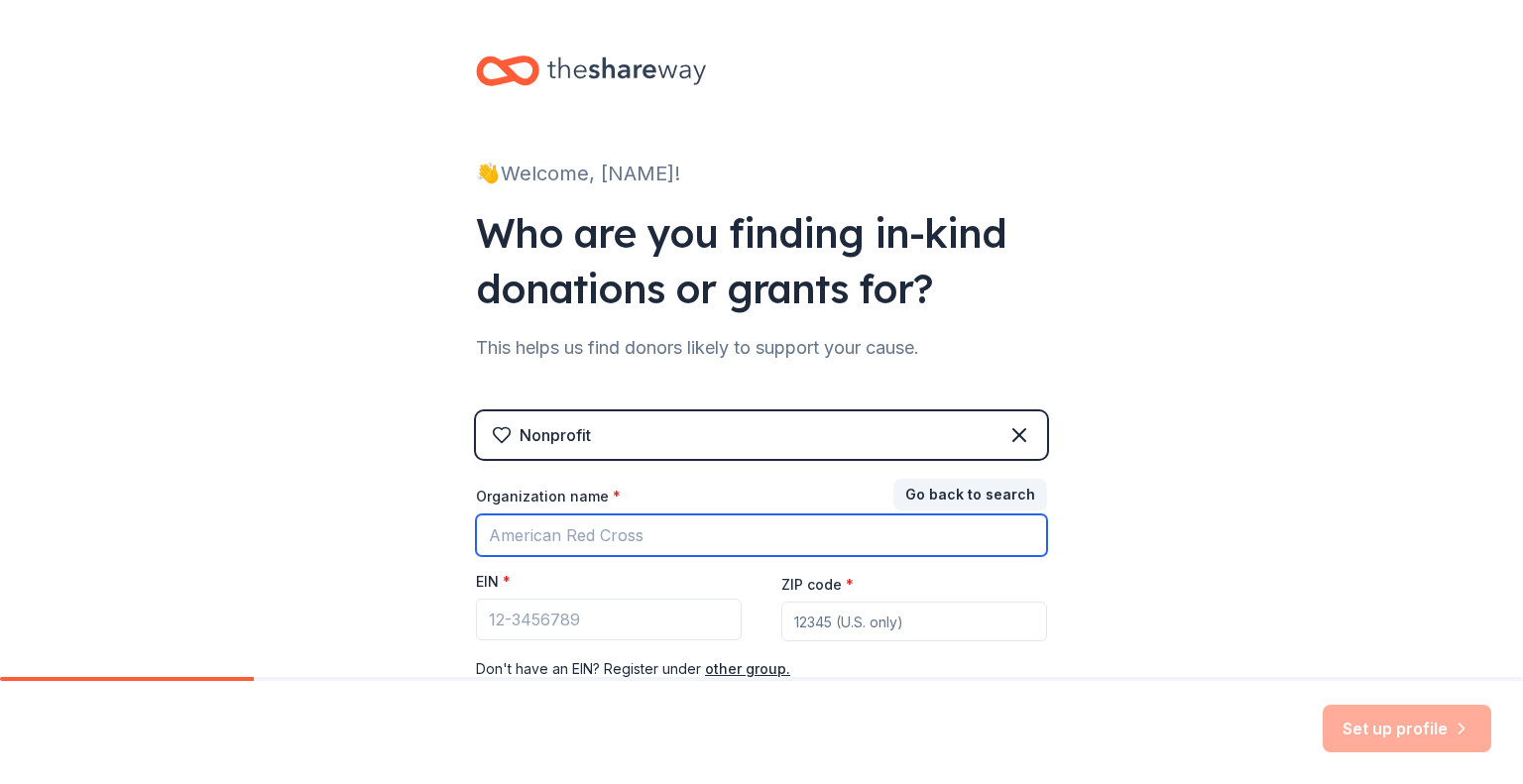 click on "Organization name *" at bounding box center [762, 535] 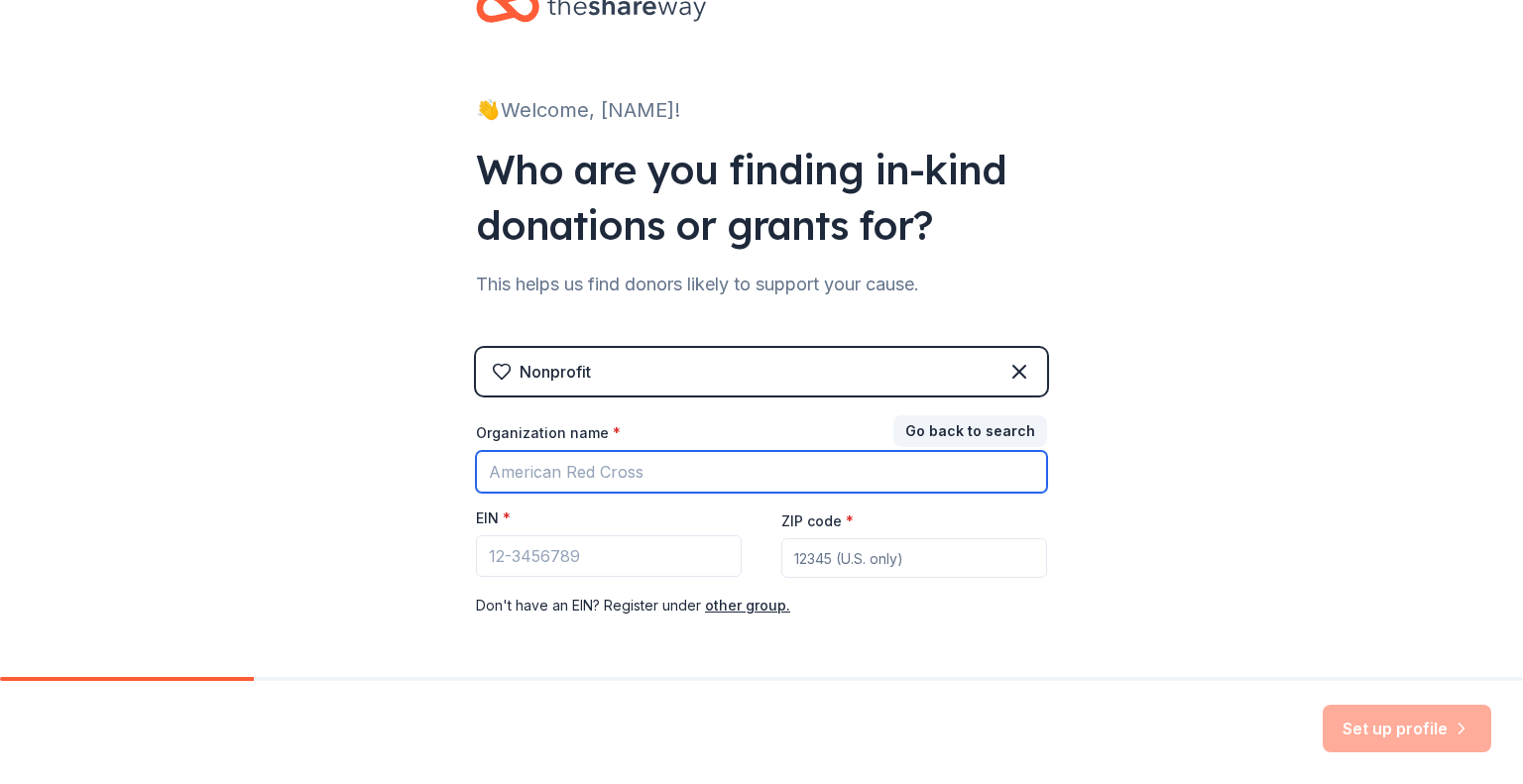 scroll, scrollTop: 99, scrollLeft: 0, axis: vertical 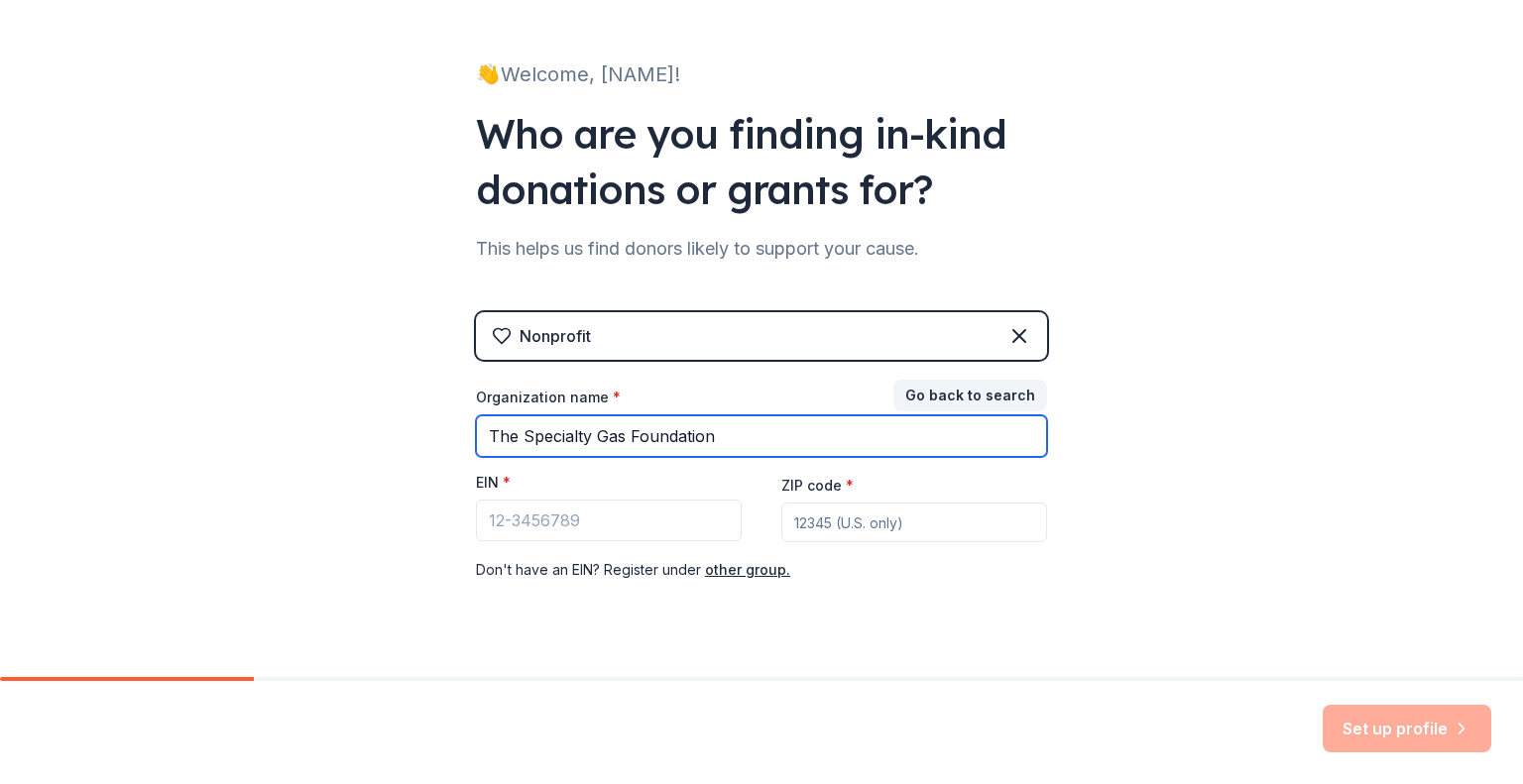 type on "The Specialty Gas Foundation" 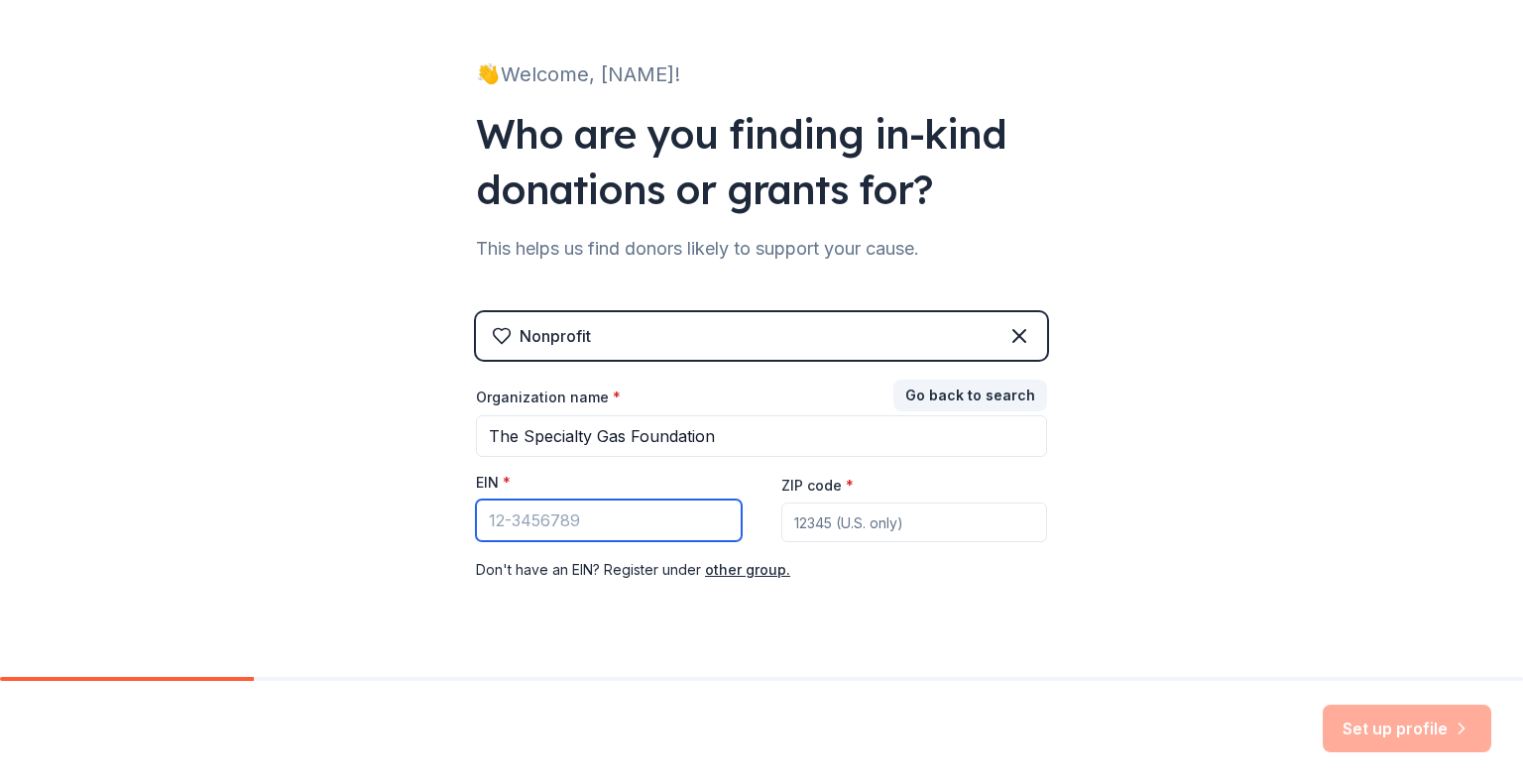 click on "EIN *" at bounding box center (609, 520) 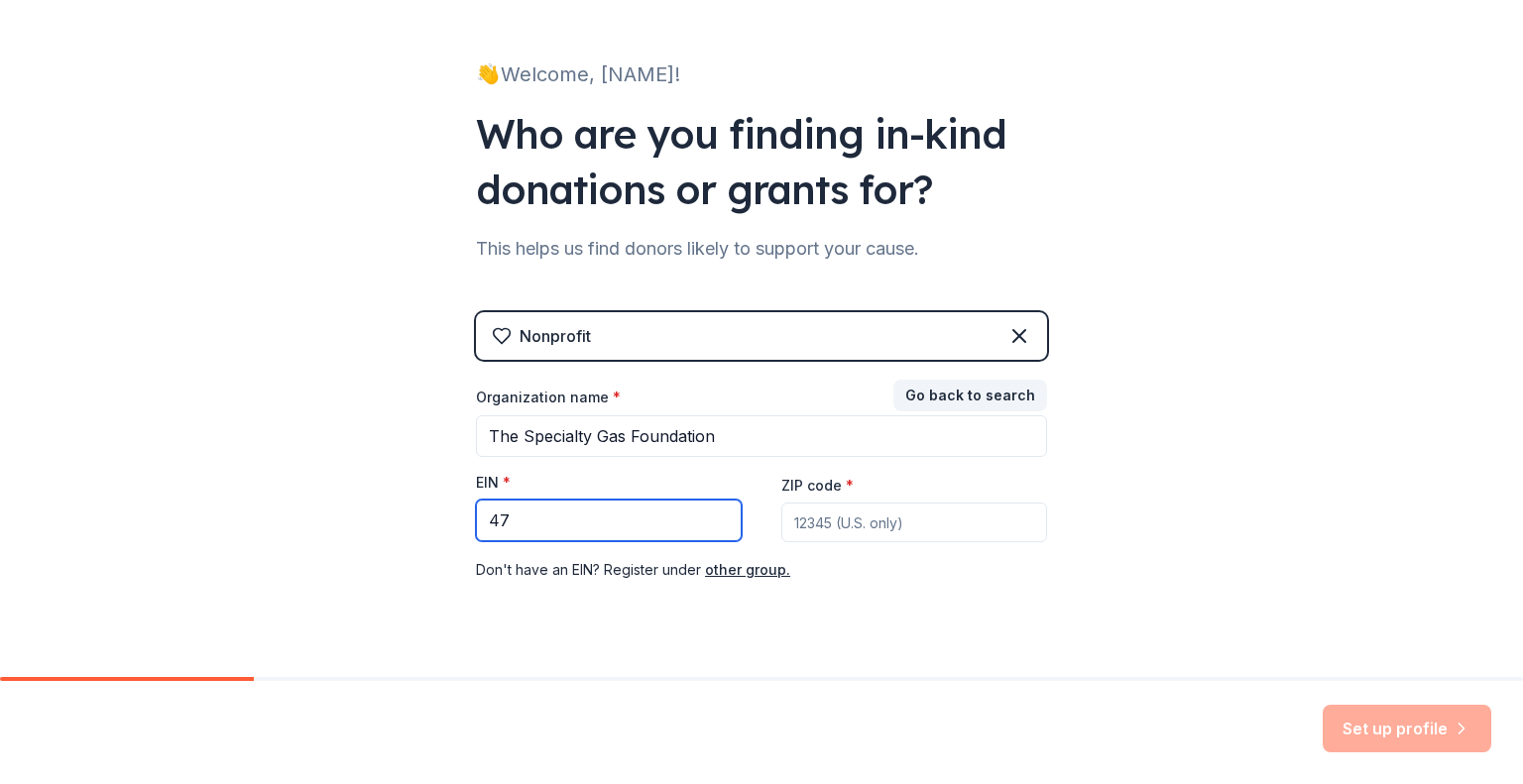 type on "47" 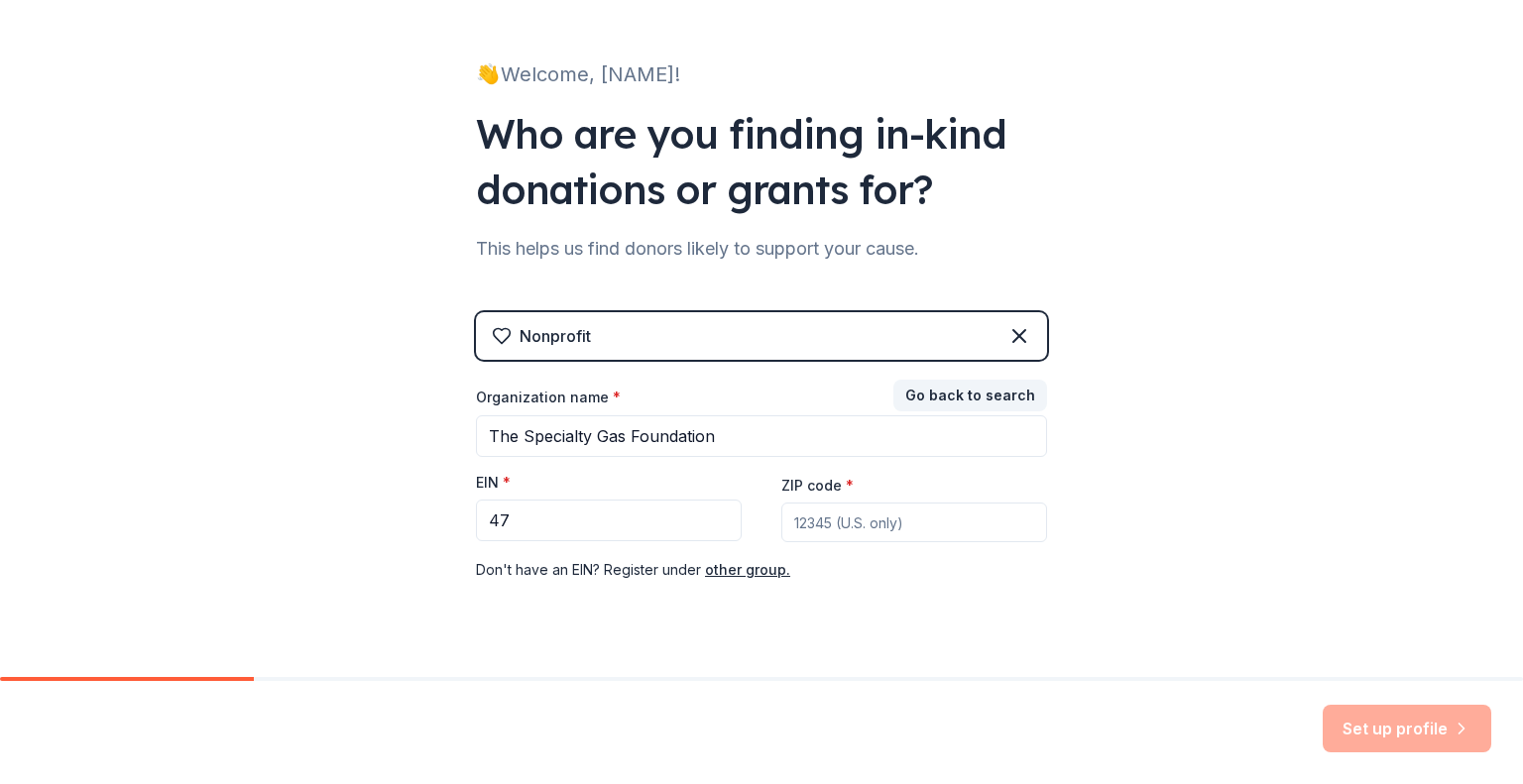 click on "ZIP code *" at bounding box center (914, 507) 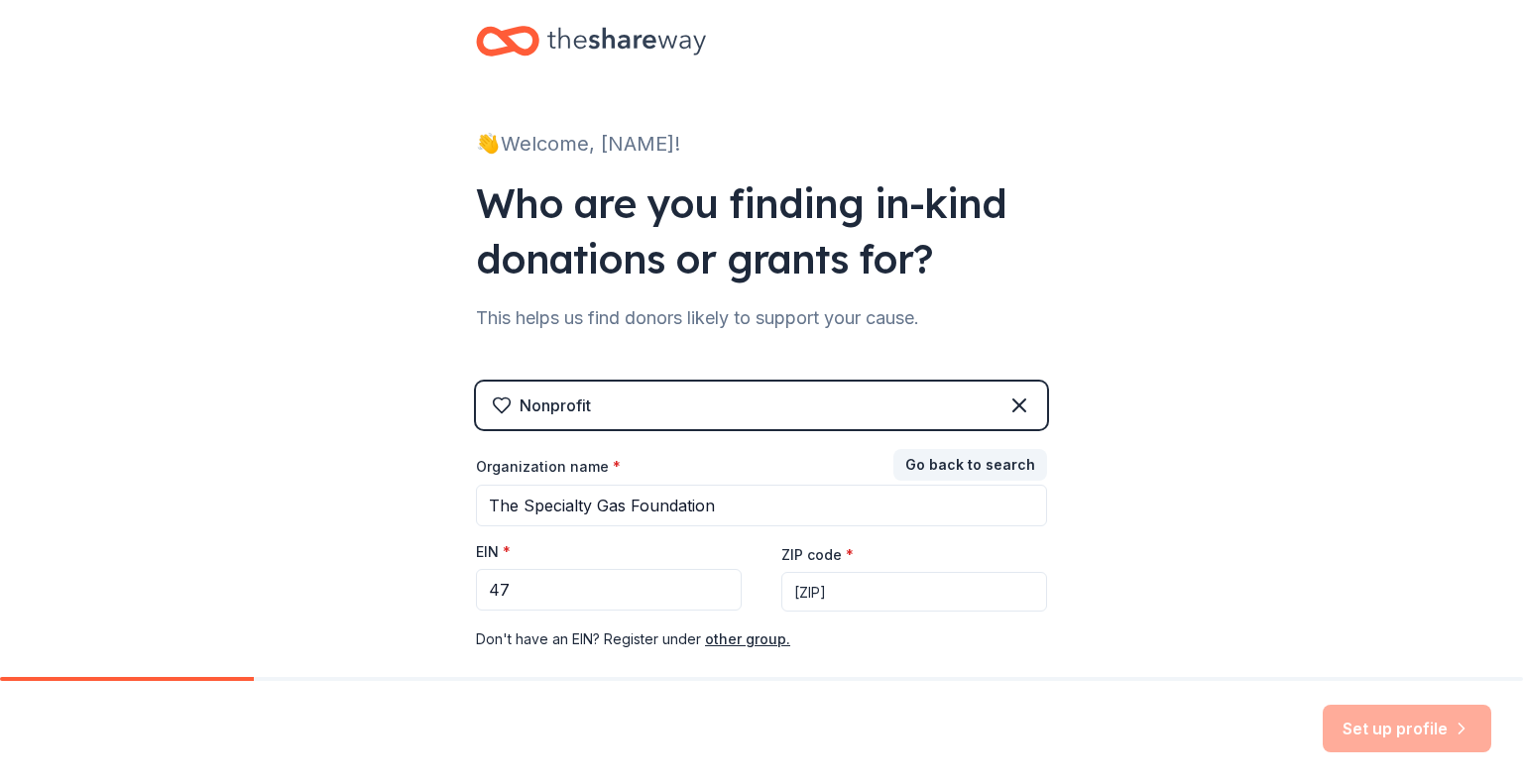 scroll, scrollTop: 0, scrollLeft: 0, axis: both 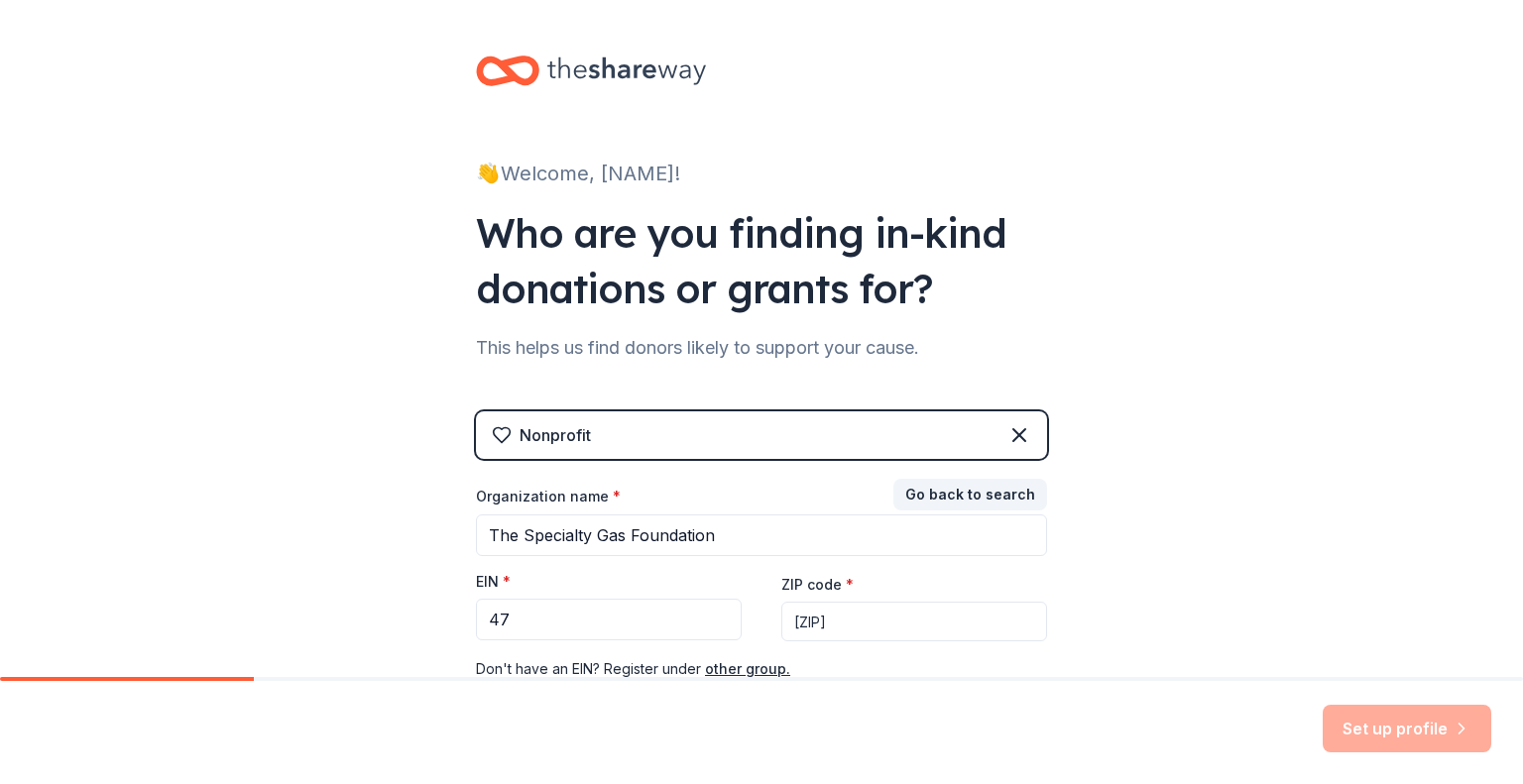 type on "[ZIP]" 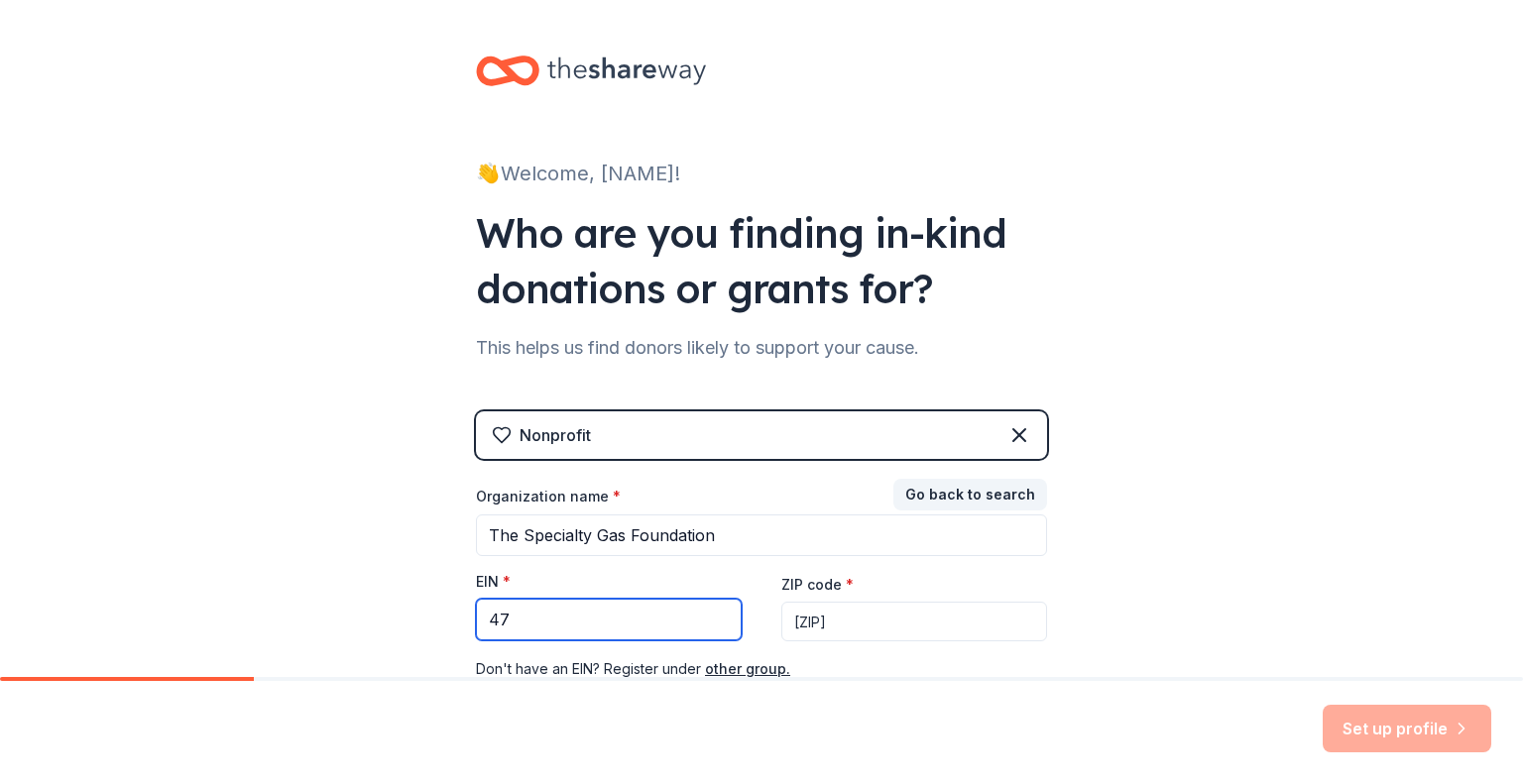 click on "47" at bounding box center [609, 619] 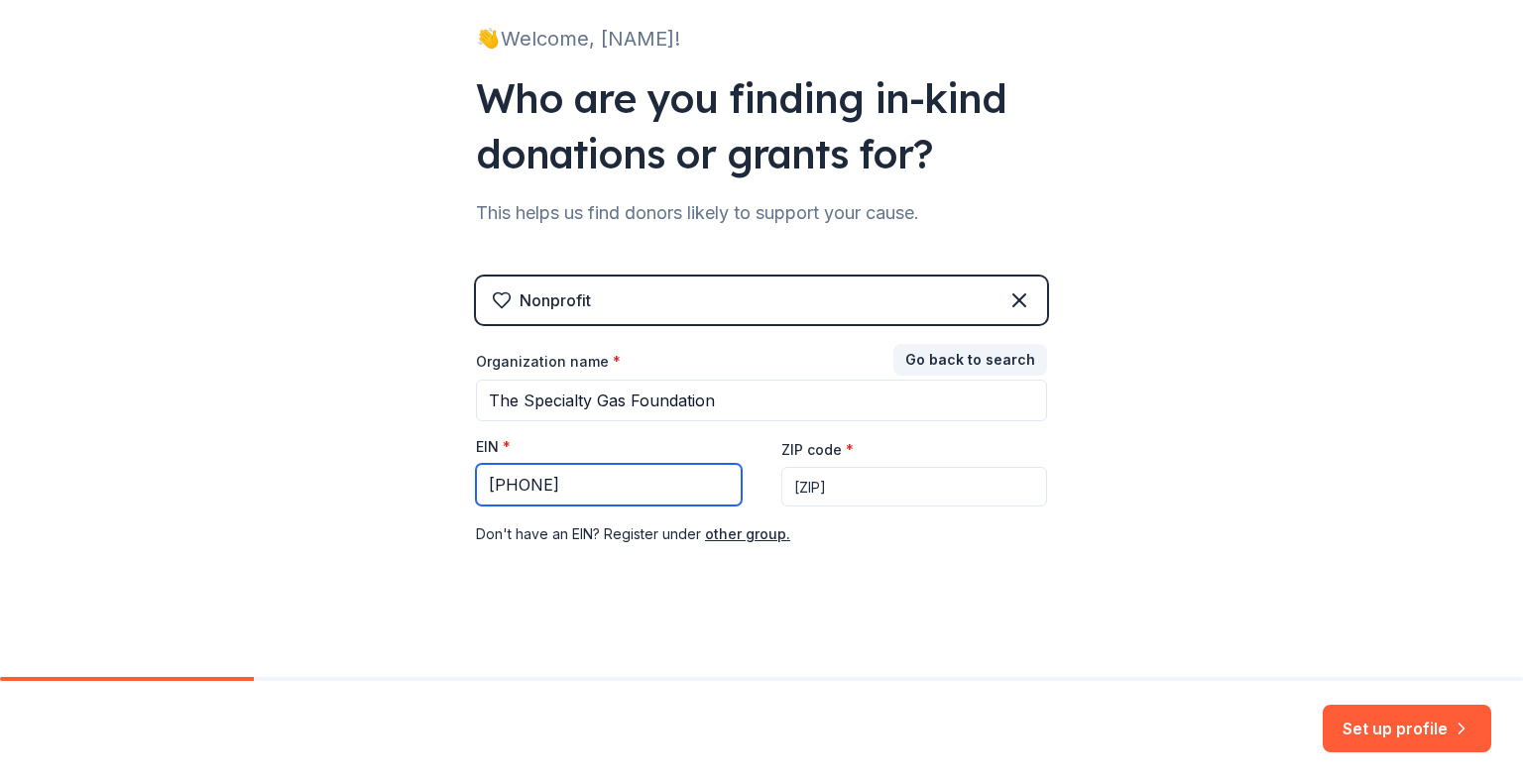 scroll, scrollTop: 139, scrollLeft: 0, axis: vertical 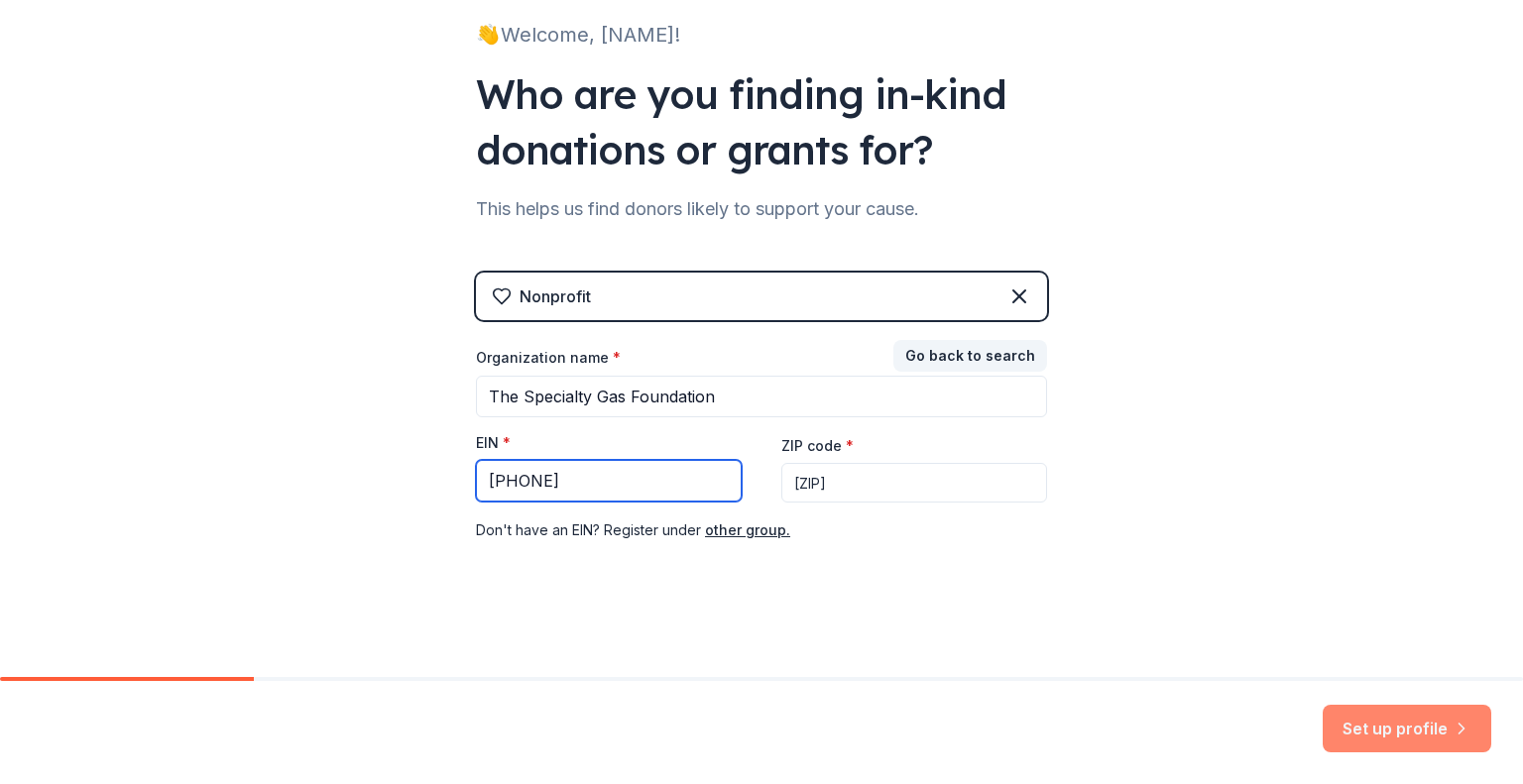 type on "[PHONE]" 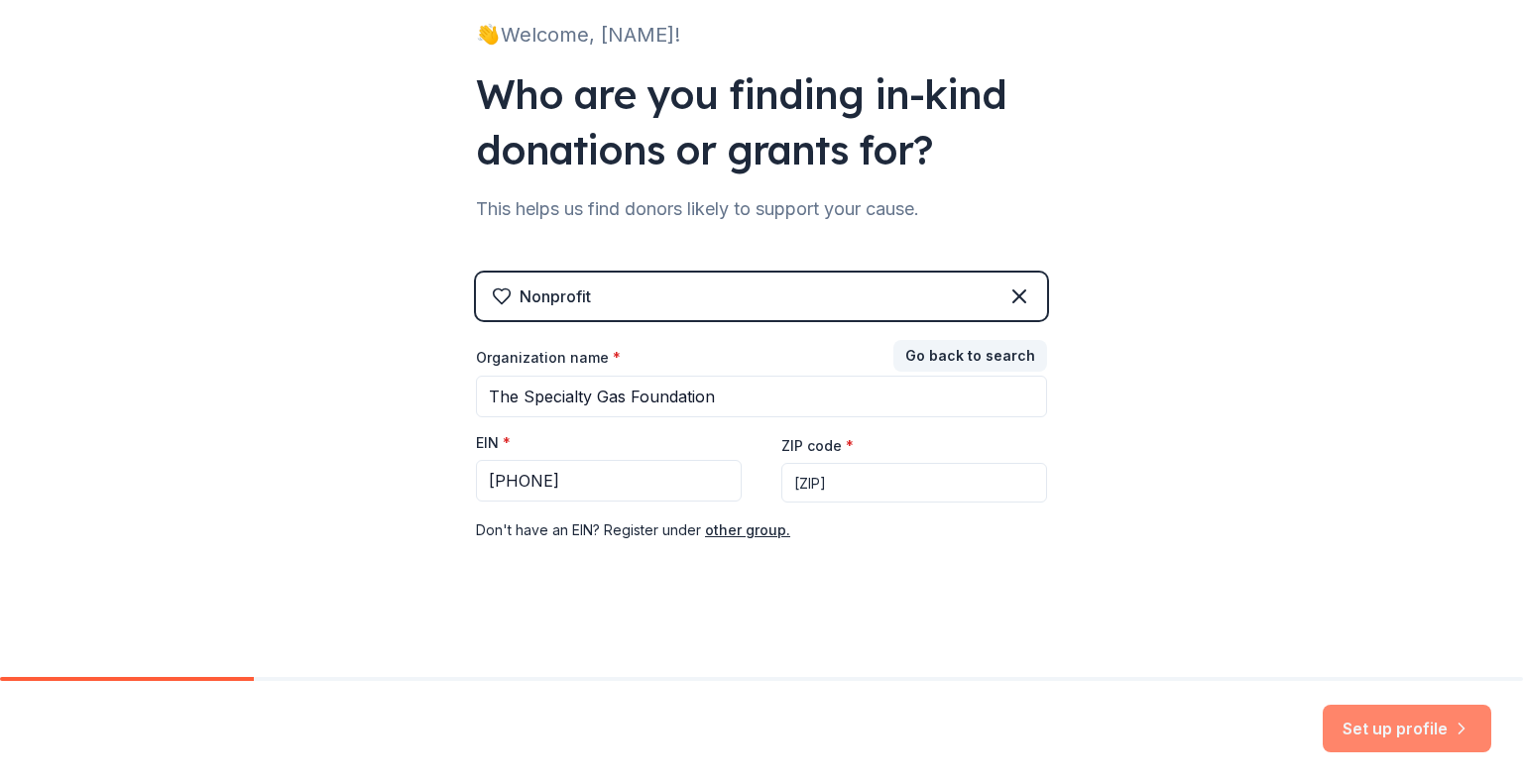 click on "Set up profile" at bounding box center (1407, 728) 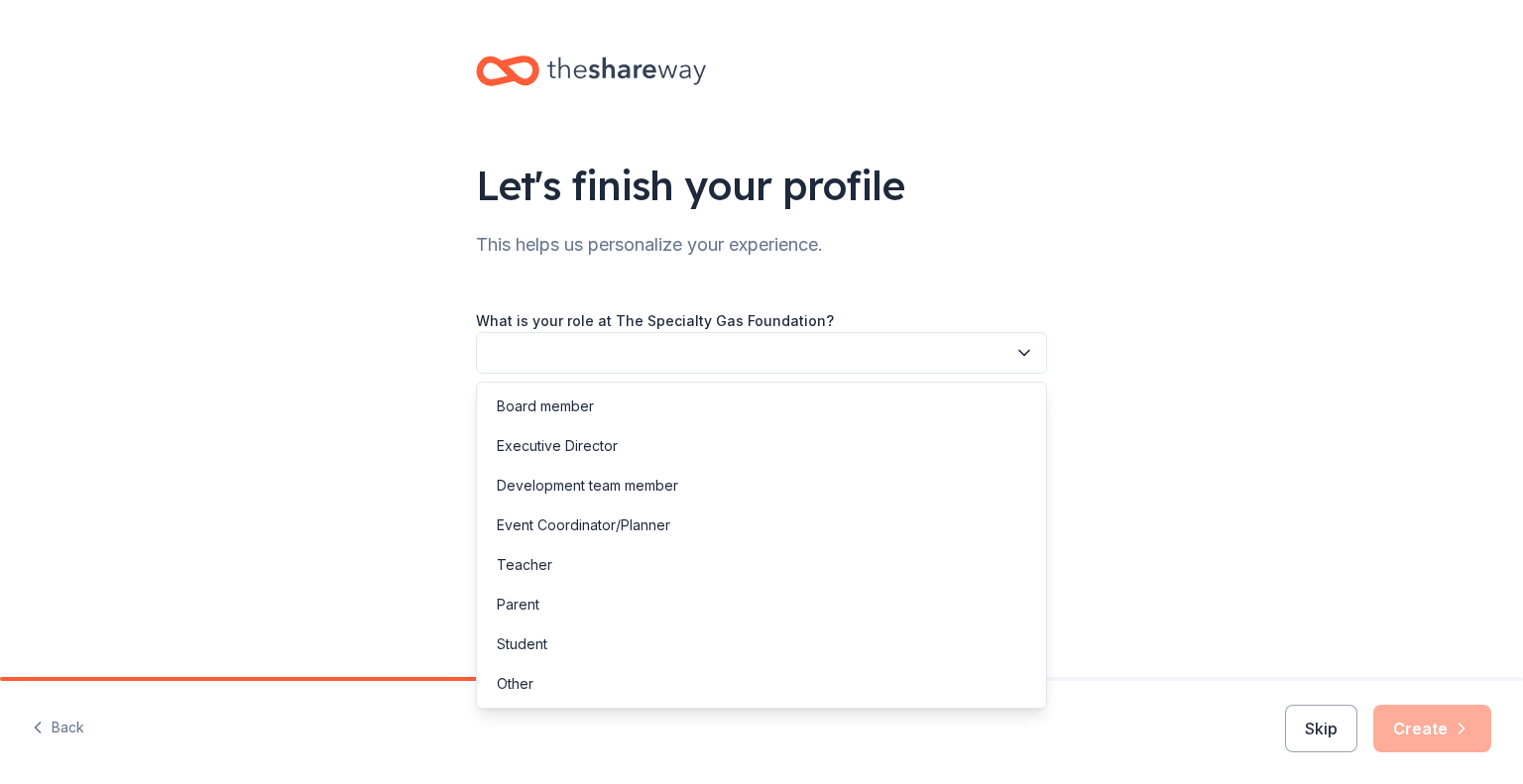 click at bounding box center [762, 353] 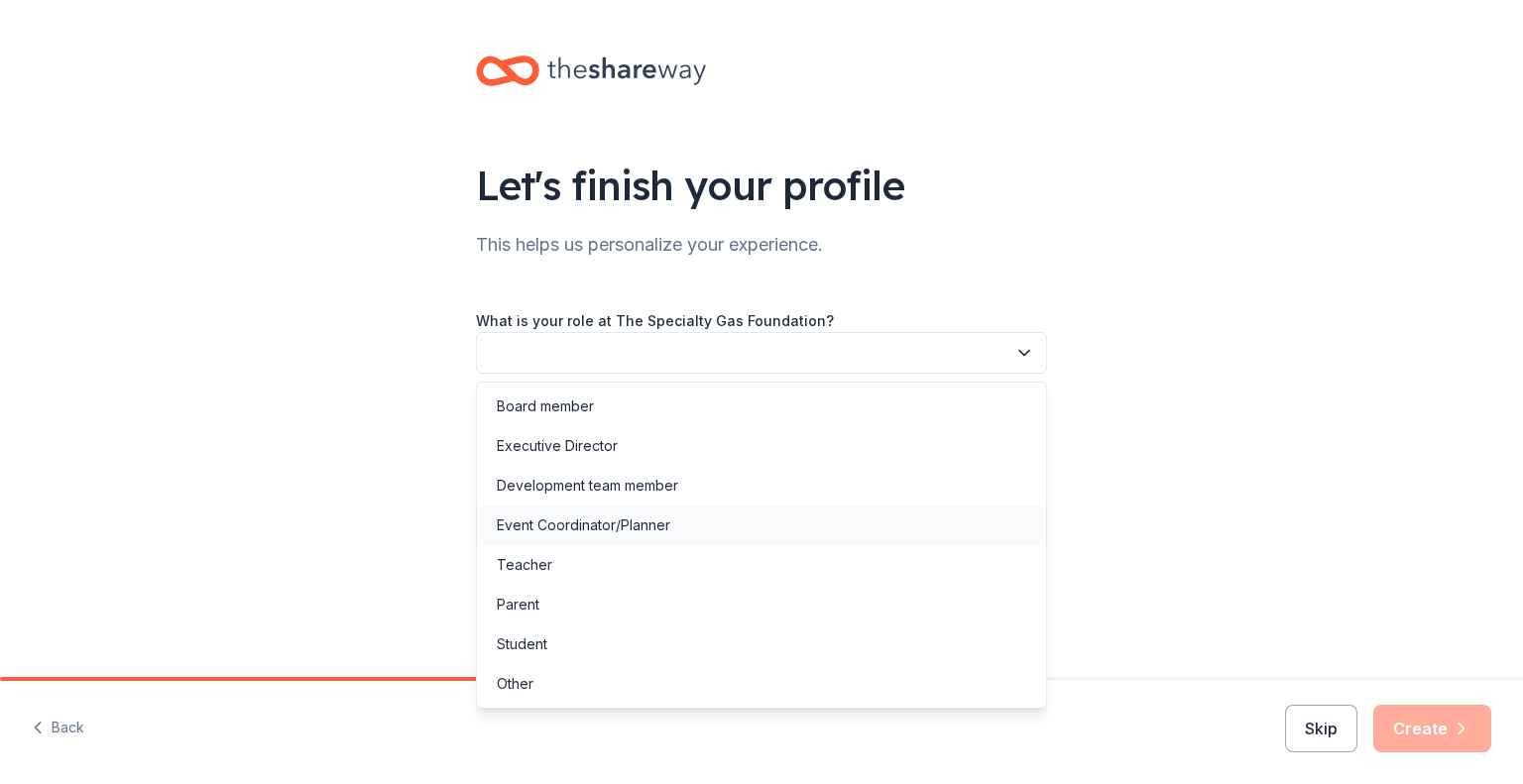 click on "Event Coordinator/Planner" at bounding box center (762, 525) 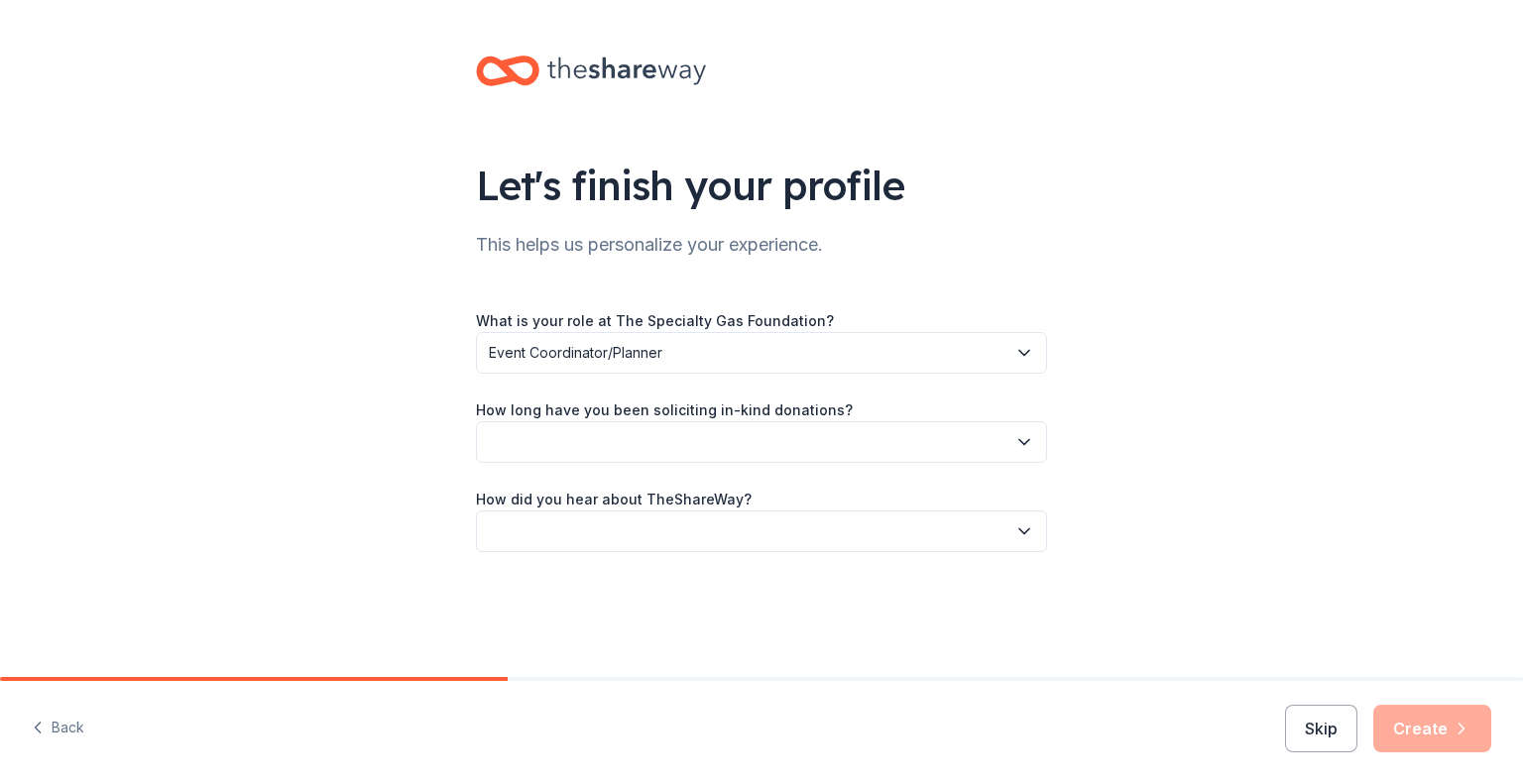 click on "What is your role at The Specialty Gas Foundation? Event Coordinator/Planner How long have you been soliciting in-kind donations? How did you hear about TheShareWay?" at bounding box center [762, 430] 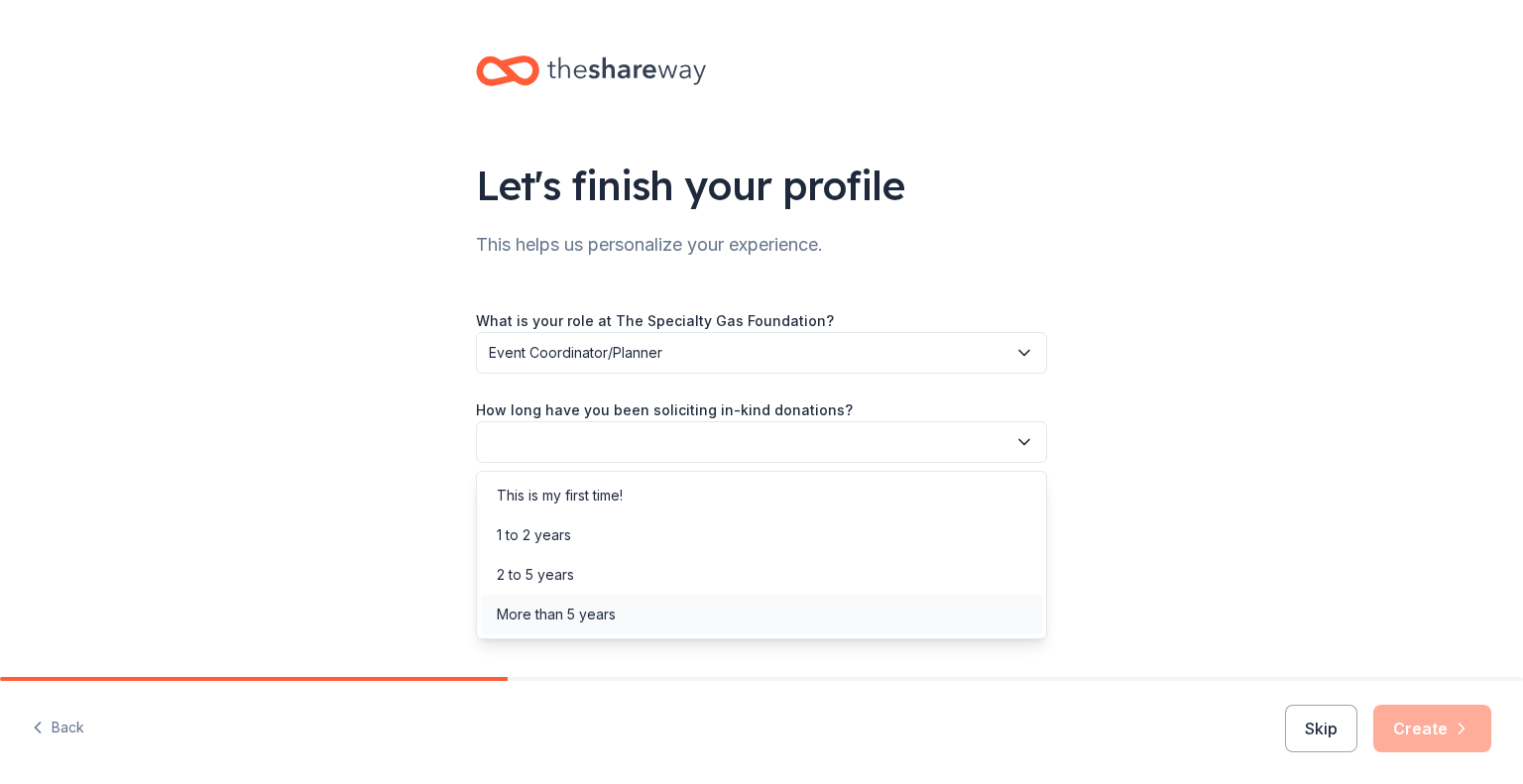 click on "More than 5 years" at bounding box center [762, 615] 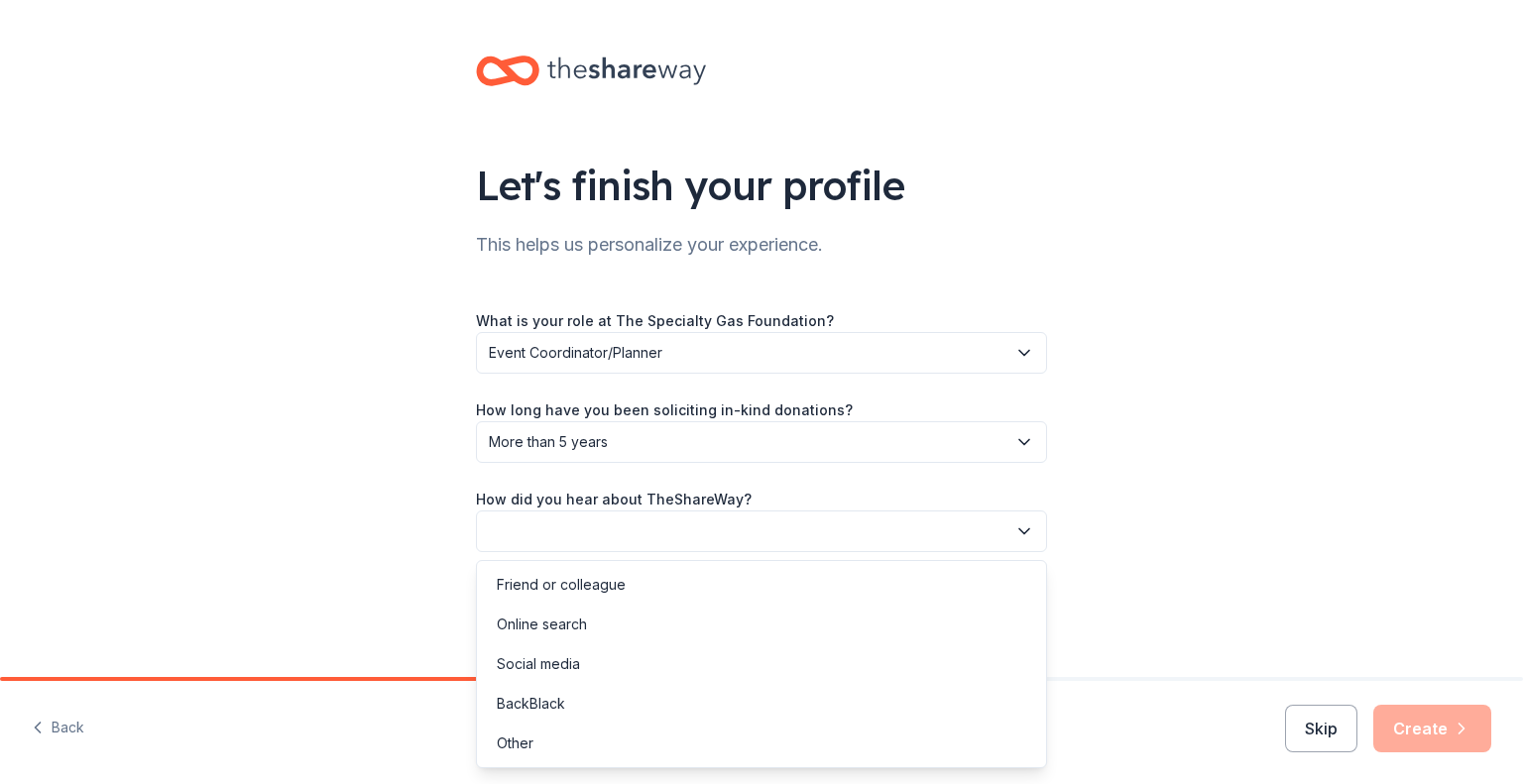 click at bounding box center (762, 531) 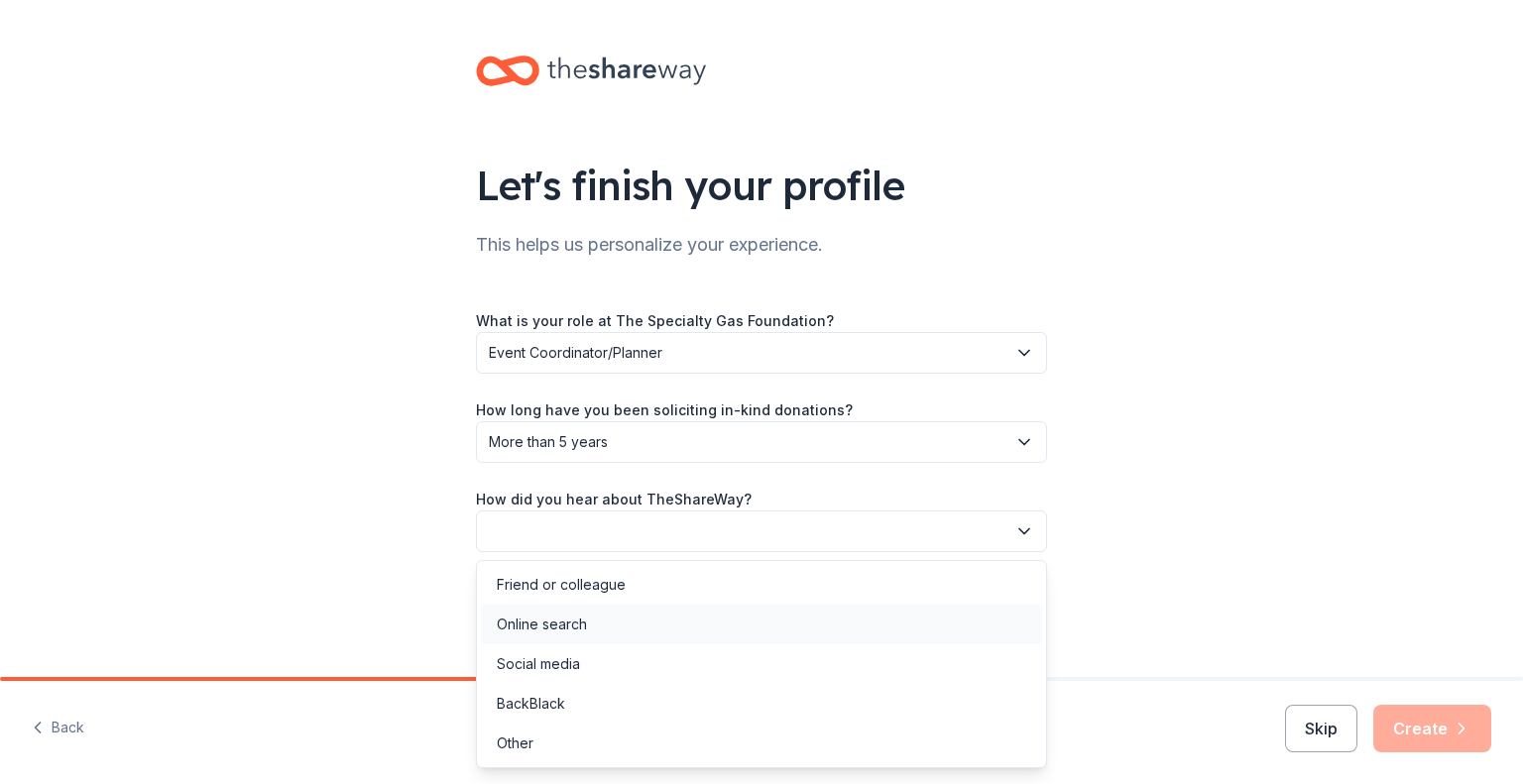 click on "Online search" at bounding box center [762, 624] 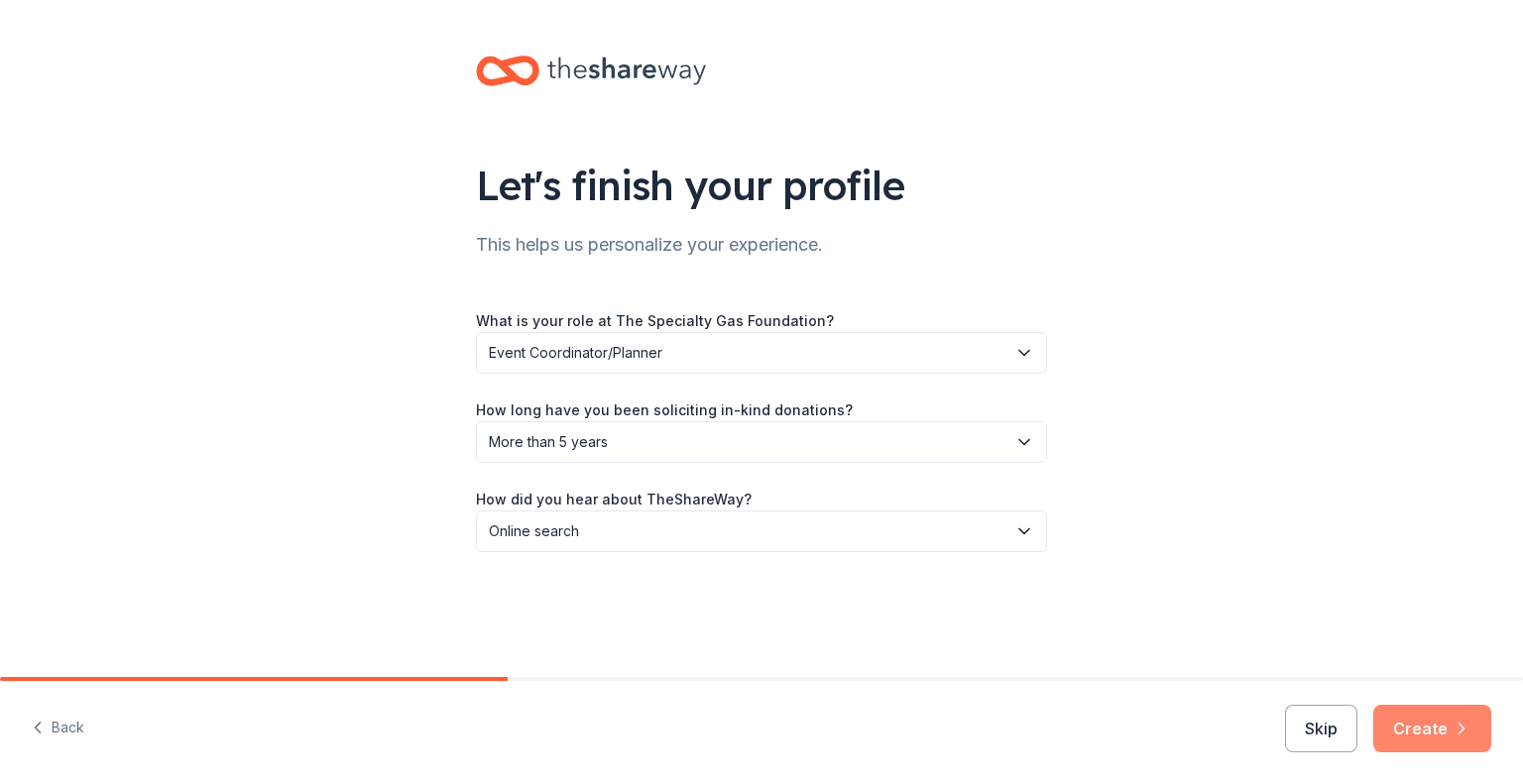 click on "Create" at bounding box center [1432, 728] 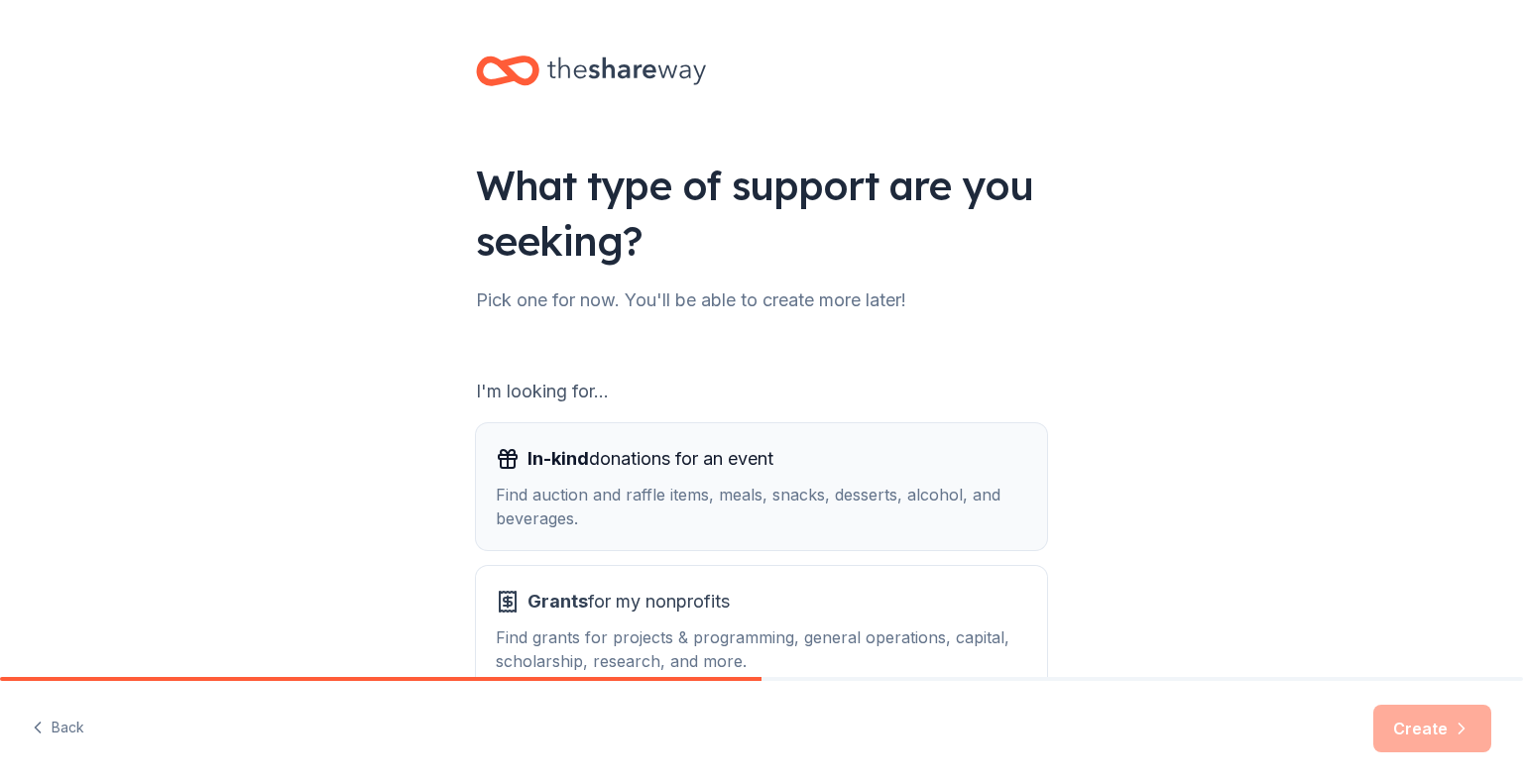 click on "Find auction and raffle items, meals, snacks, desserts, alcohol, and beverages." at bounding box center (762, 506) 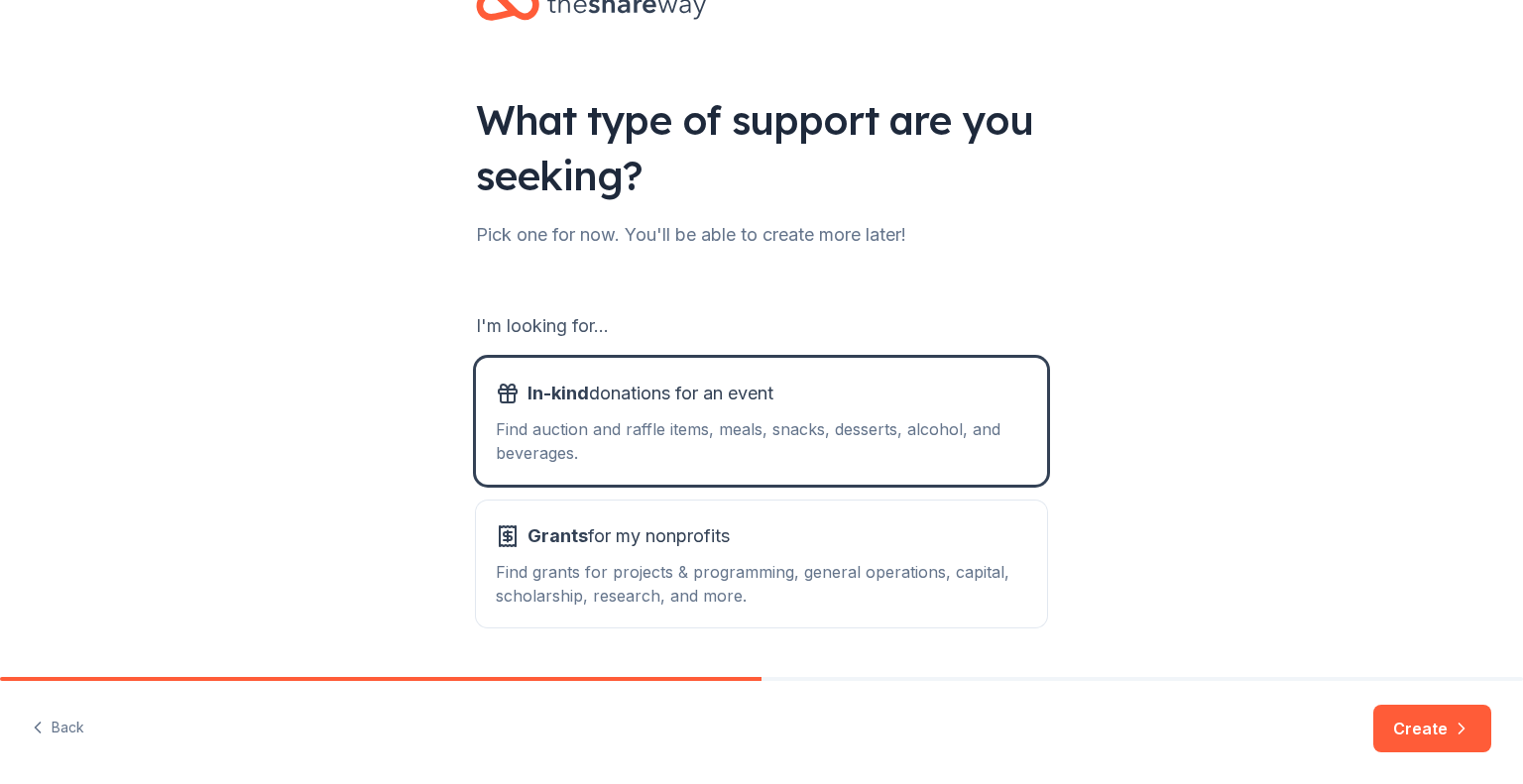scroll, scrollTop: 123, scrollLeft: 0, axis: vertical 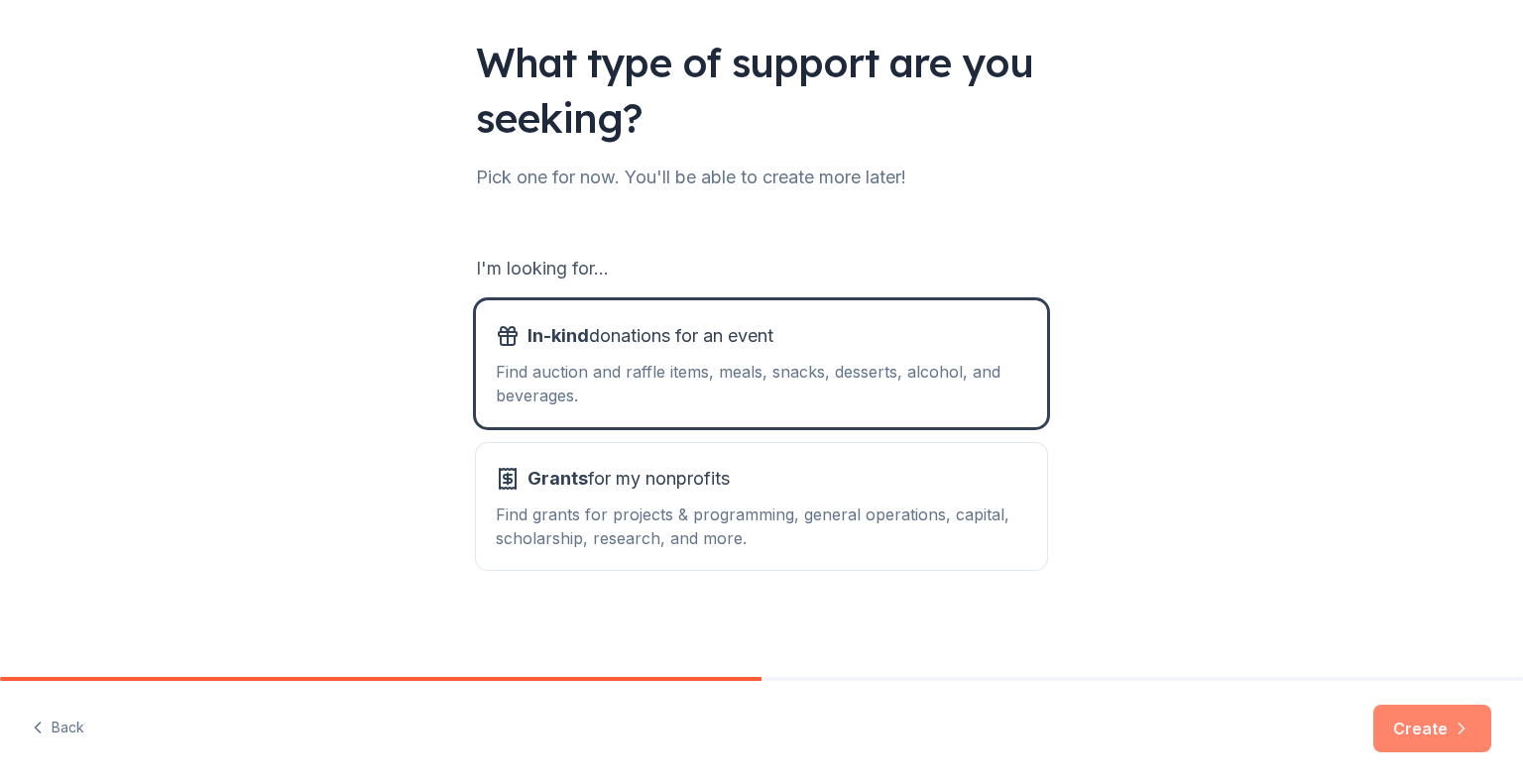 click 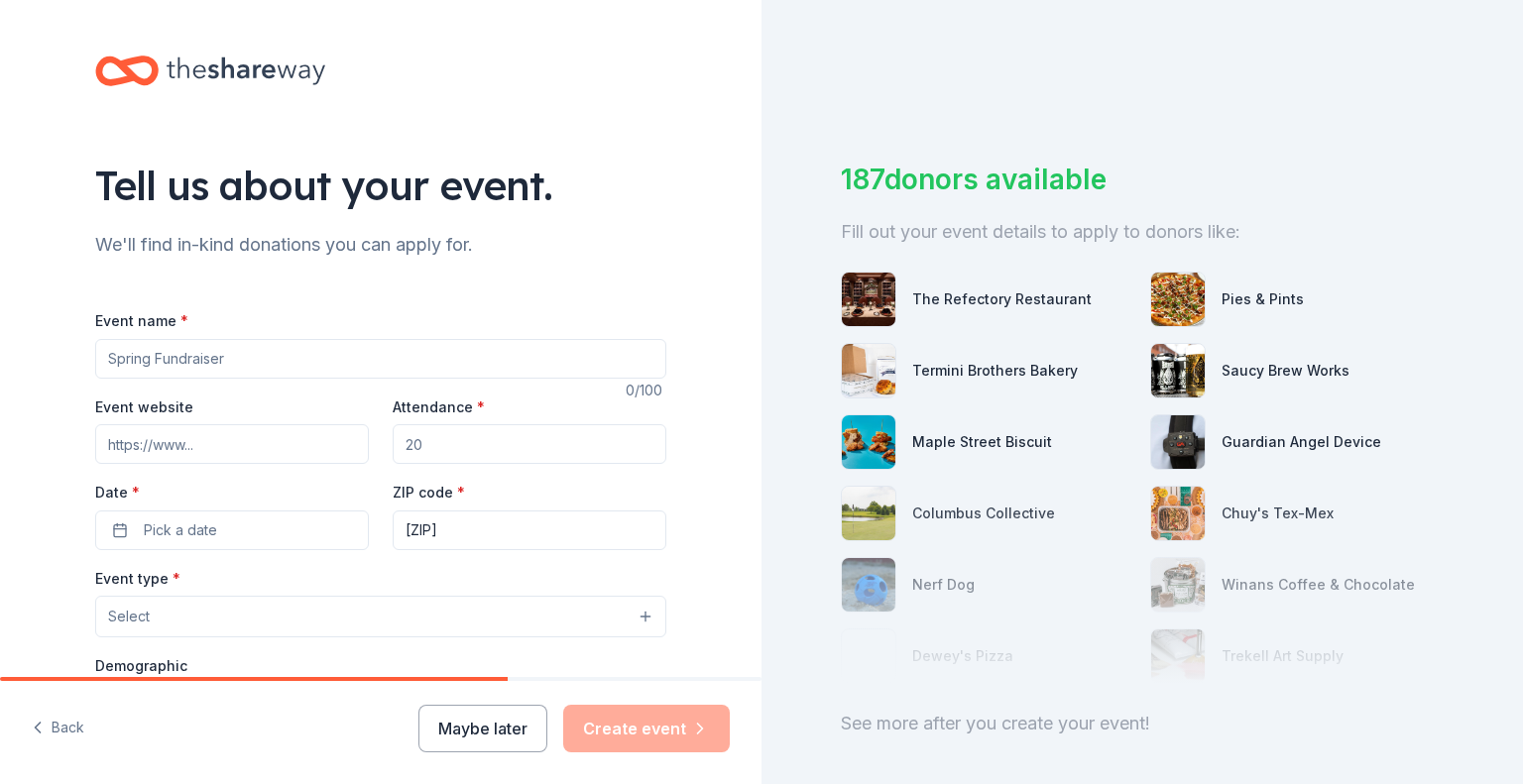 click on "Attendance *" at bounding box center (529, 444) 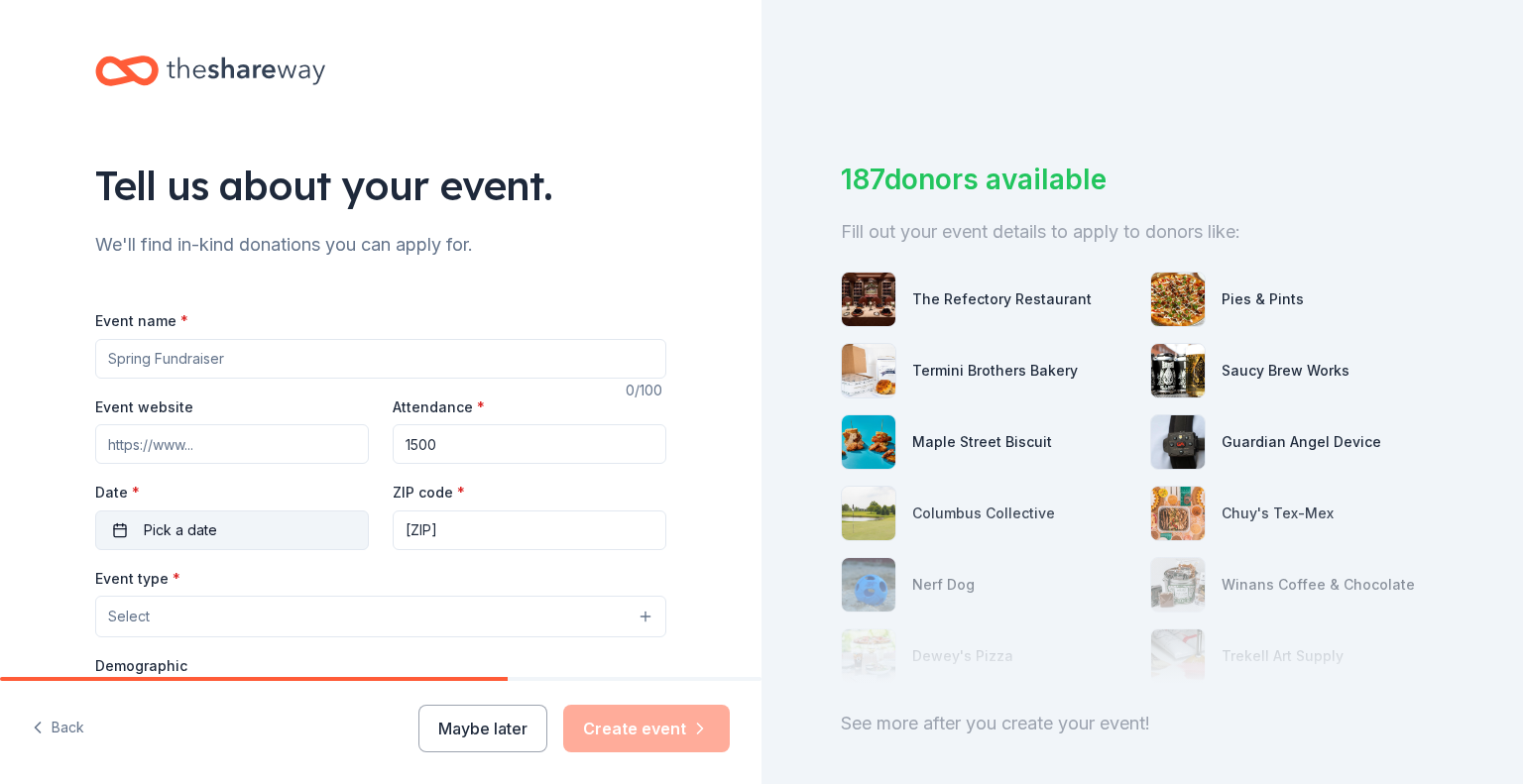type on "1500" 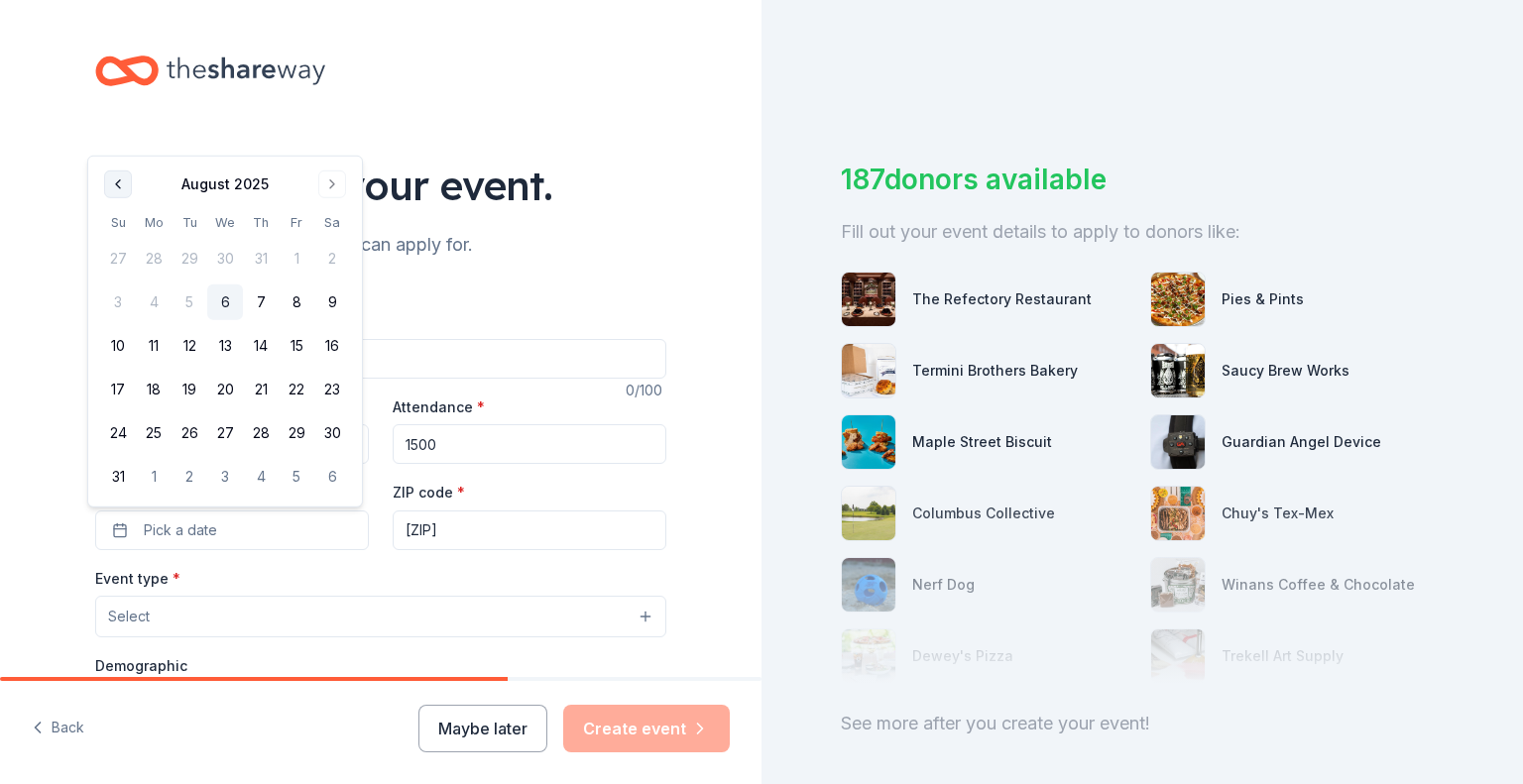 click at bounding box center (118, 184) 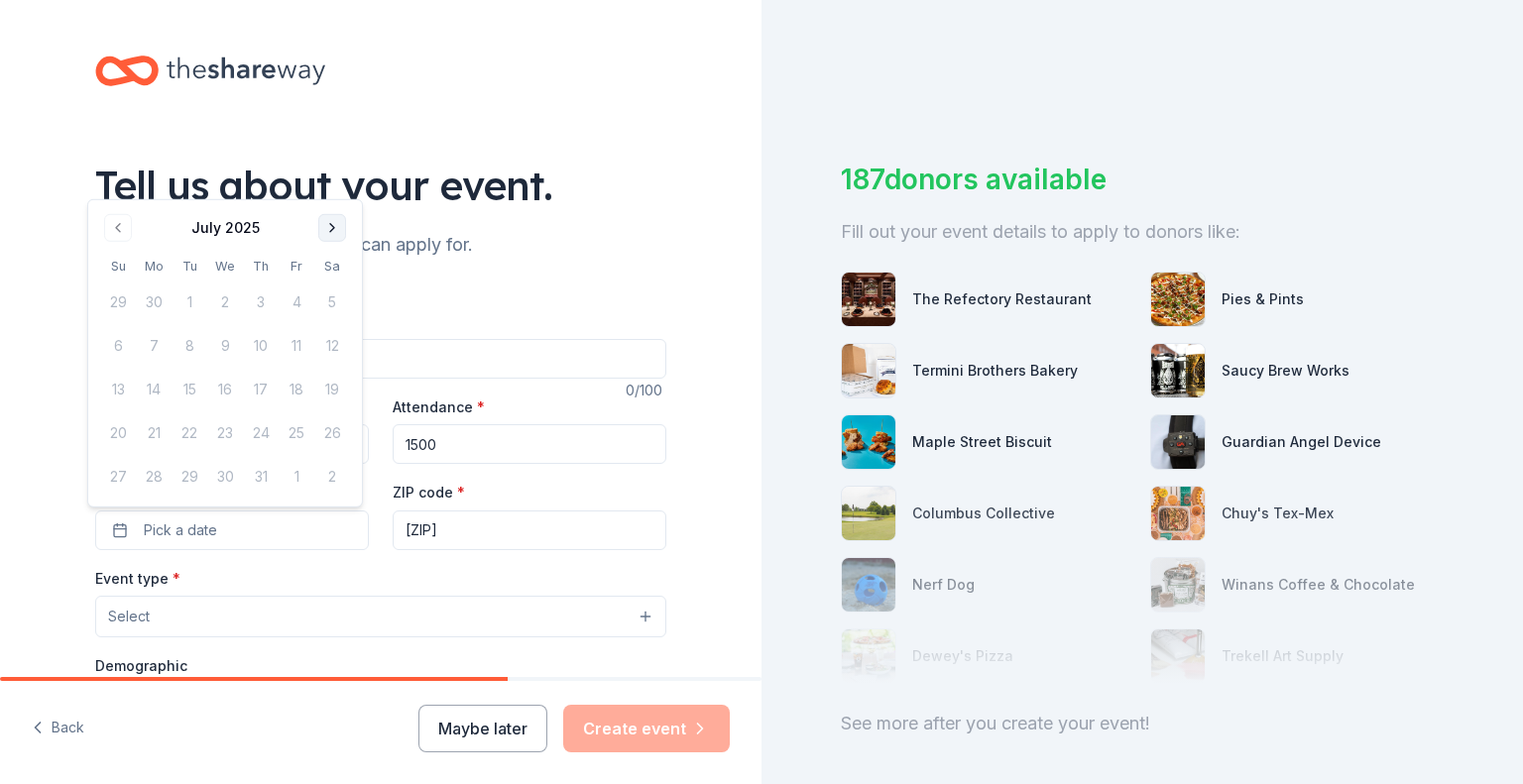 click at bounding box center (332, 228) 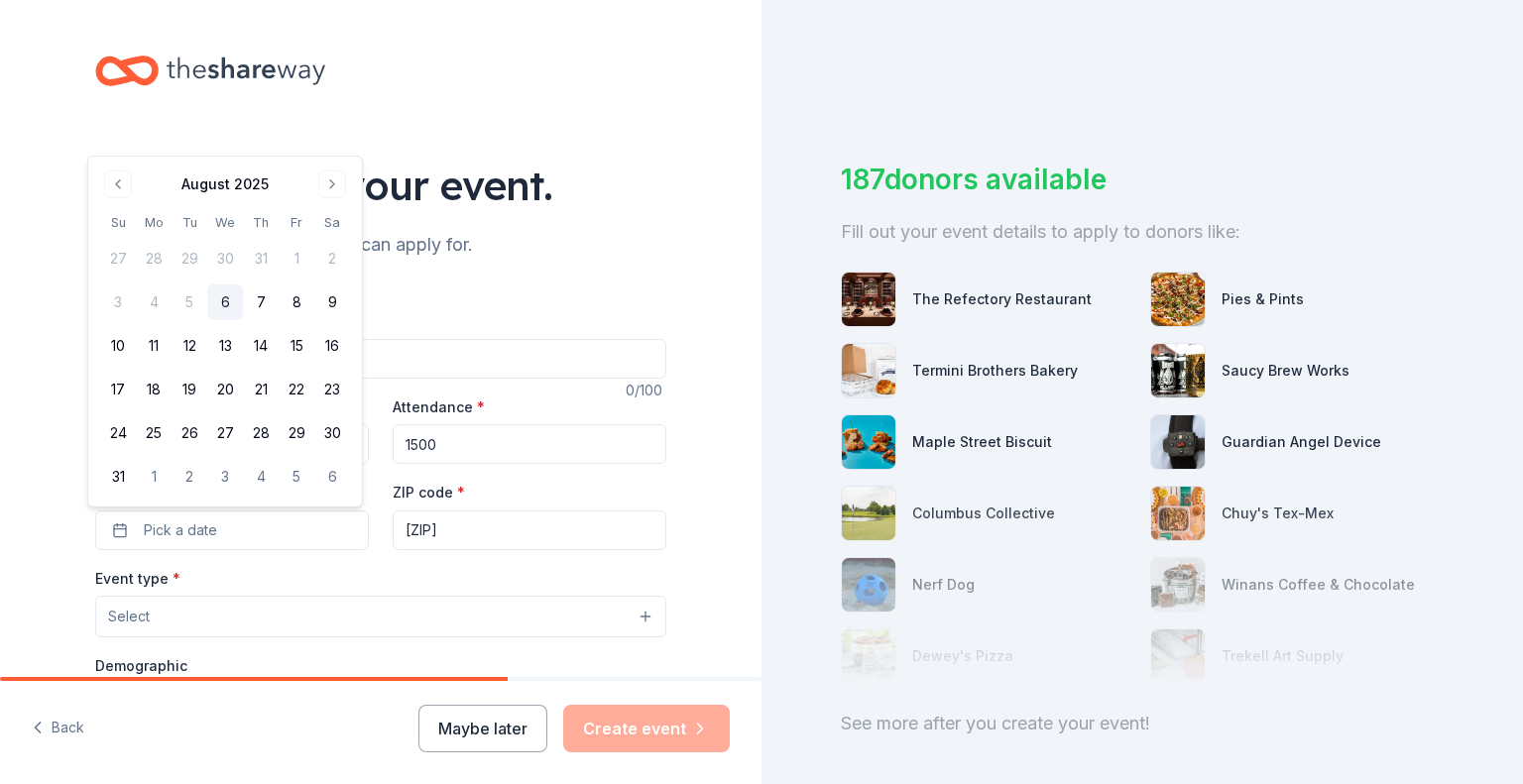 click on "Sa" at bounding box center (332, 222) 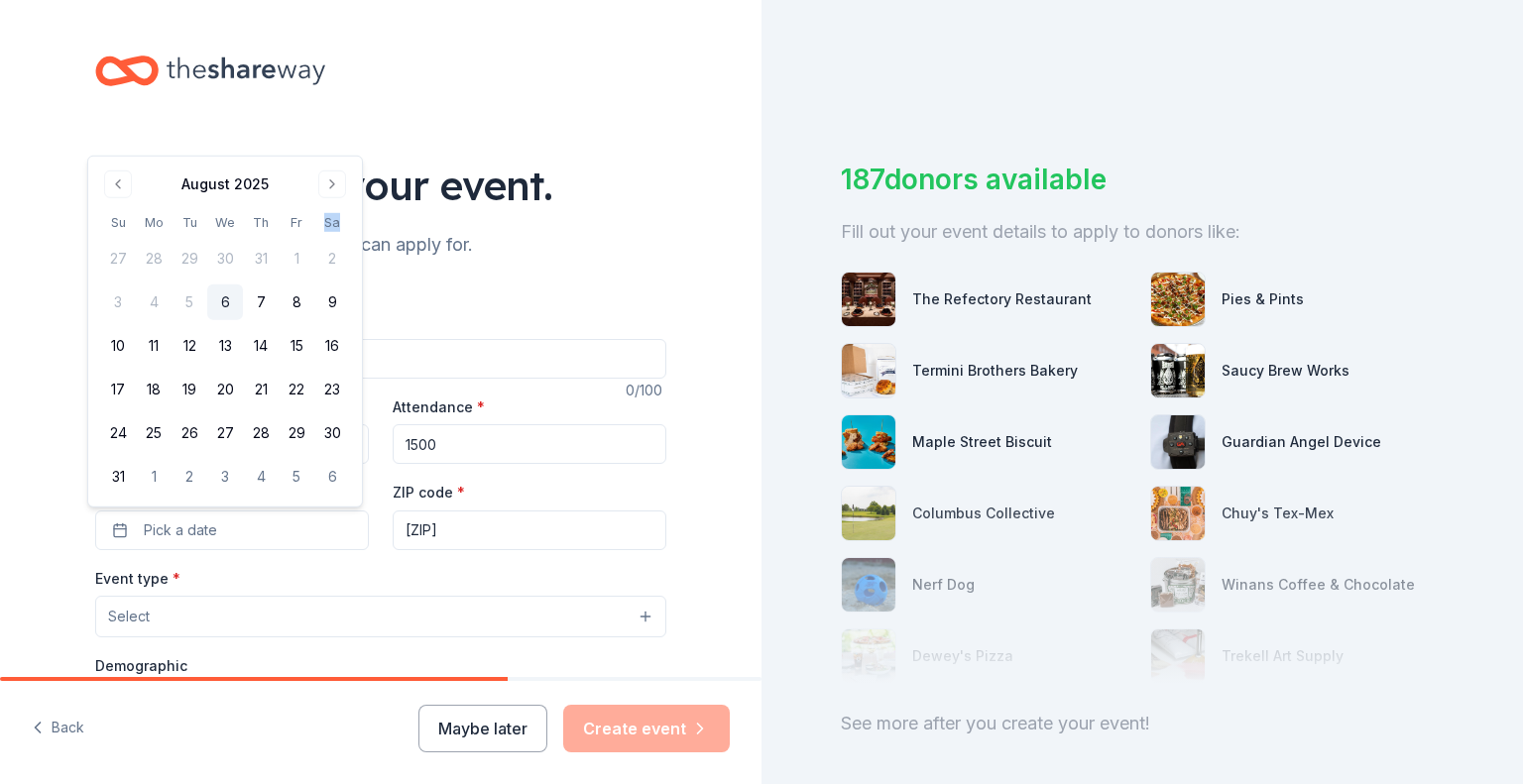 click on "Sa" at bounding box center (332, 222) 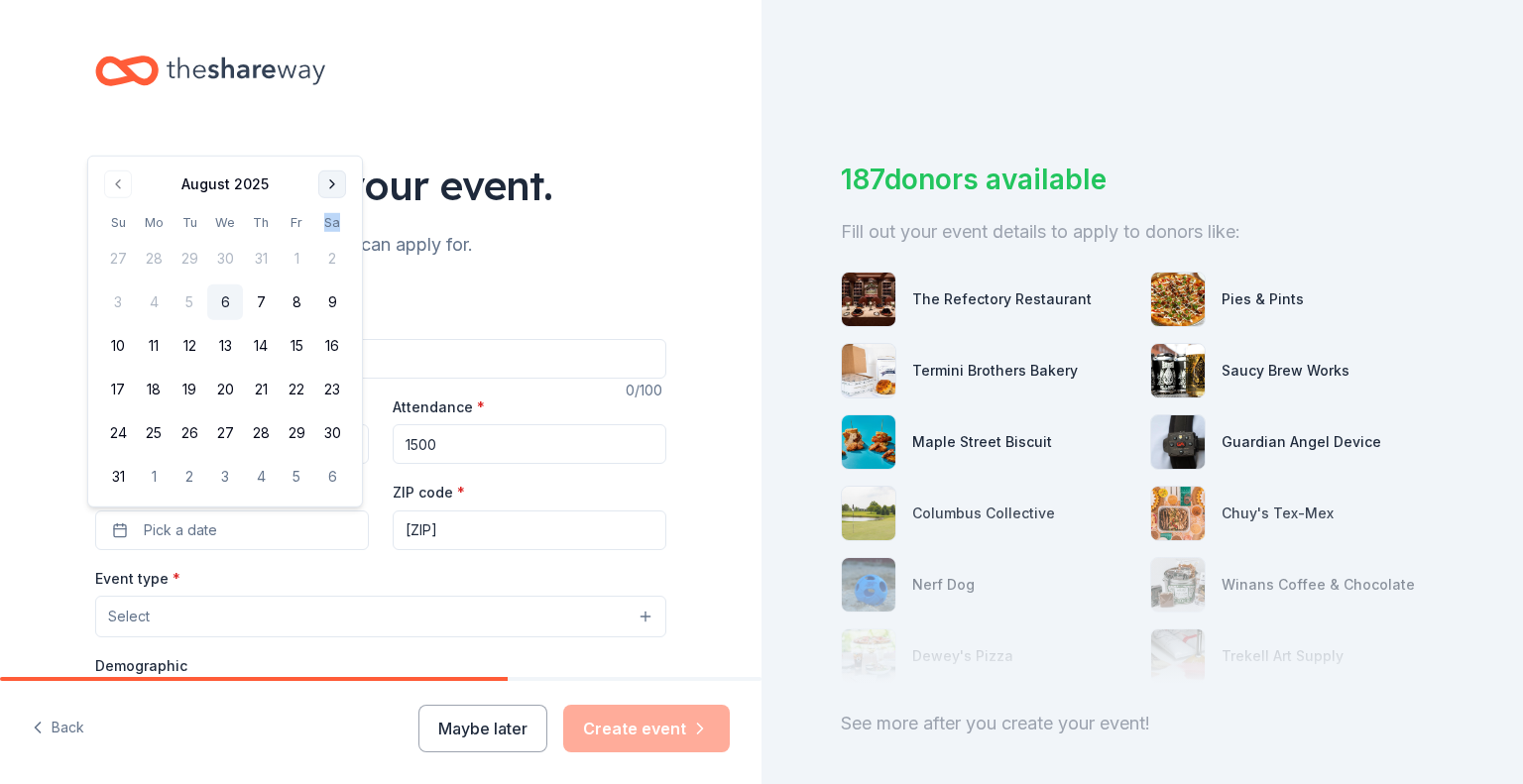 click at bounding box center (332, 184) 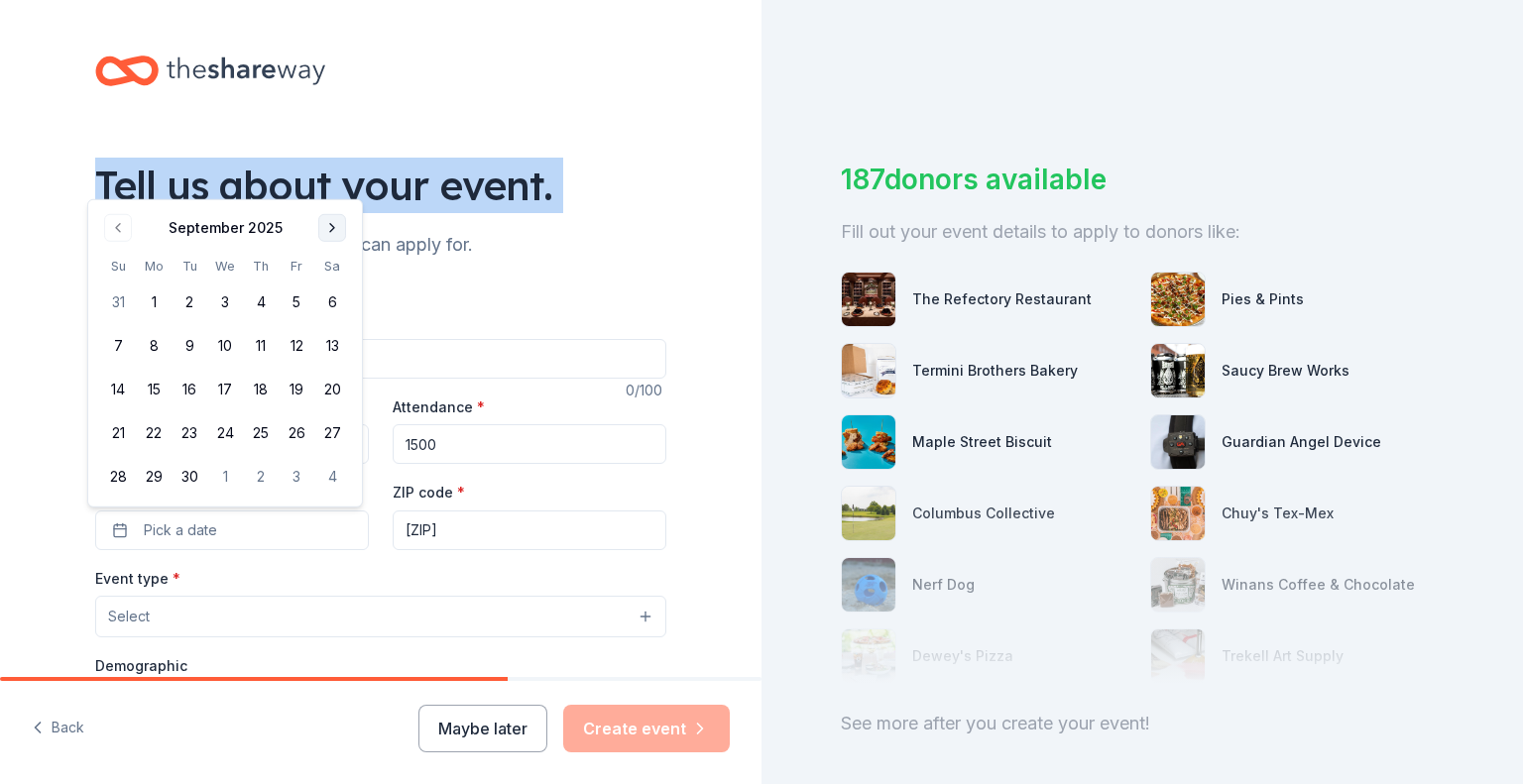click on "Tell us about your event." at bounding box center [381, 185] 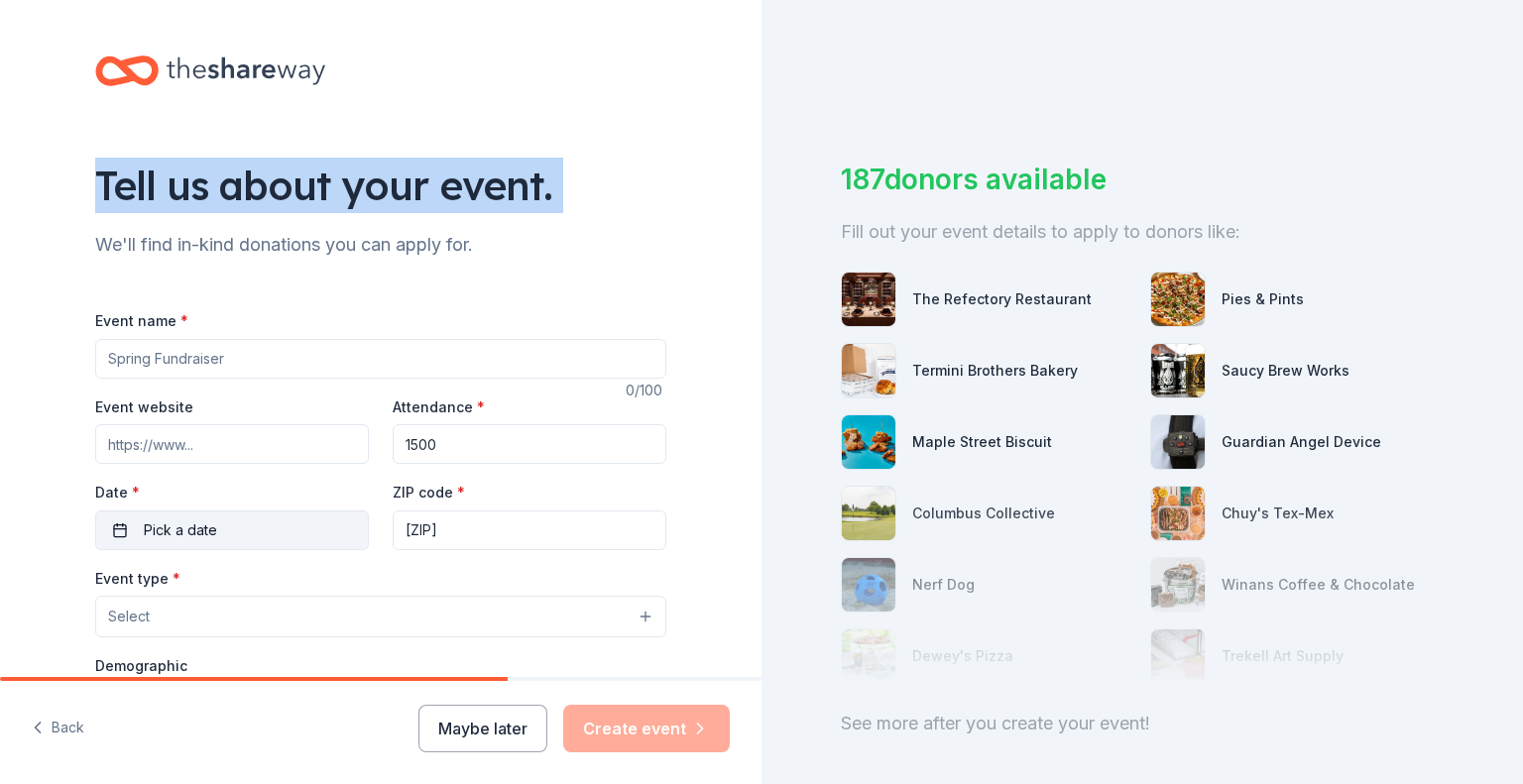 click on "Pick a date" at bounding box center (232, 530) 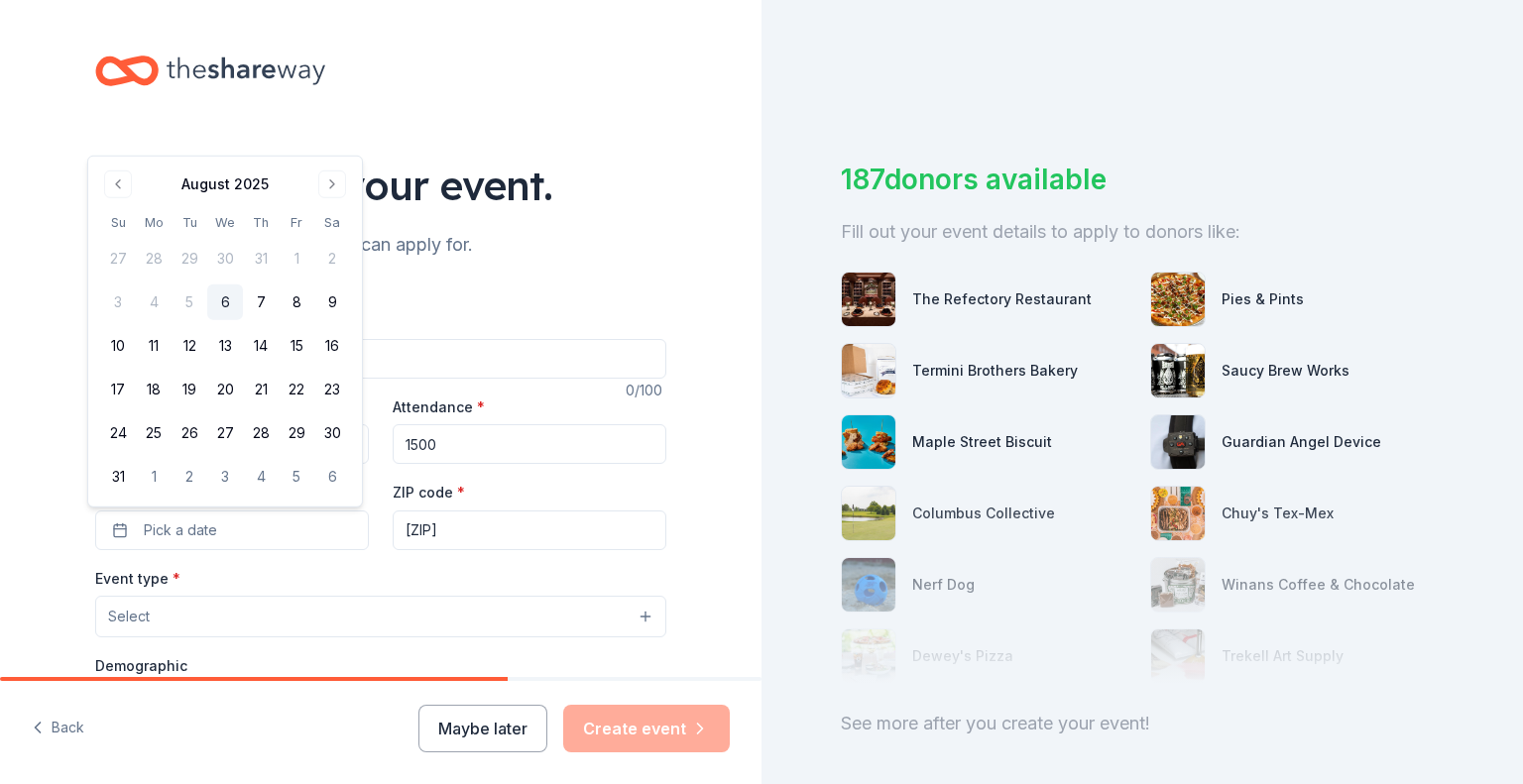 click on "August 2025" at bounding box center (225, 184) 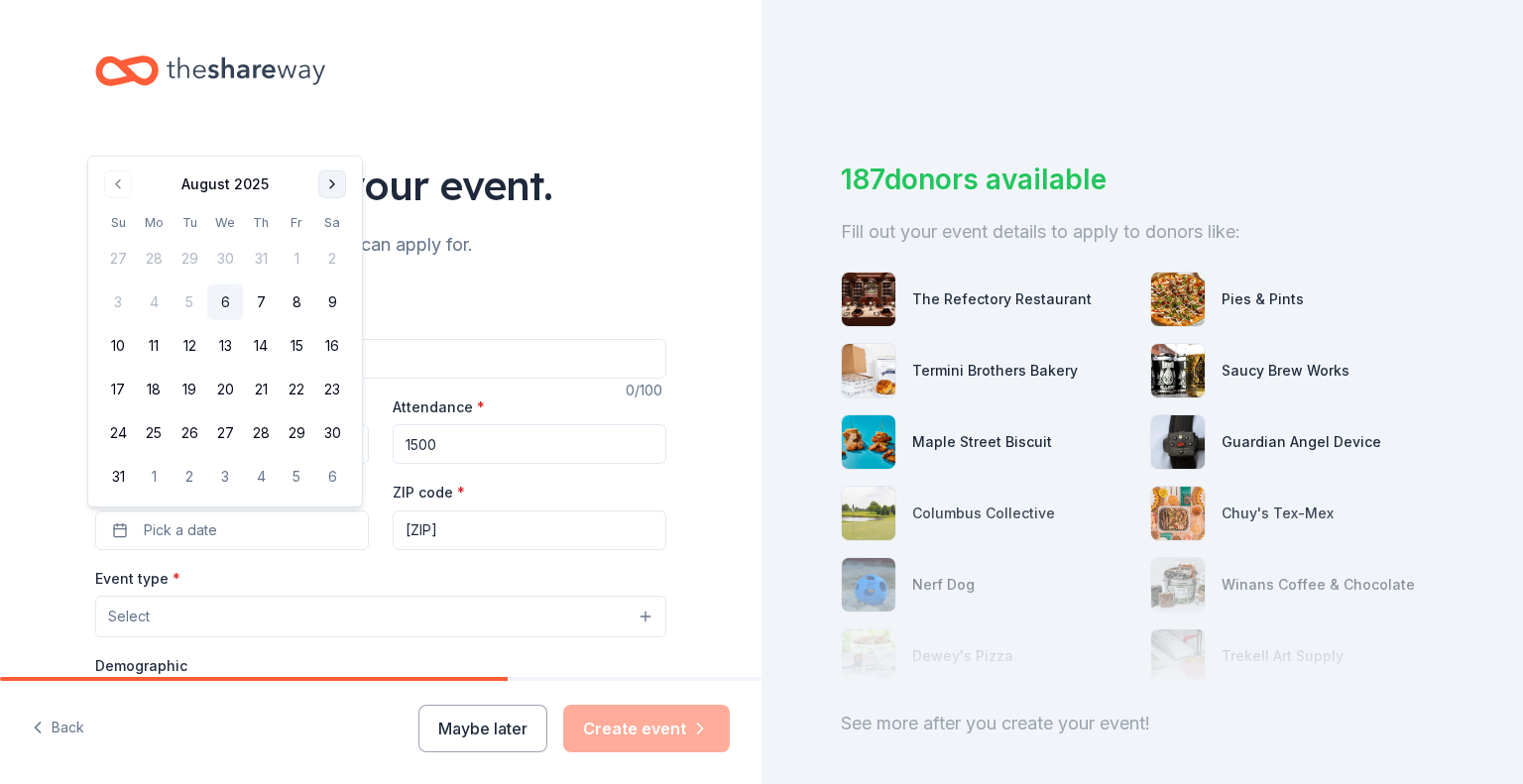 click at bounding box center (332, 184) 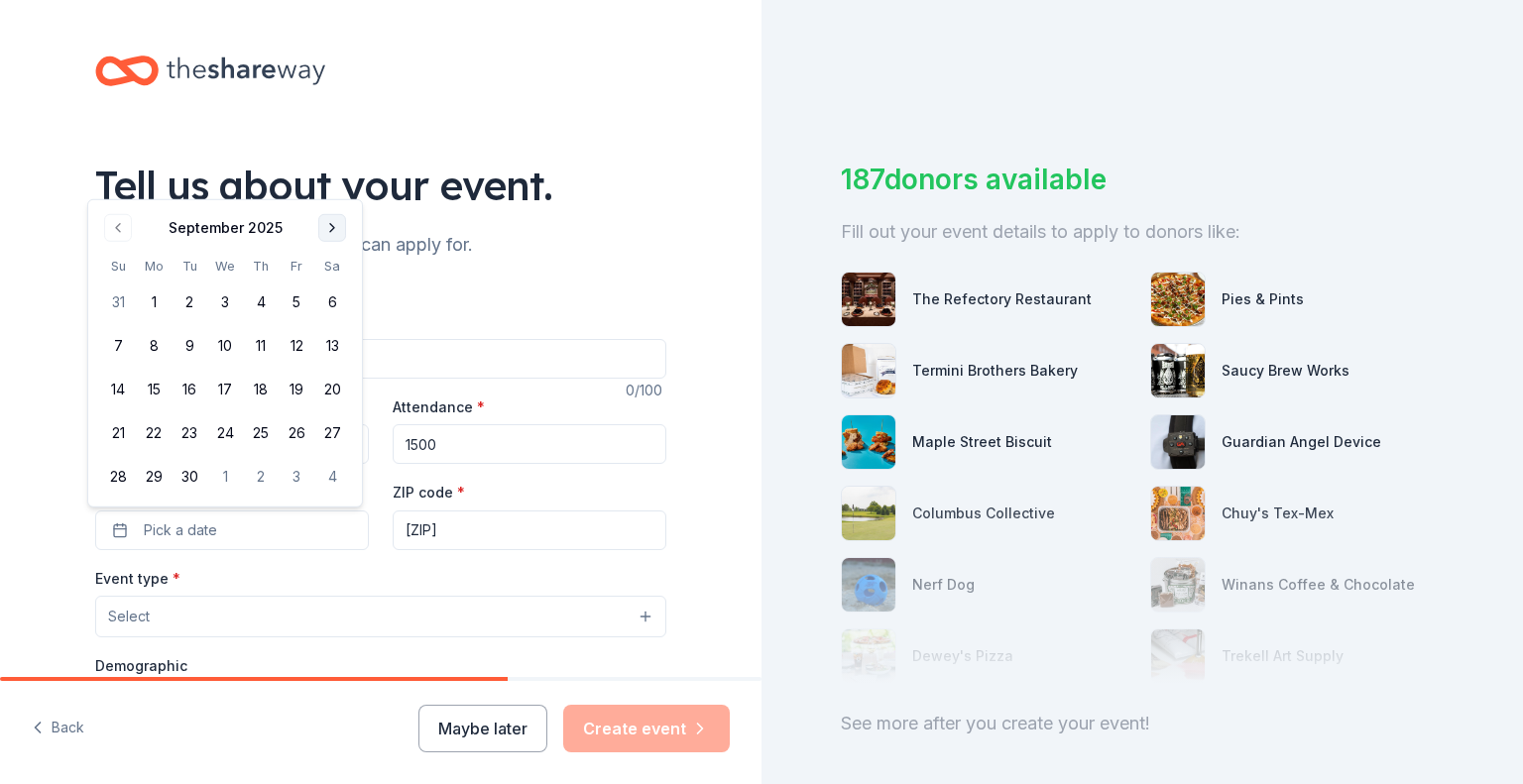 click at bounding box center [332, 228] 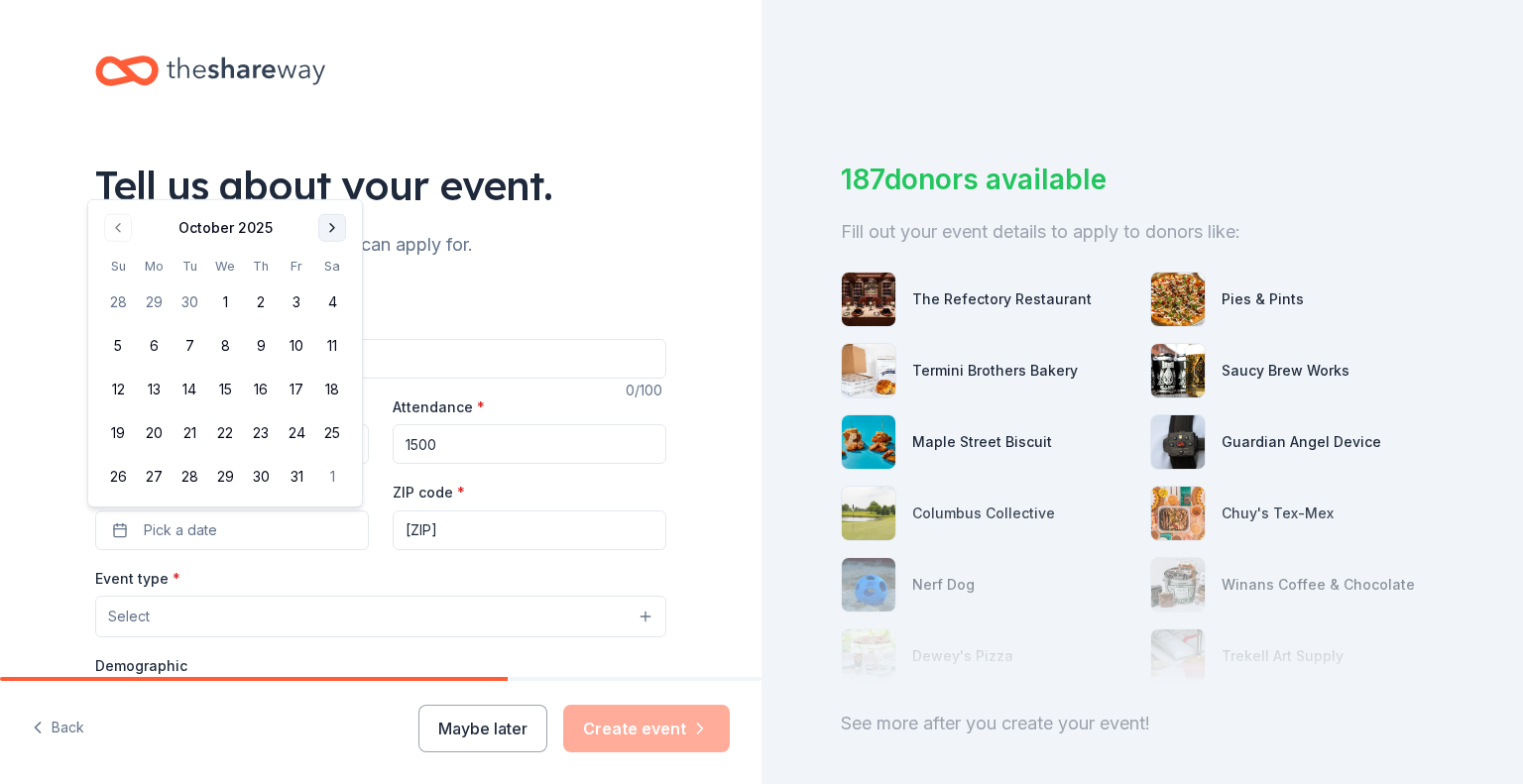 click at bounding box center (332, 228) 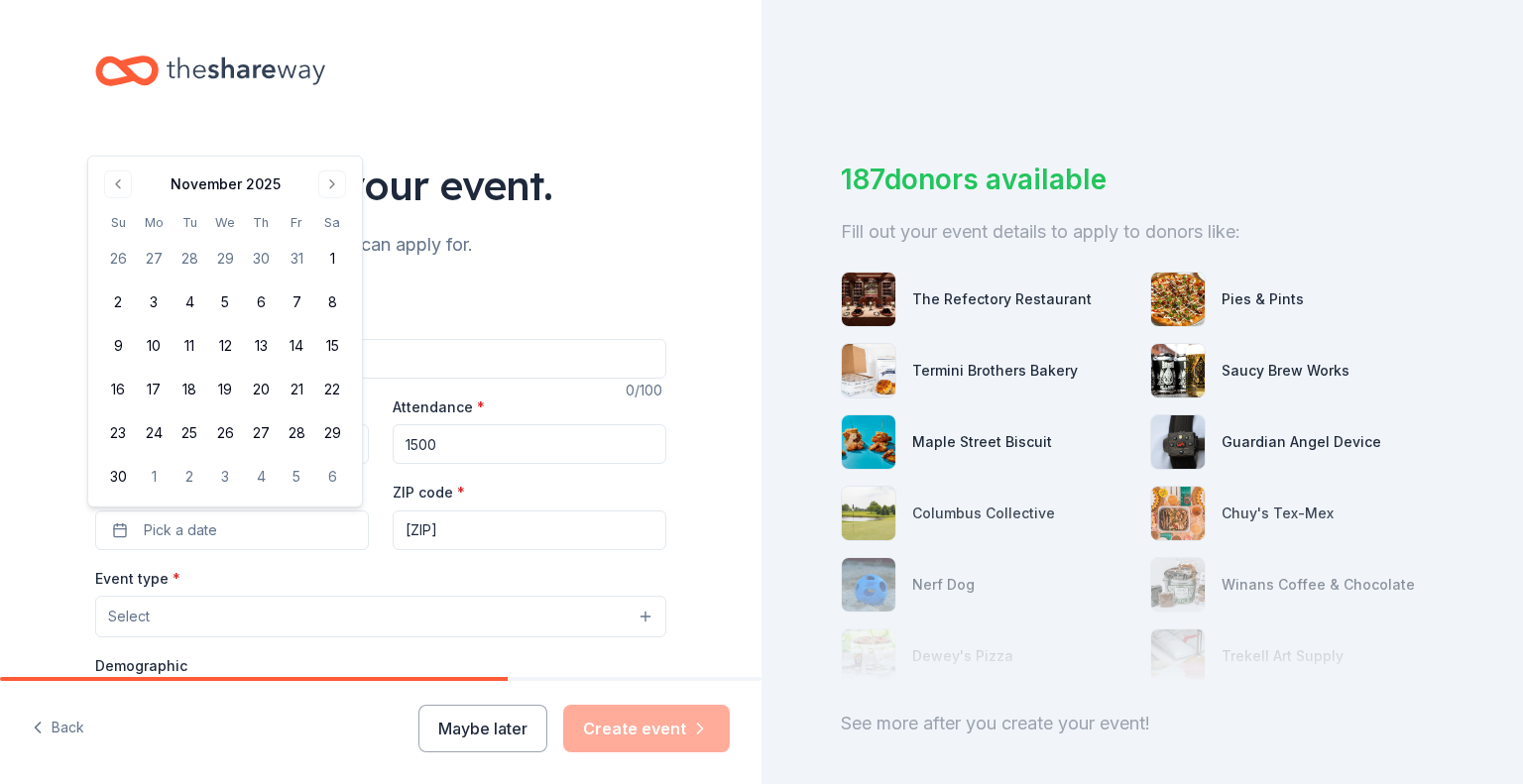 click at bounding box center (332, 184) 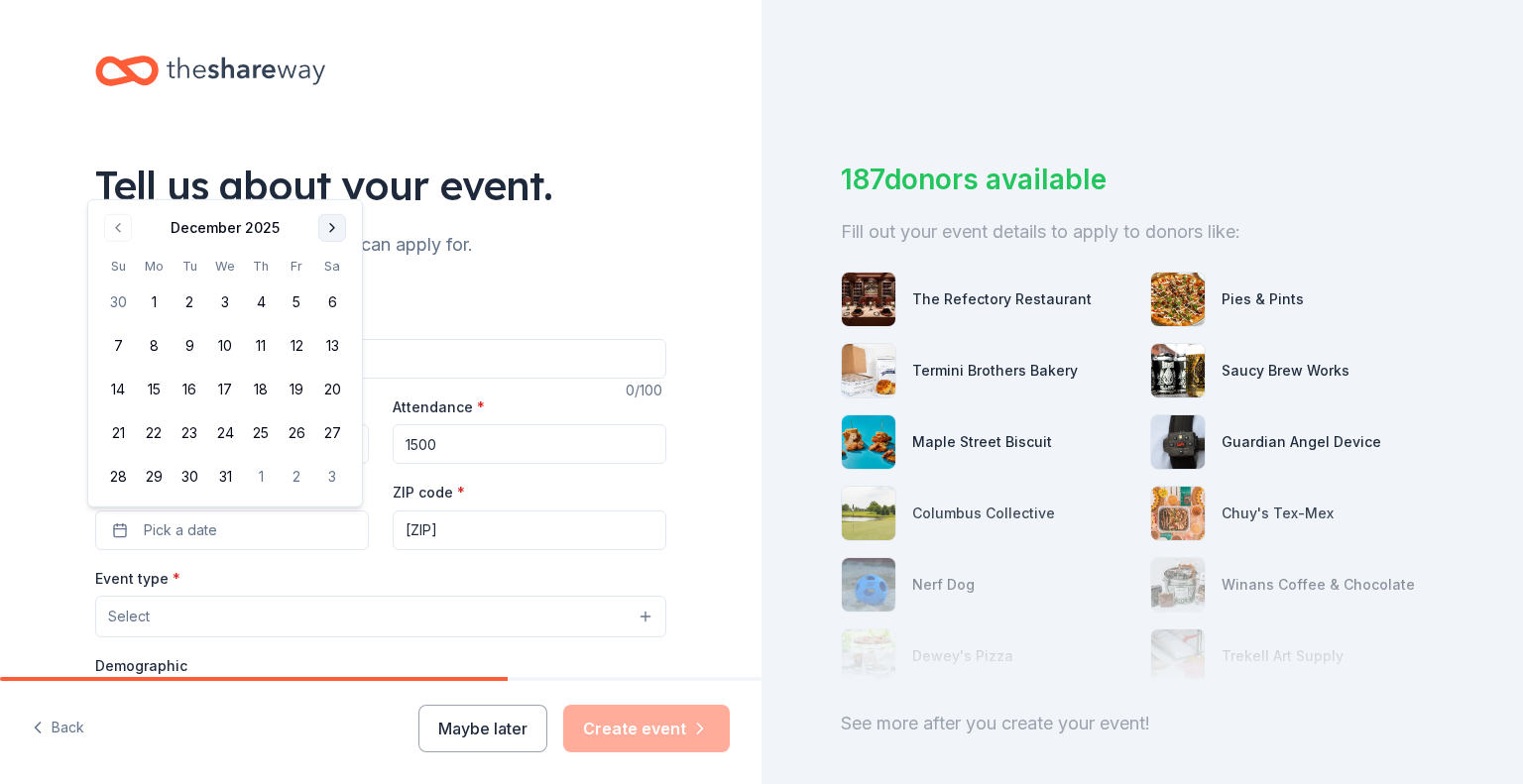 click at bounding box center [332, 228] 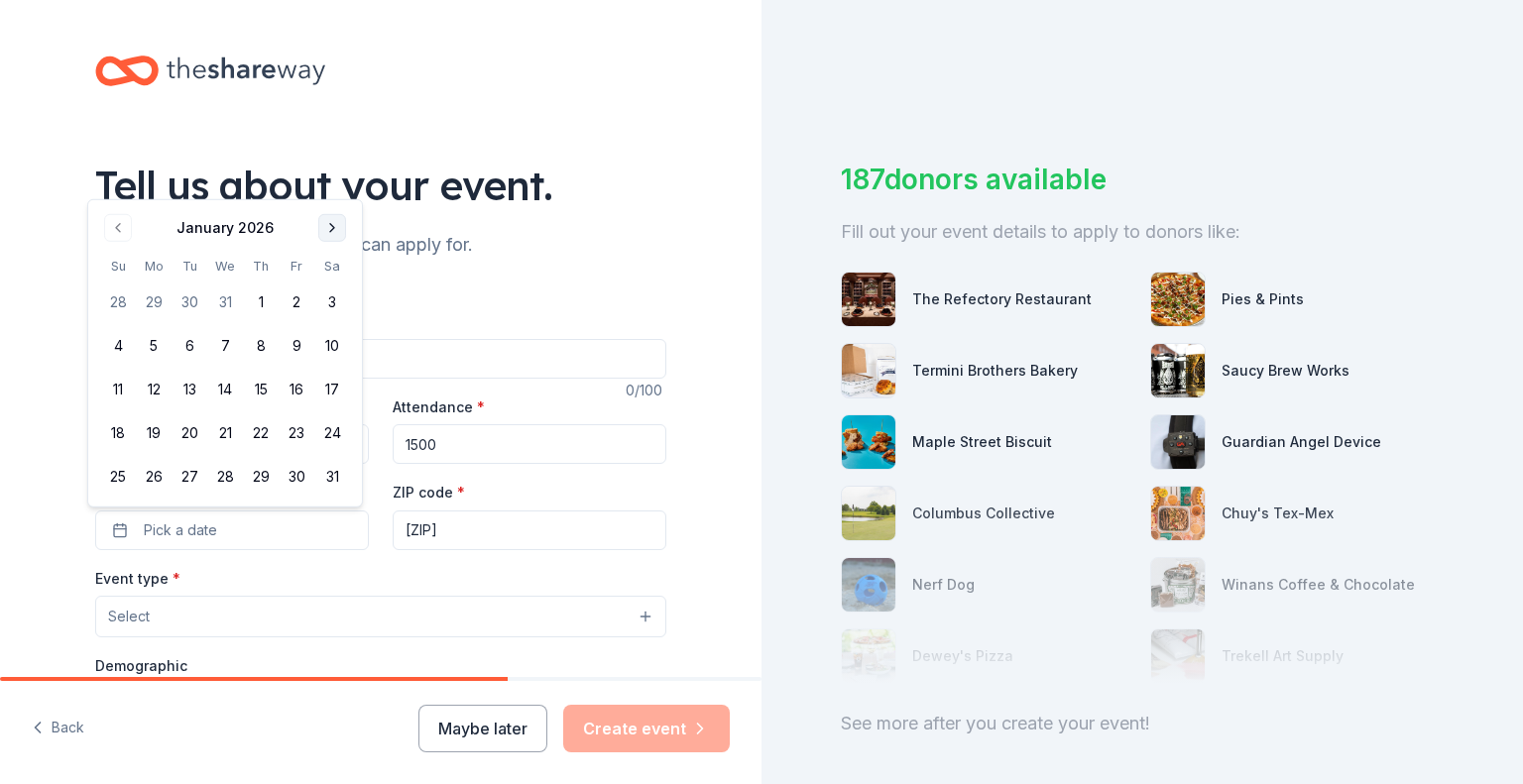 click at bounding box center [332, 228] 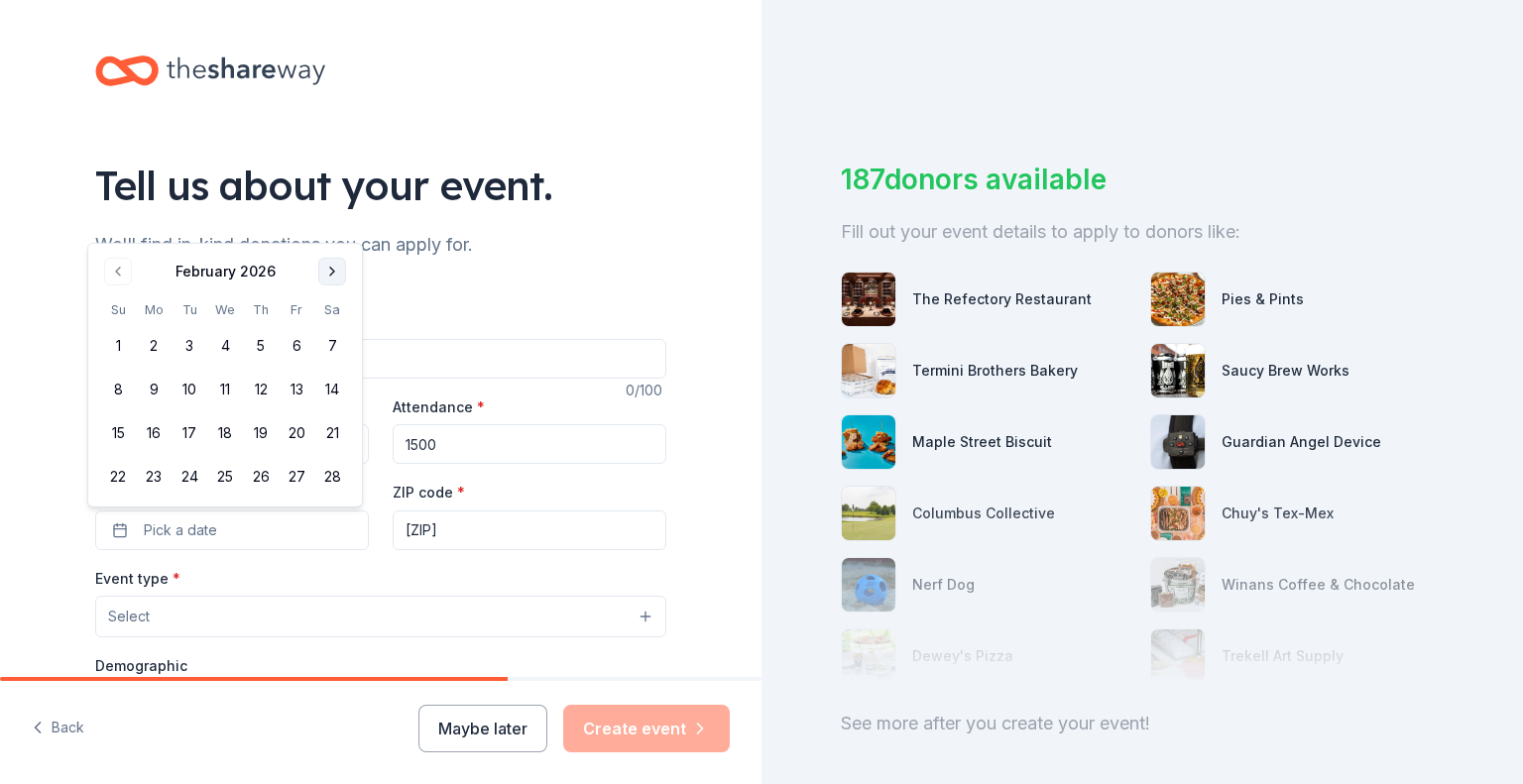 click at bounding box center (332, 272) 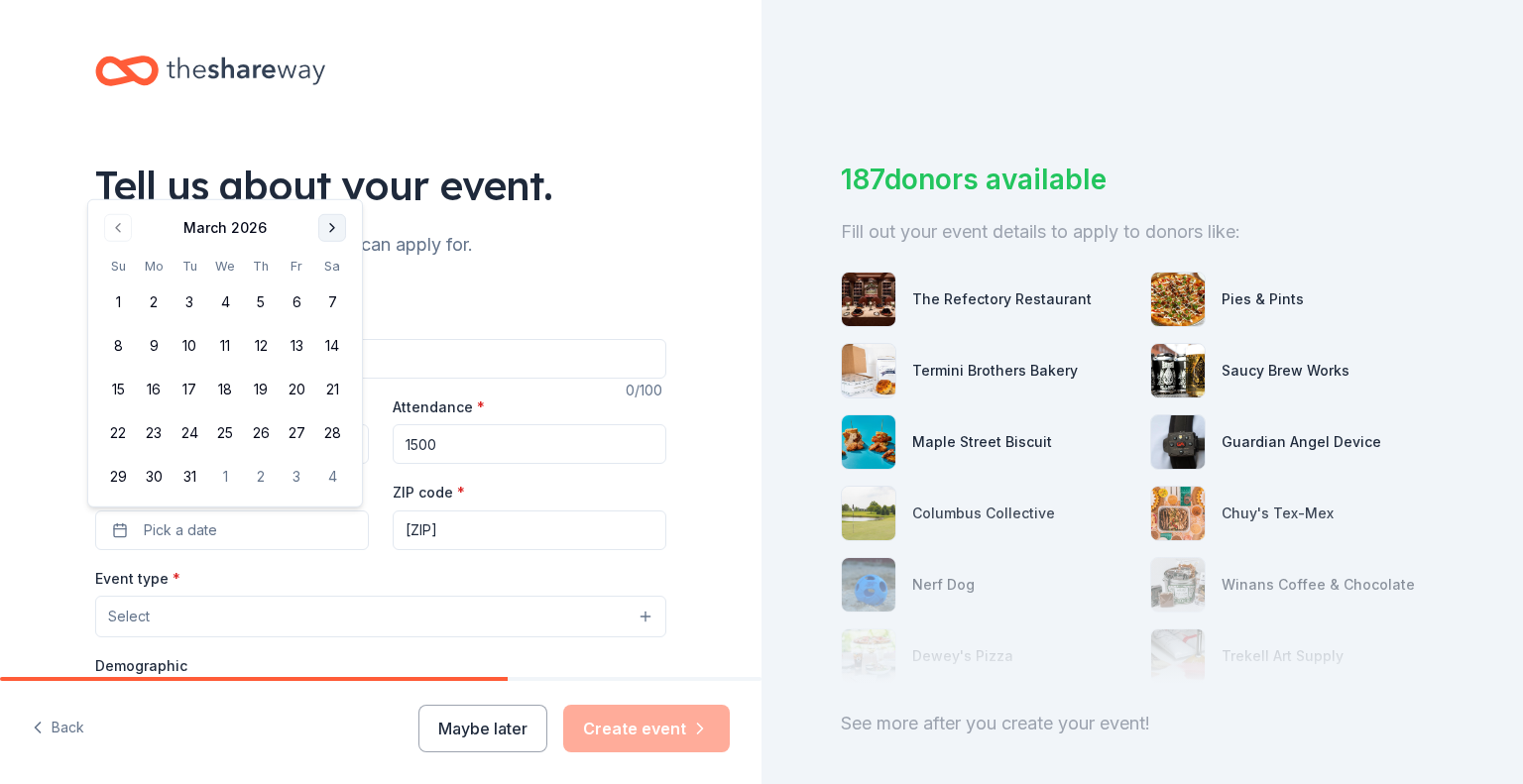 click at bounding box center (332, 228) 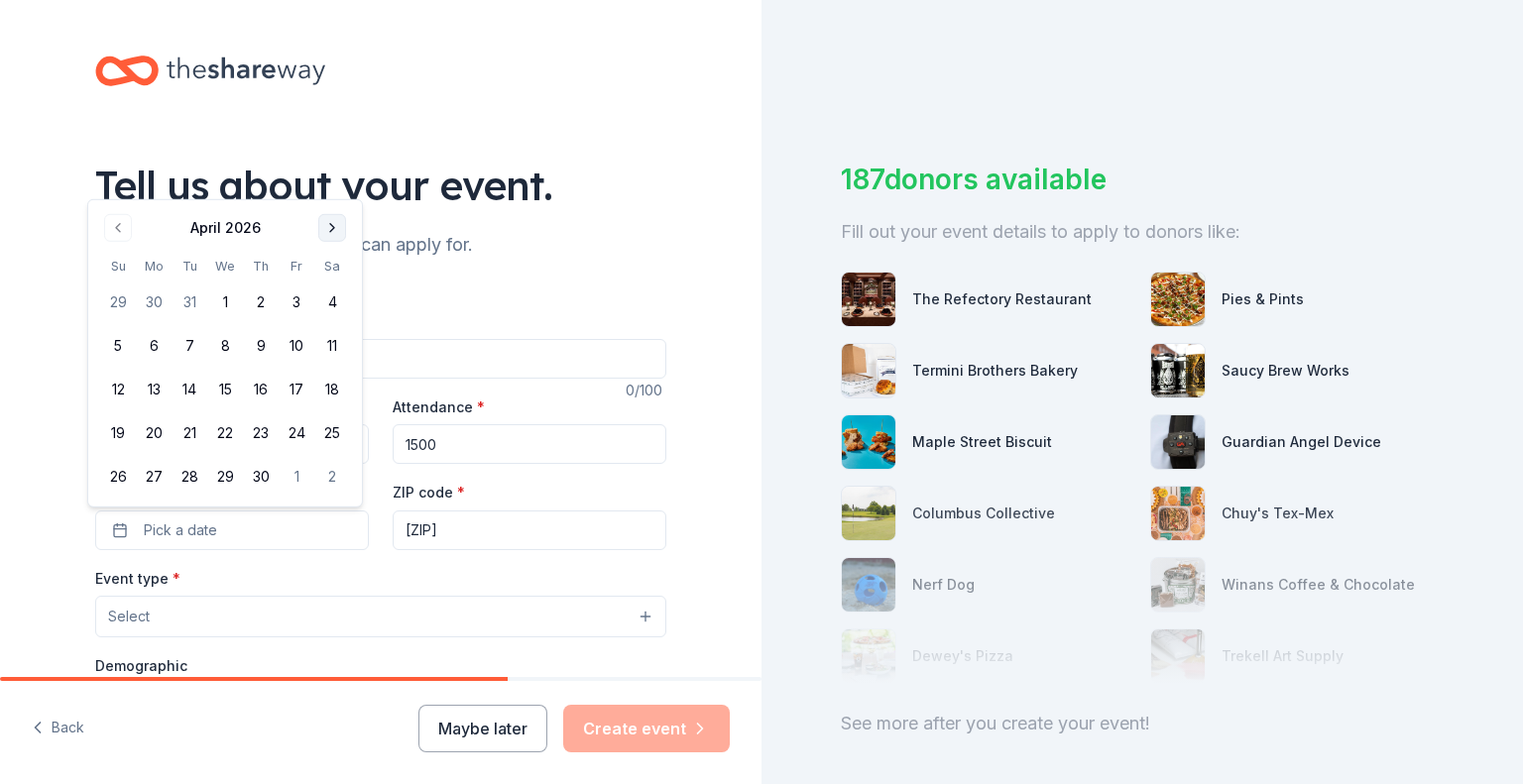 click at bounding box center [332, 228] 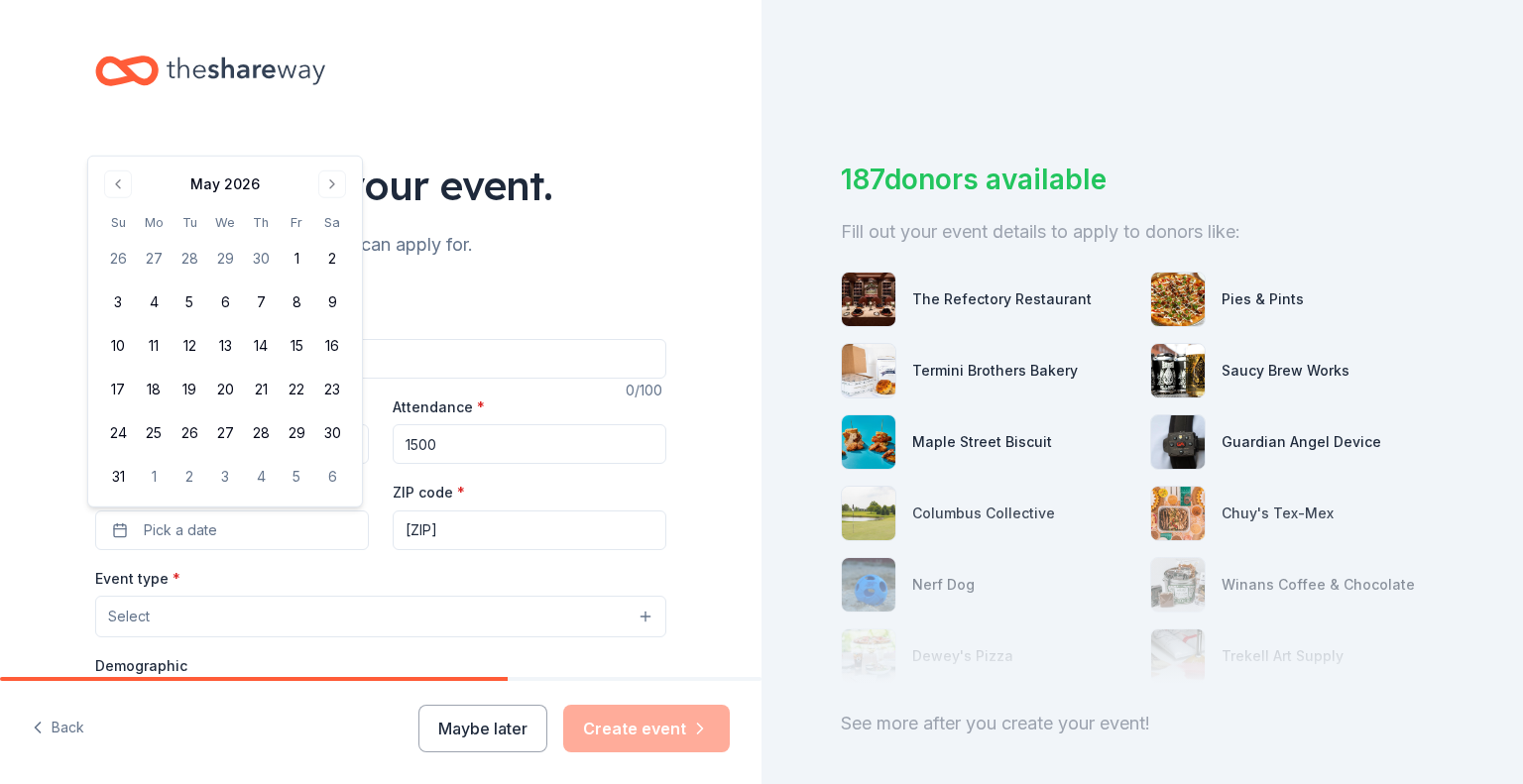 click on "[MONTH] [YEAR] Su Mo Tu We Th Fr Sa 26 27 28 29 30 1 2 3 4 5 6 7 8 9 10 11 12 13 14 15 16 17 18 19 20 21 22 23 24 25 26 27 28 29 30 31 1 2 3 4 5 6" at bounding box center [225, 331] 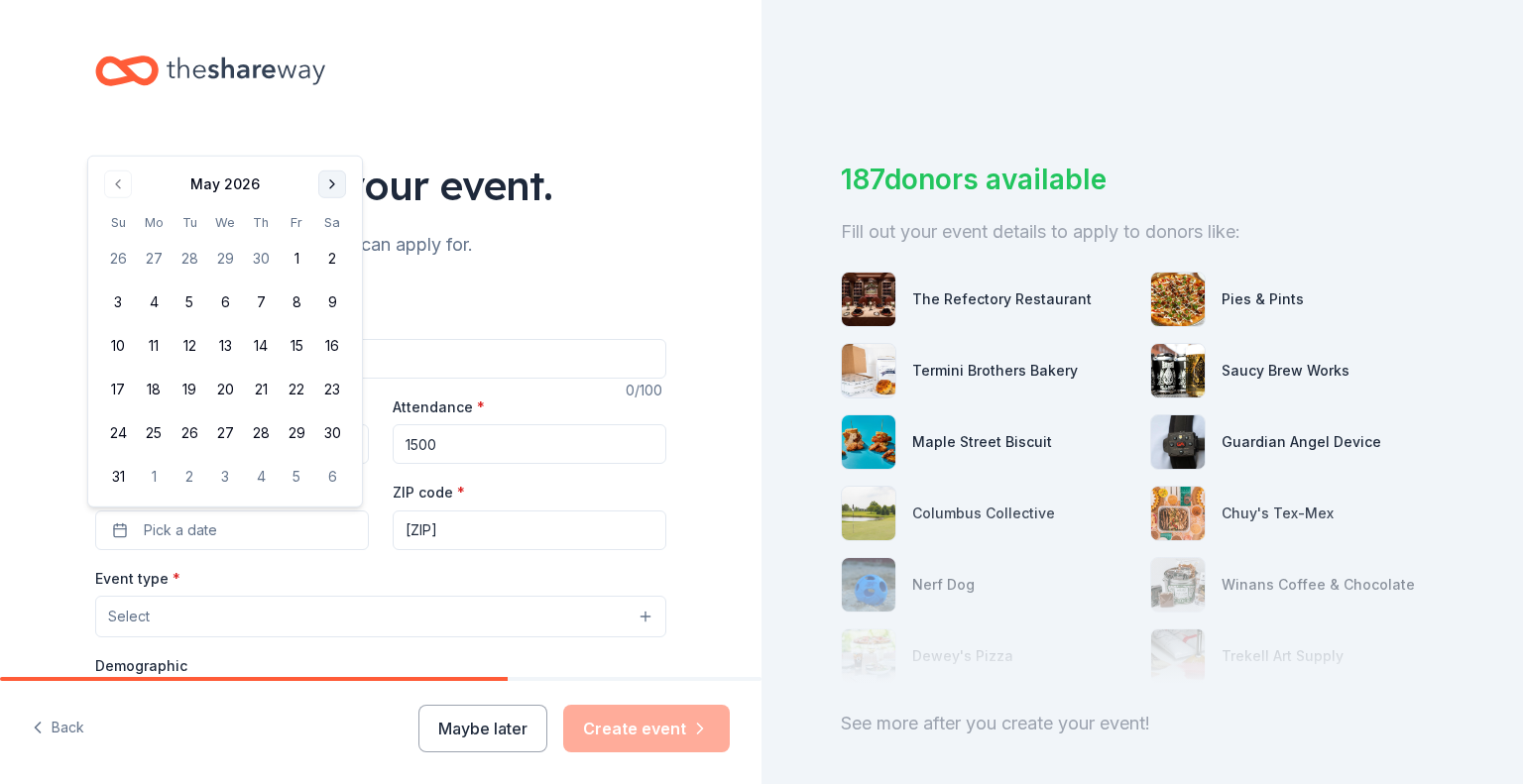 click at bounding box center [332, 184] 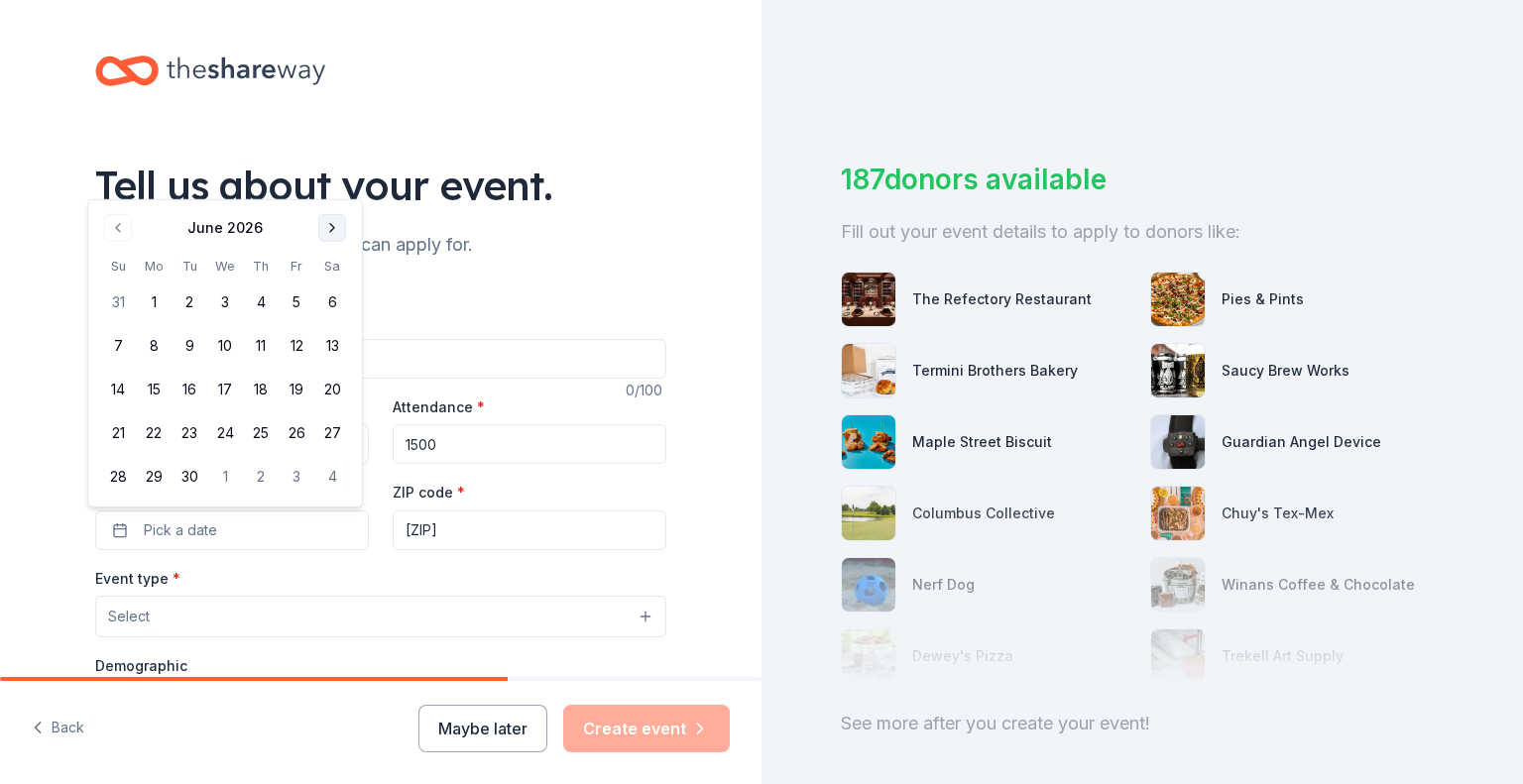 click at bounding box center (332, 228) 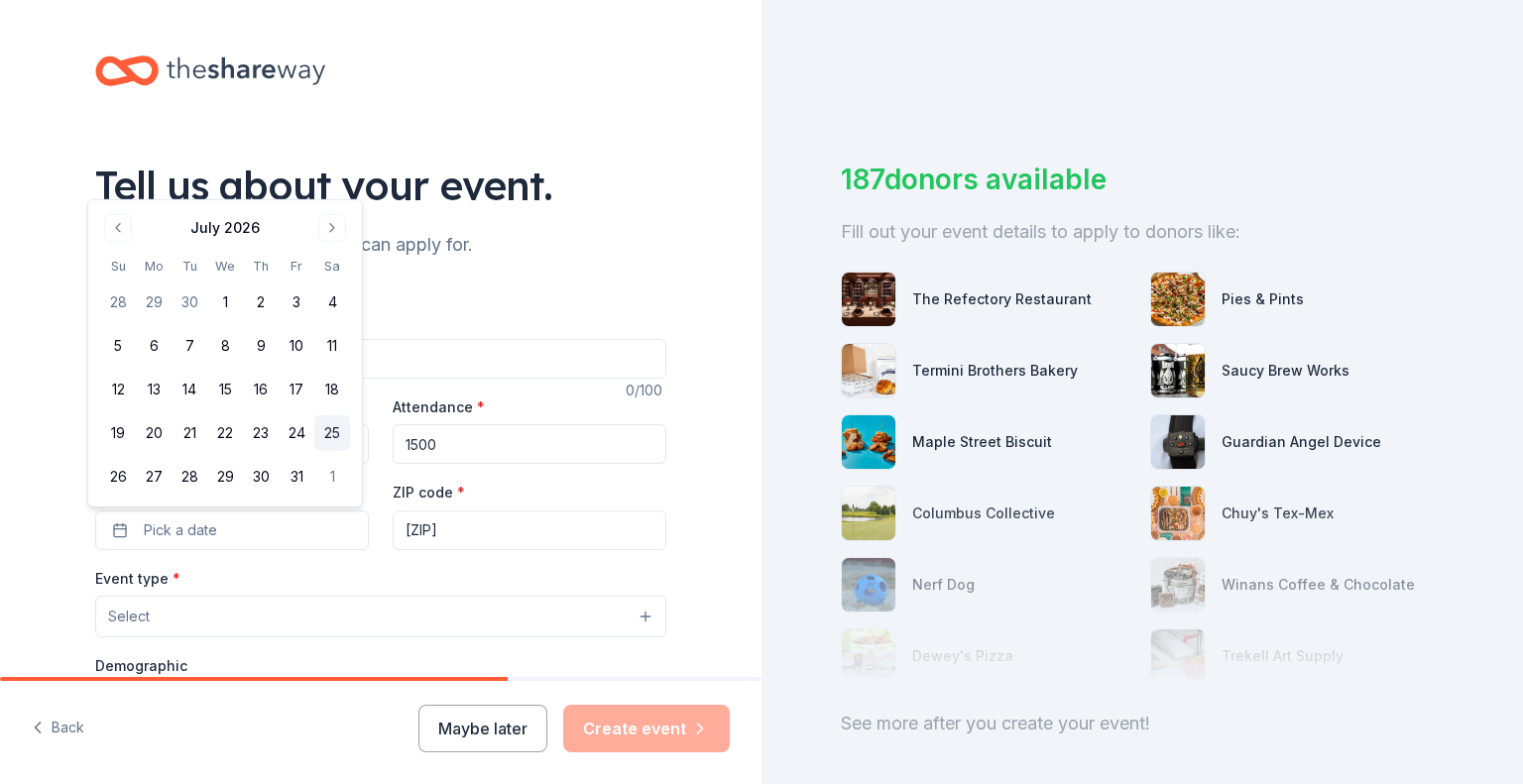 click on "25" at bounding box center [332, 433] 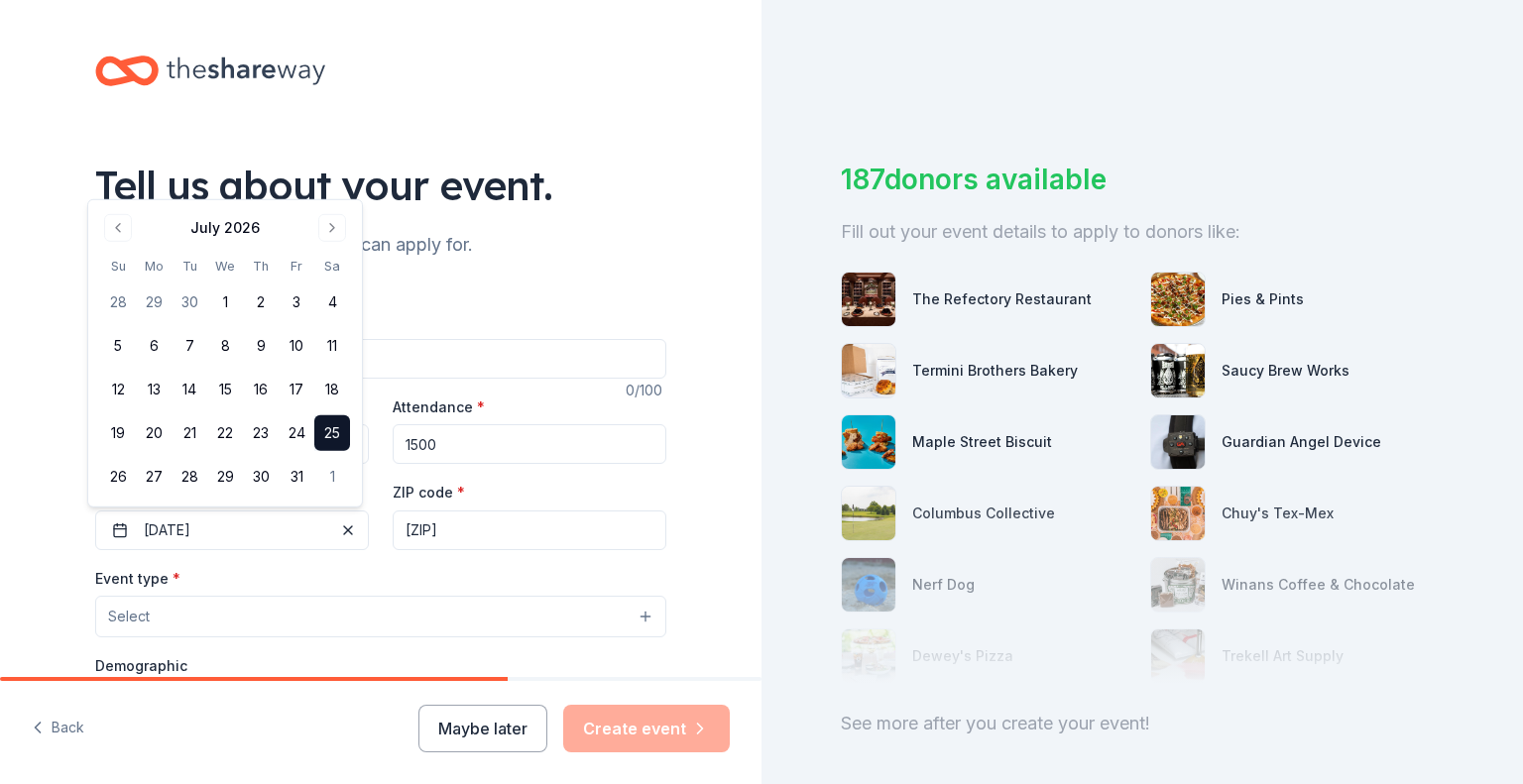 click on "Select" at bounding box center [381, 616] 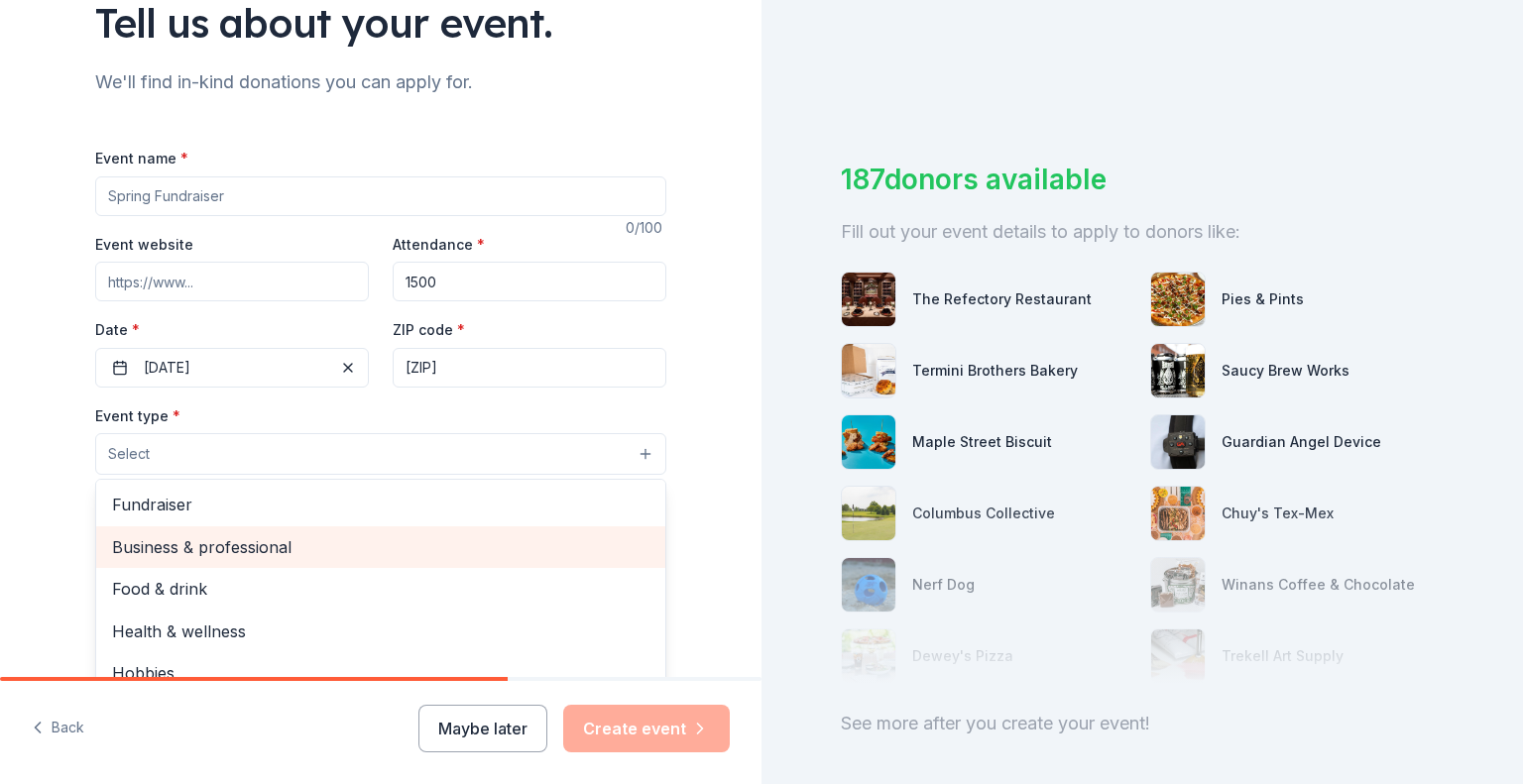 scroll, scrollTop: 198, scrollLeft: 0, axis: vertical 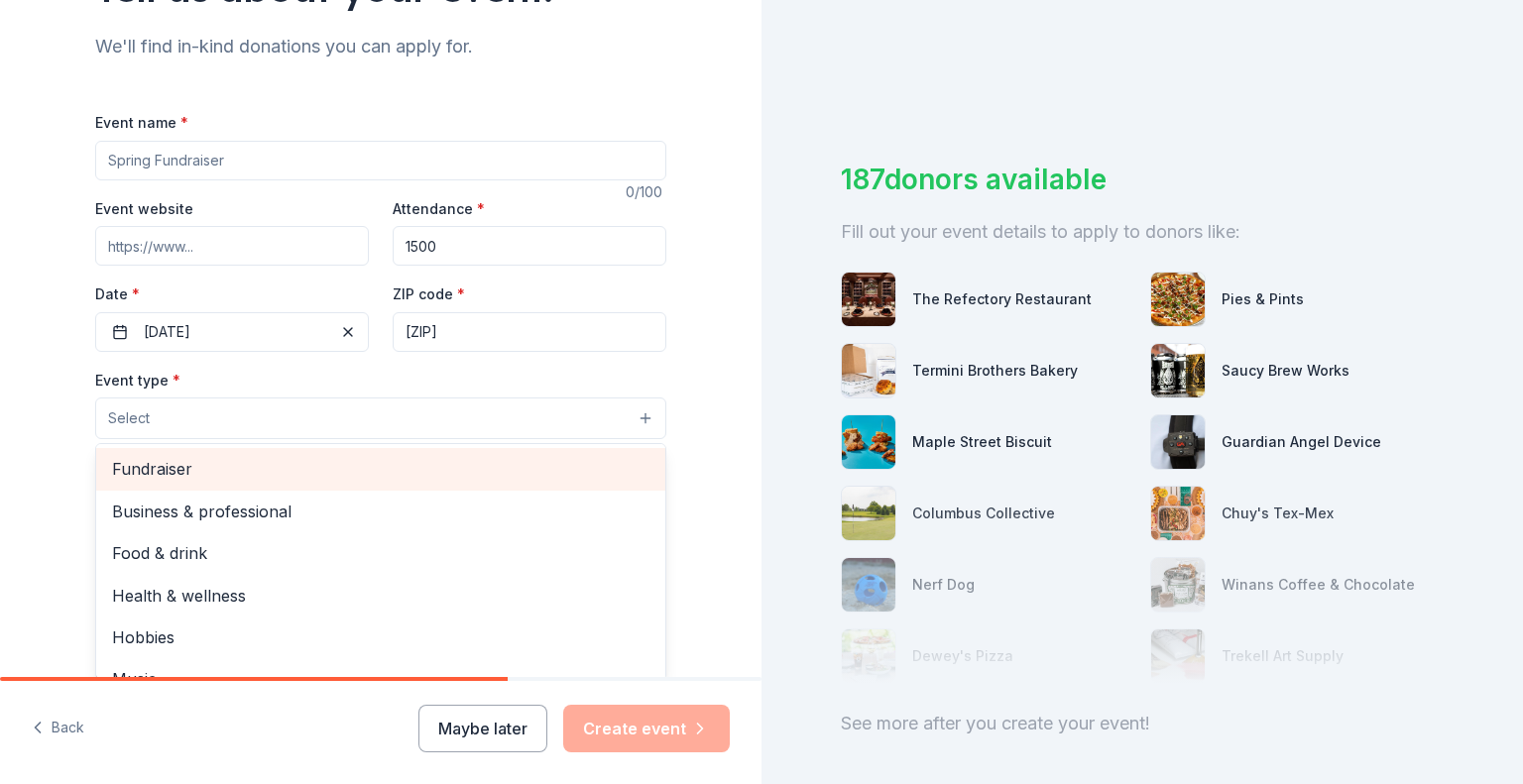 click on "Fundraiser" at bounding box center [381, 469] 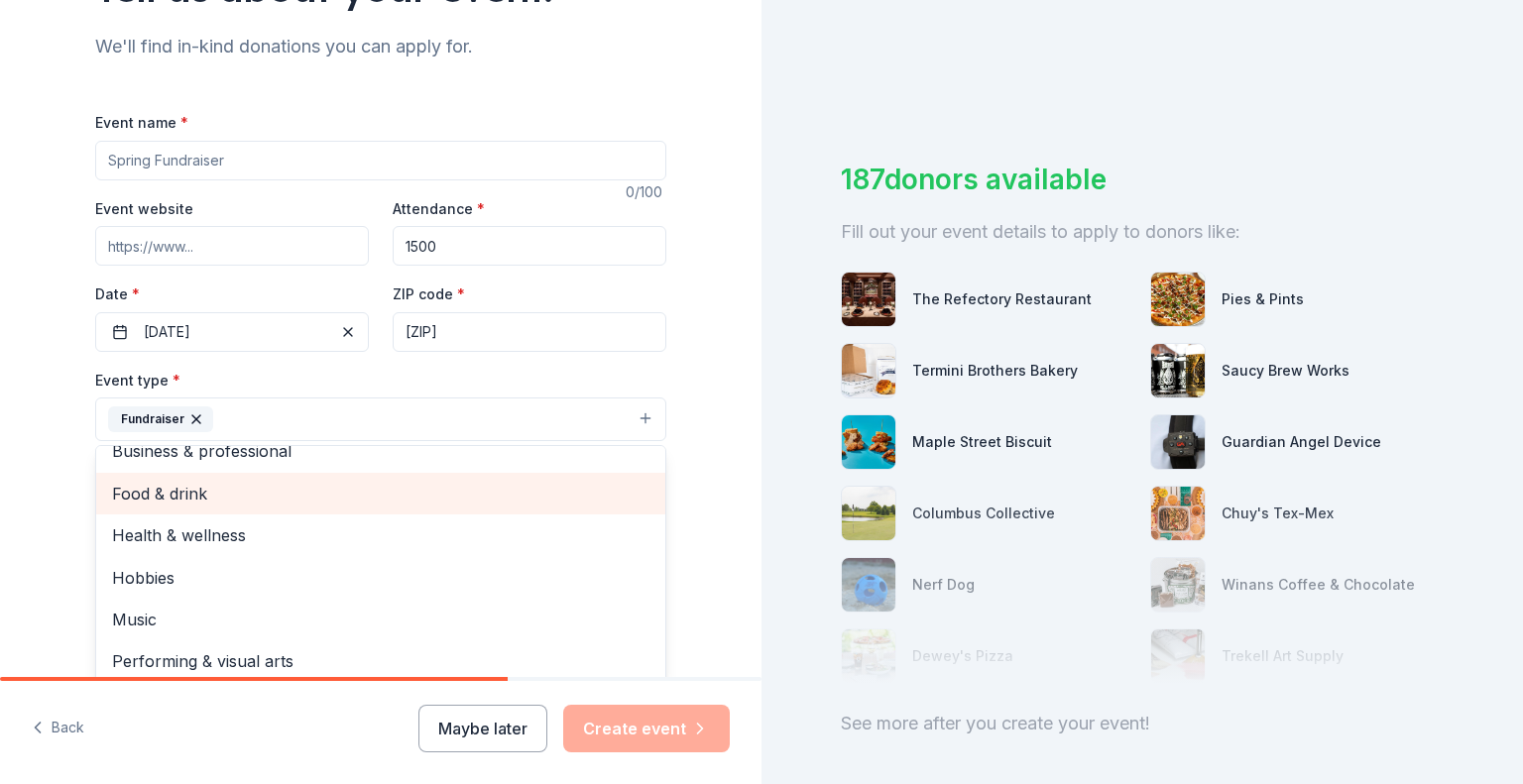 scroll, scrollTop: 24, scrollLeft: 0, axis: vertical 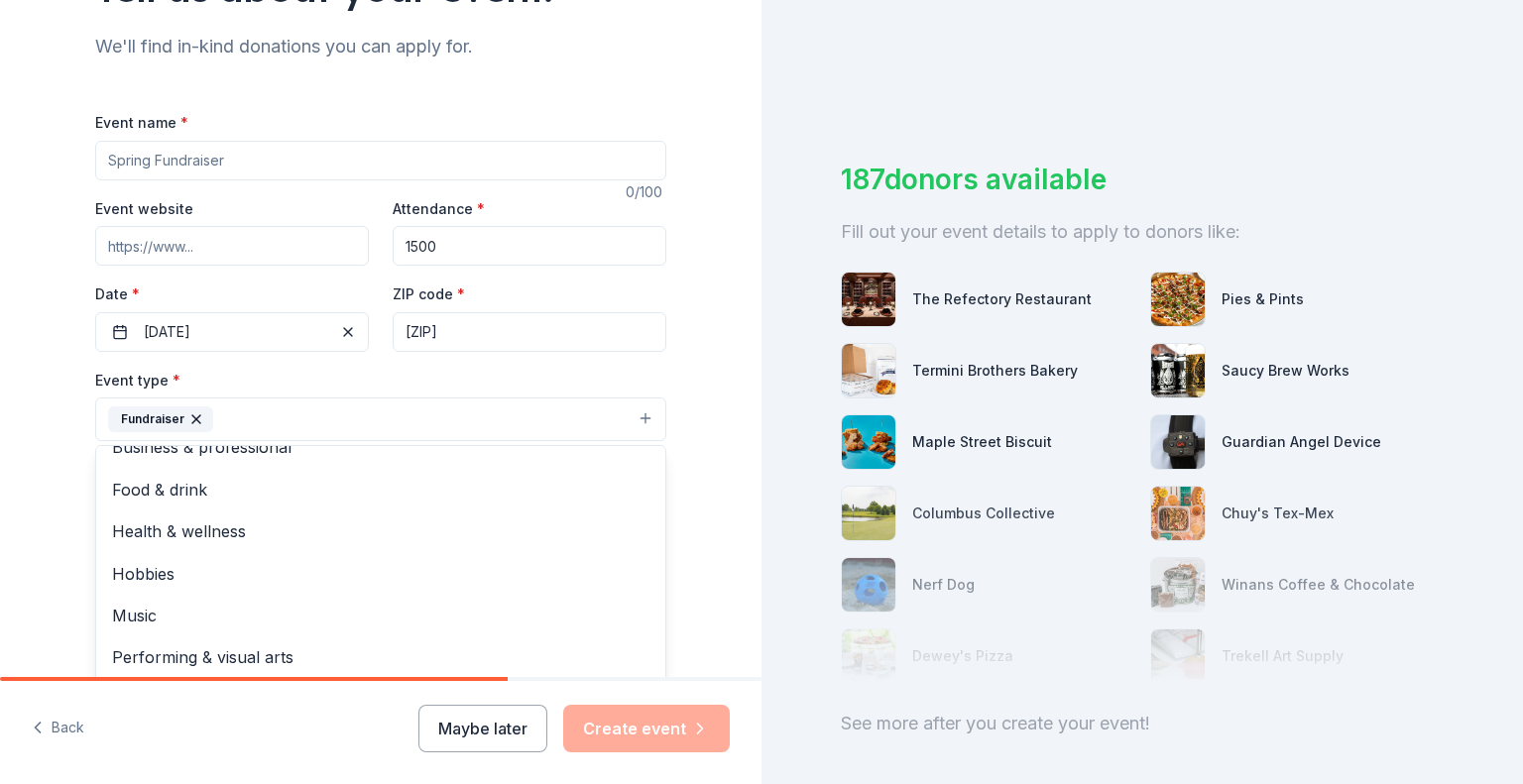 click on "Tell us about your event. We'll find in-kind donations you can apply for. Event name * 0 /100 Event website Attendance * 1500 Date * [DATE] ZIP code * [ZIP] Event type * Fundraiser Demographic All genders Mostly men Mostly women All ages 0-10 yrs 10-20 yrs 20-30 yrs 30-40 yrs 40-50 yrs 50-60 yrs 60-70 yrs 70-80 yrs 80+ yrs We use this information to help brands find events with their target demographic to sponsor their products. Mailing address Apt/unit Description What are you looking for? * Auction & raffle Meals Snacks Desserts Alcohol Beverages Send me reminders Email me reminders of donor application deadlines Recurring event" at bounding box center [381, 462] 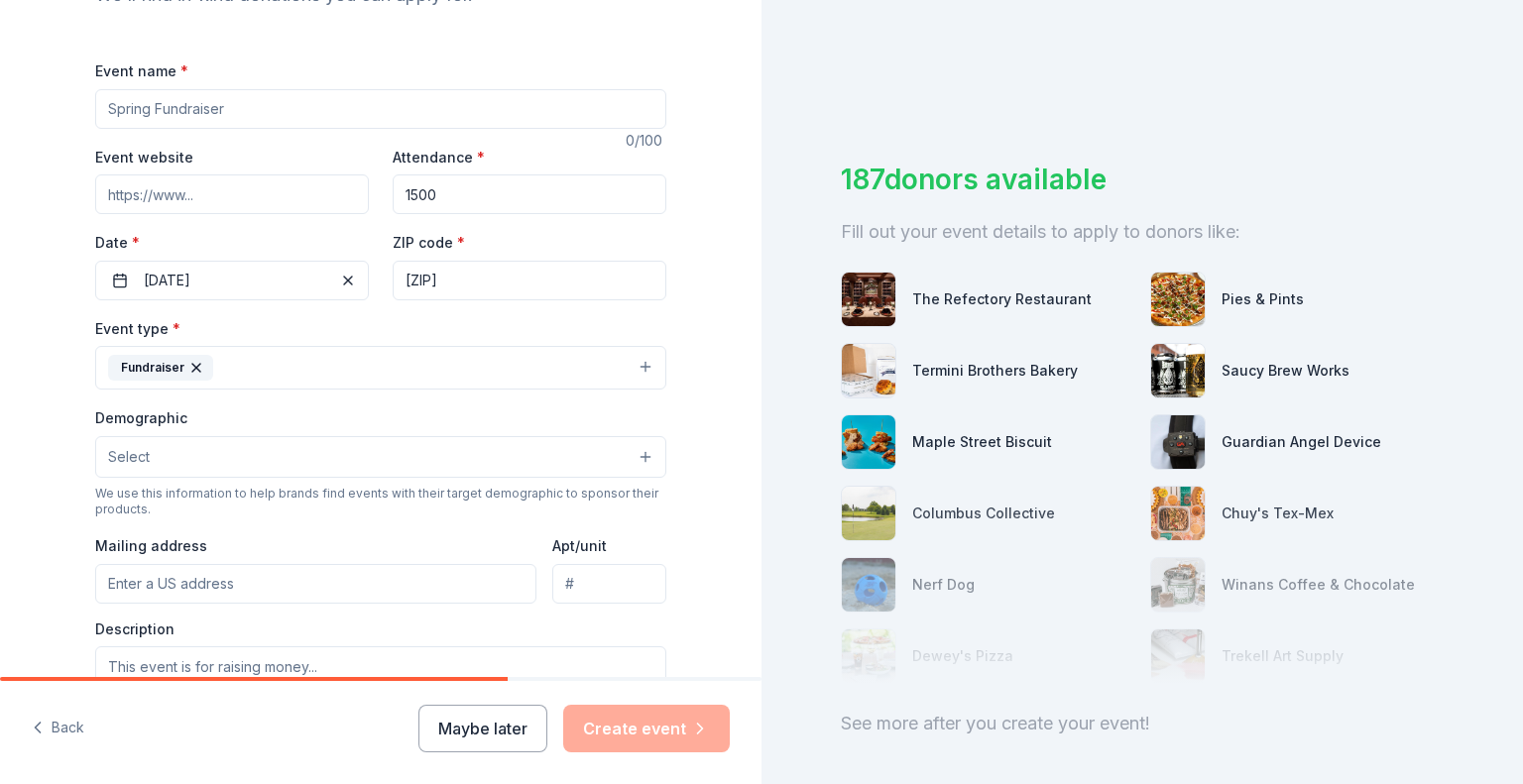 scroll, scrollTop: 297, scrollLeft: 0, axis: vertical 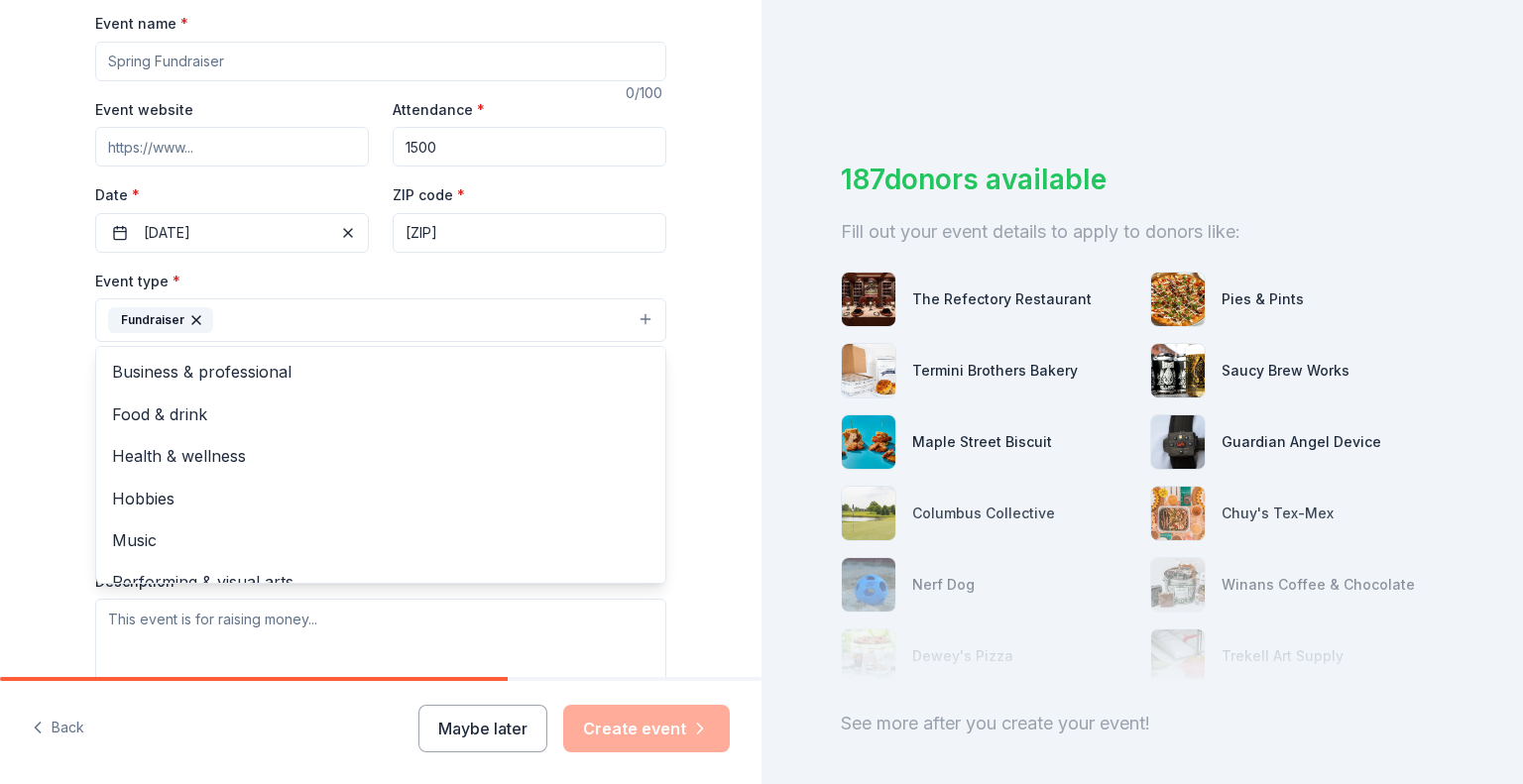 click on "Fundraiser" at bounding box center (381, 320) 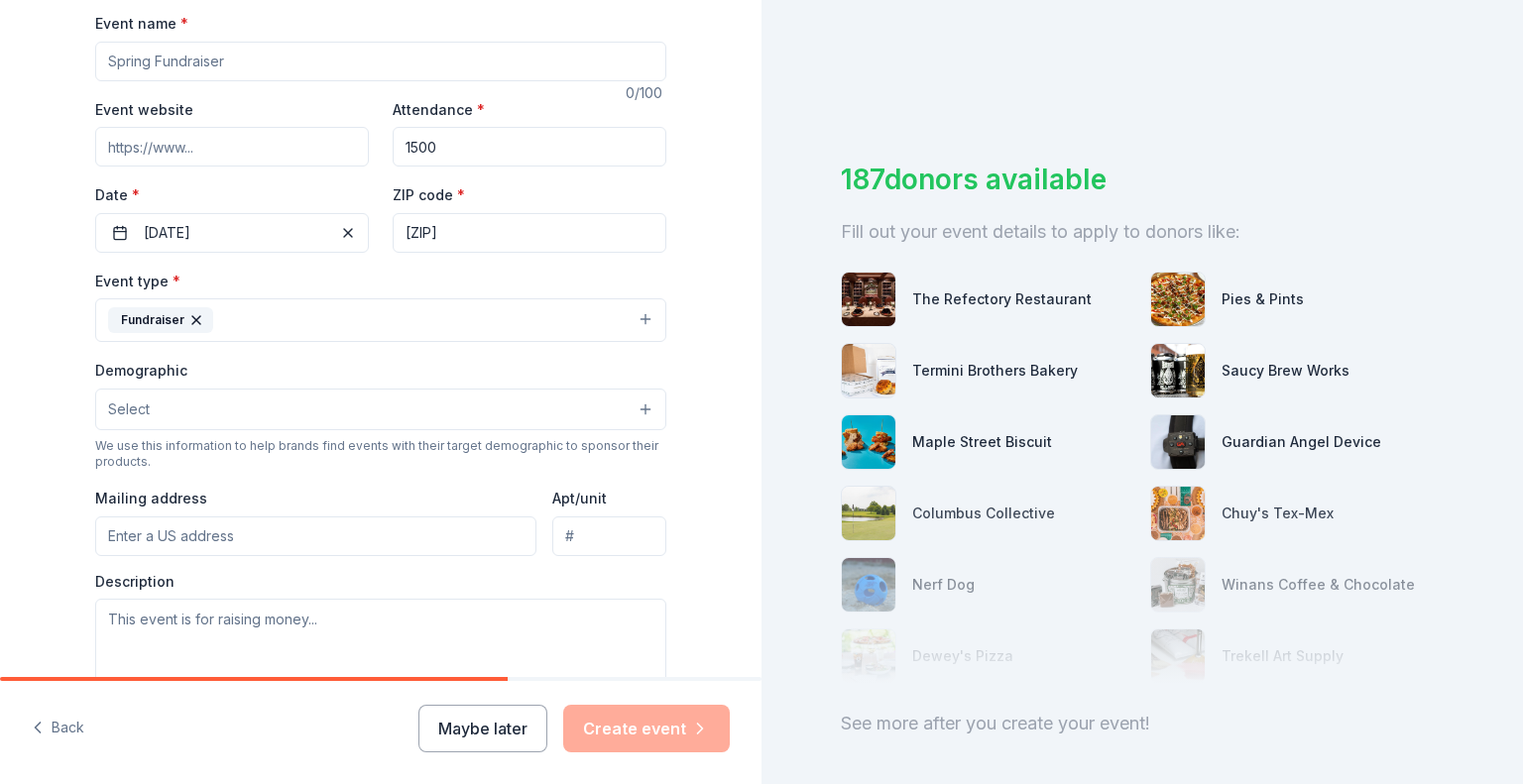 click on "Fundraiser" at bounding box center [381, 320] 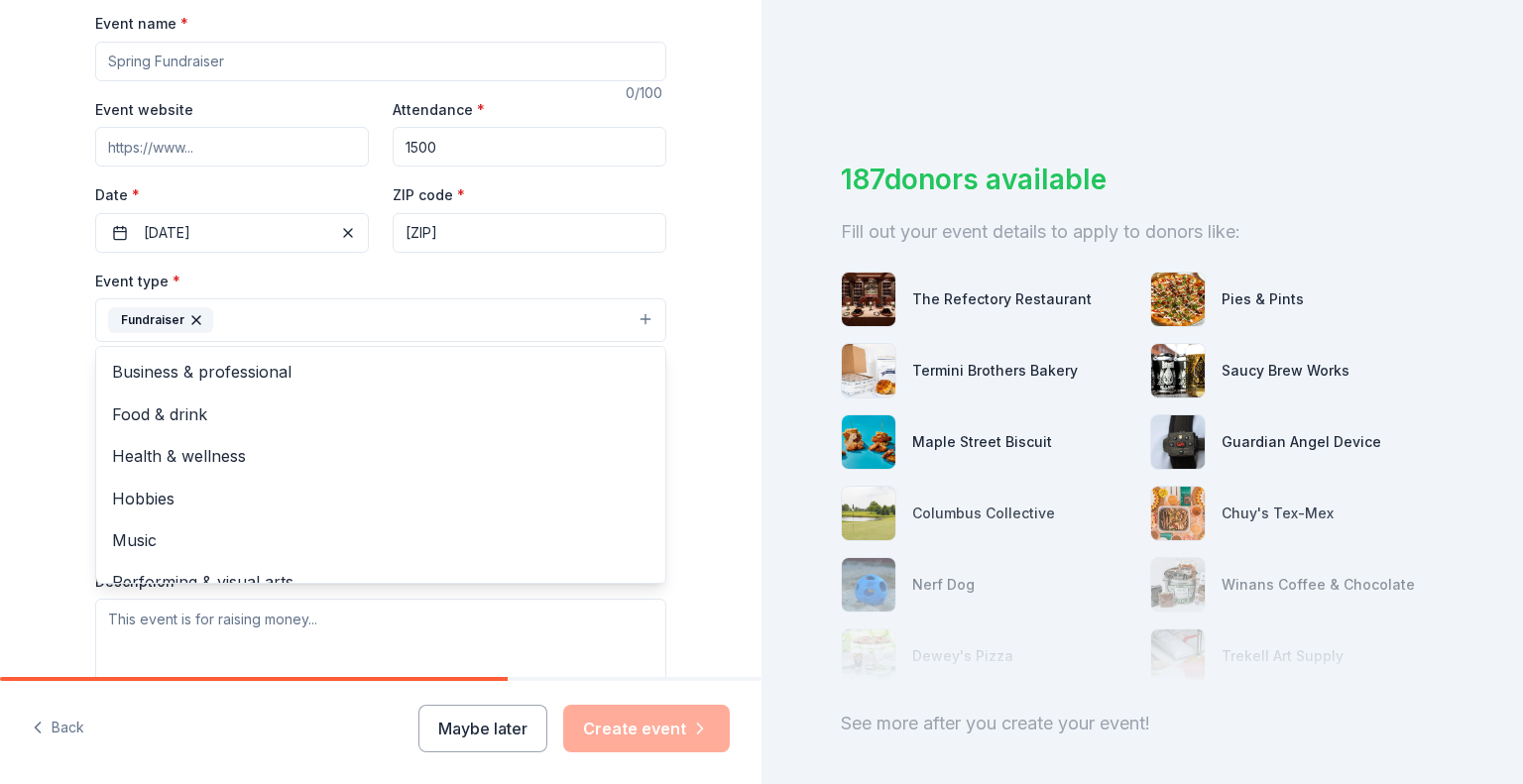 click on "Tell us about your event. We'll find in-kind donations you can apply for. Event name * 0 /100 Event website Attendance * 1500 Date * [DATE] ZIP code * [ZIP] Event type * Fundraiser Demographic All genders Mostly men Mostly women All ages 0-10 yrs 10-20 yrs 20-30 yrs 30-40 yrs 40-50 yrs 50-60 yrs 60-70 yrs 70-80 yrs 80+ yrs We use this information to help brands find events with their target demographic to sponsor their products. Mailing address Apt/unit Description What are you looking for? * Auction & raffle Meals Snacks Desserts Alcohol Beverages Send me reminders Email me reminders of donor application deadlines Recurring event" at bounding box center (381, 363) 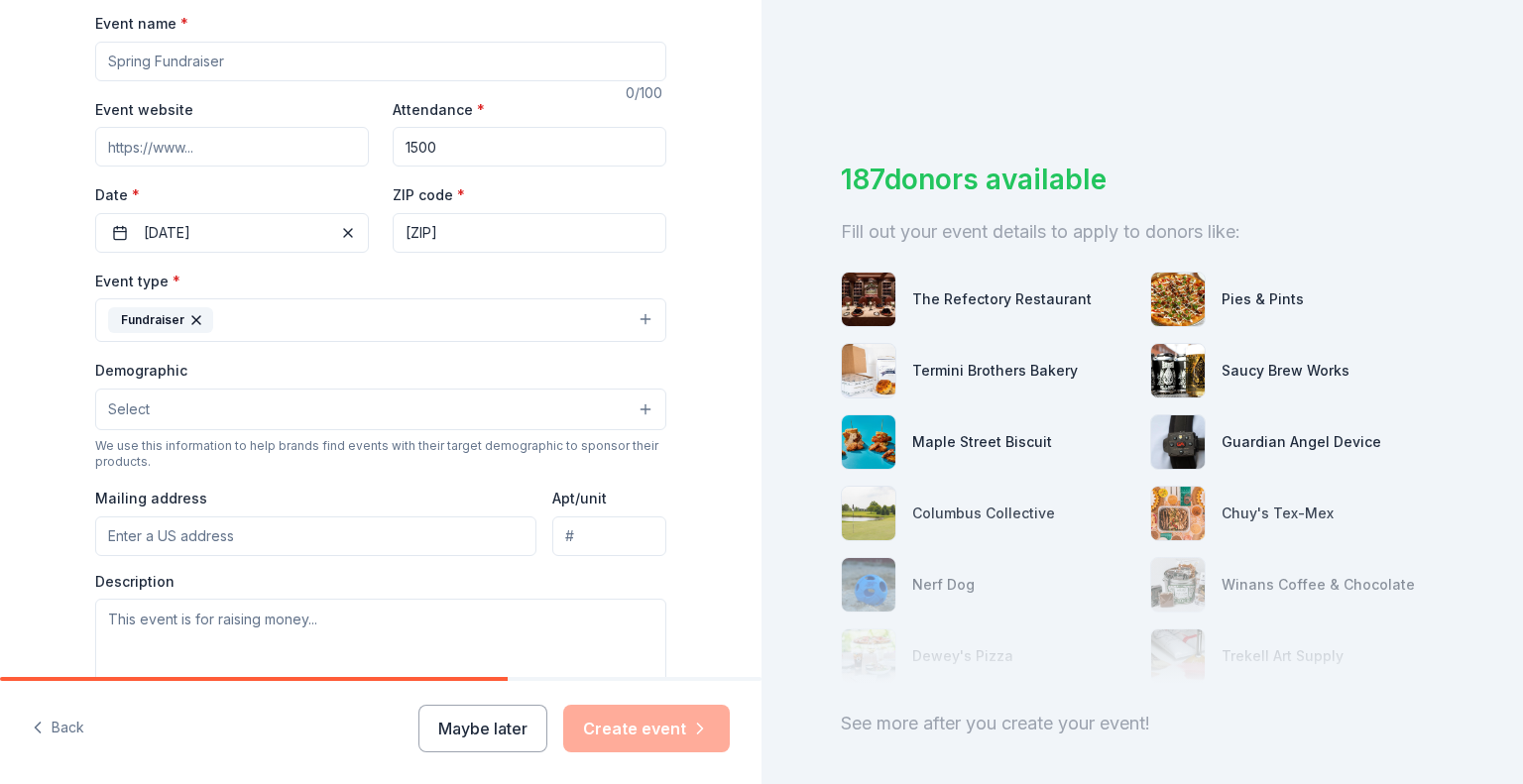 click on "Select" at bounding box center [381, 409] 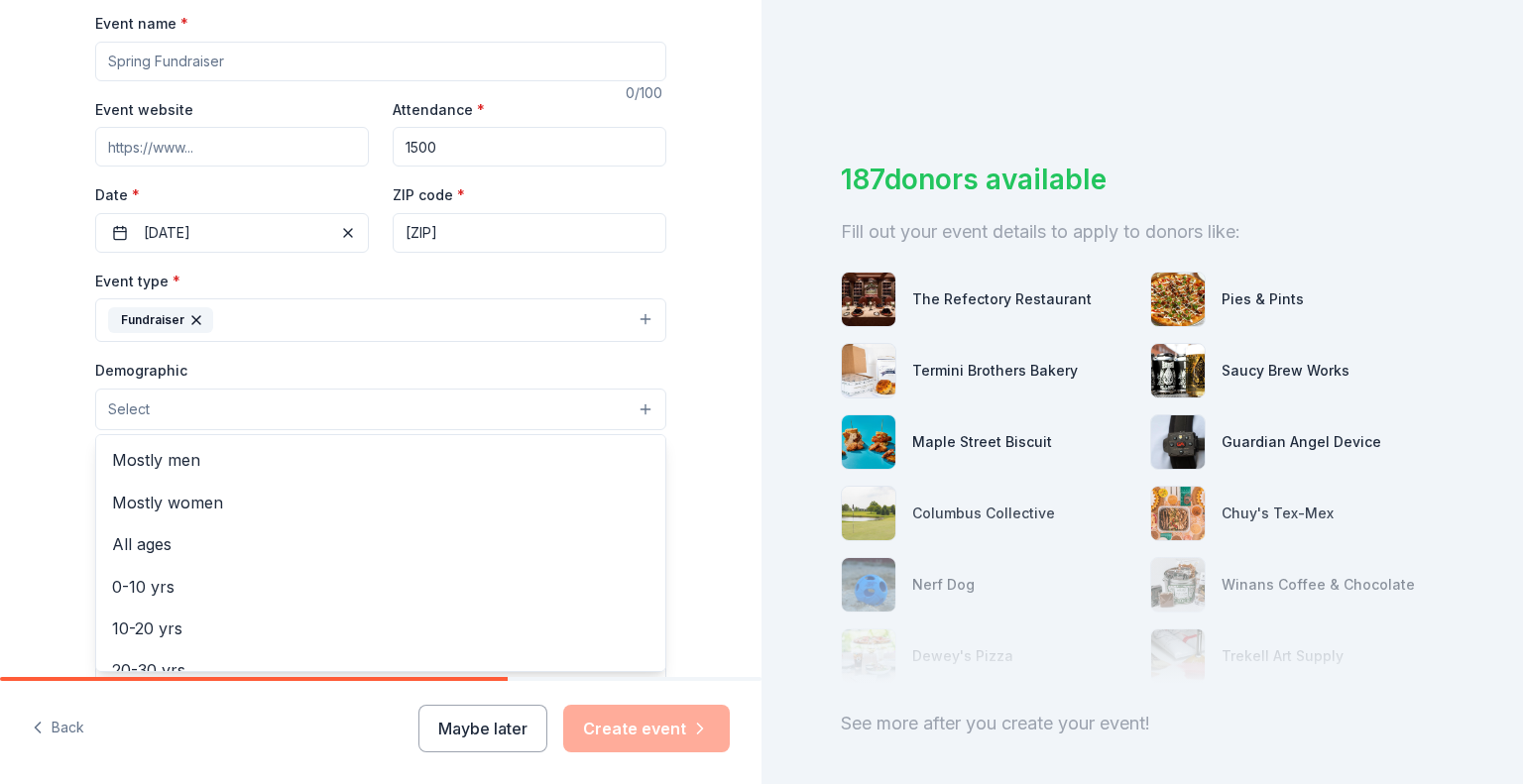 scroll, scrollTop: 0, scrollLeft: 0, axis: both 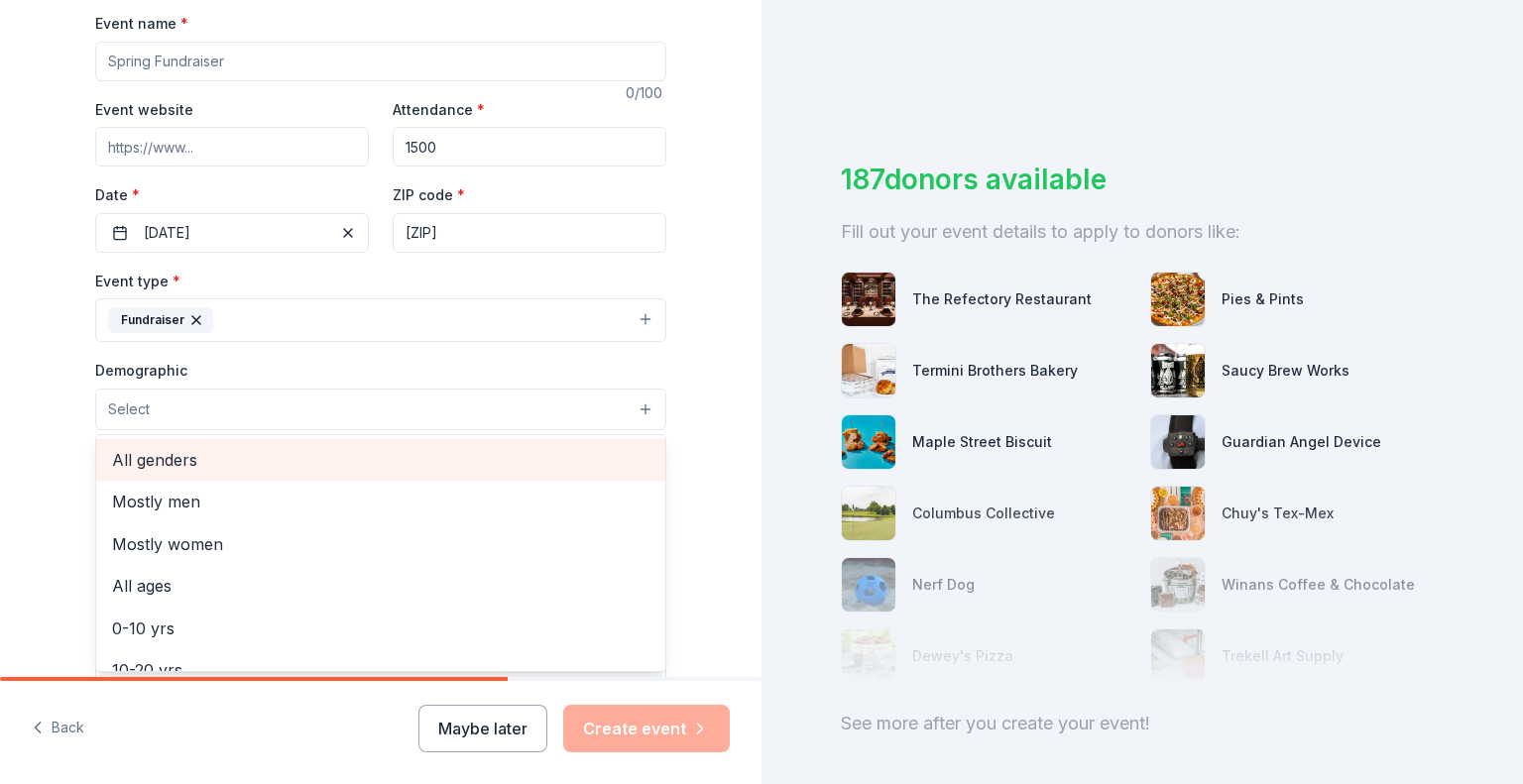 click on "All genders" at bounding box center [381, 460] 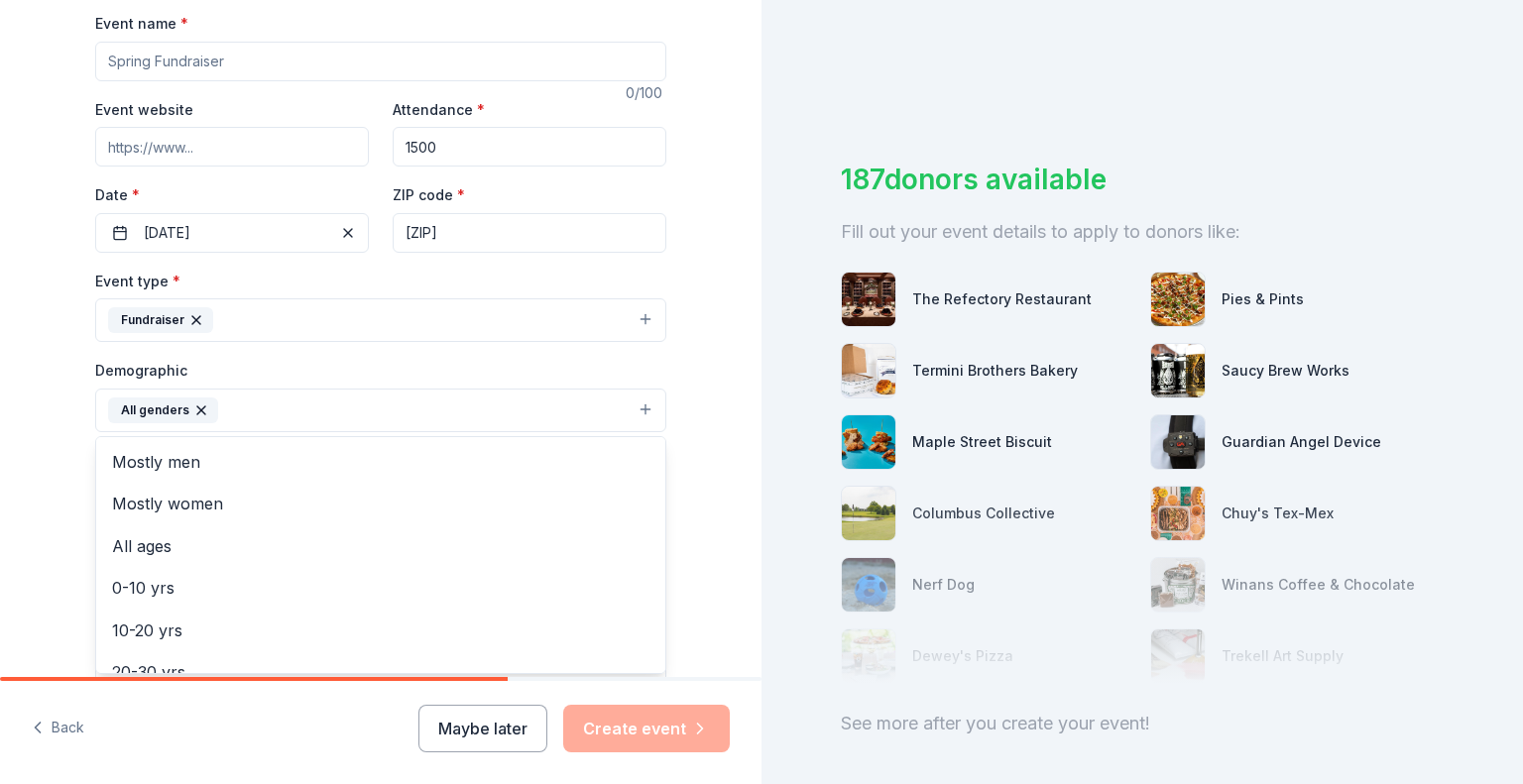 click on "Tell us about your event. We'll find in-kind donations you can apply for. Event name * 0 /100 Event website Attendance * 1500 Date * [DATE] ZIP code * [ZIP] Event type * Fundraiser Demographic All genders All ages 0-10 yrs 10-20 yrs 20-30 yrs 30-40 yrs 40-50 yrs 50-60 yrs 60-70 yrs 70-80 yrs 80+ yrs We use this information to help brands find events with their target demographic to sponsor their products. Mailing address Apt/unit Description What are you looking for? * Auction & raffle Meals Snacks Desserts Alcohol Beverages Send me reminders Email me reminders of donor application deadlines Recurring event" at bounding box center (381, 364) 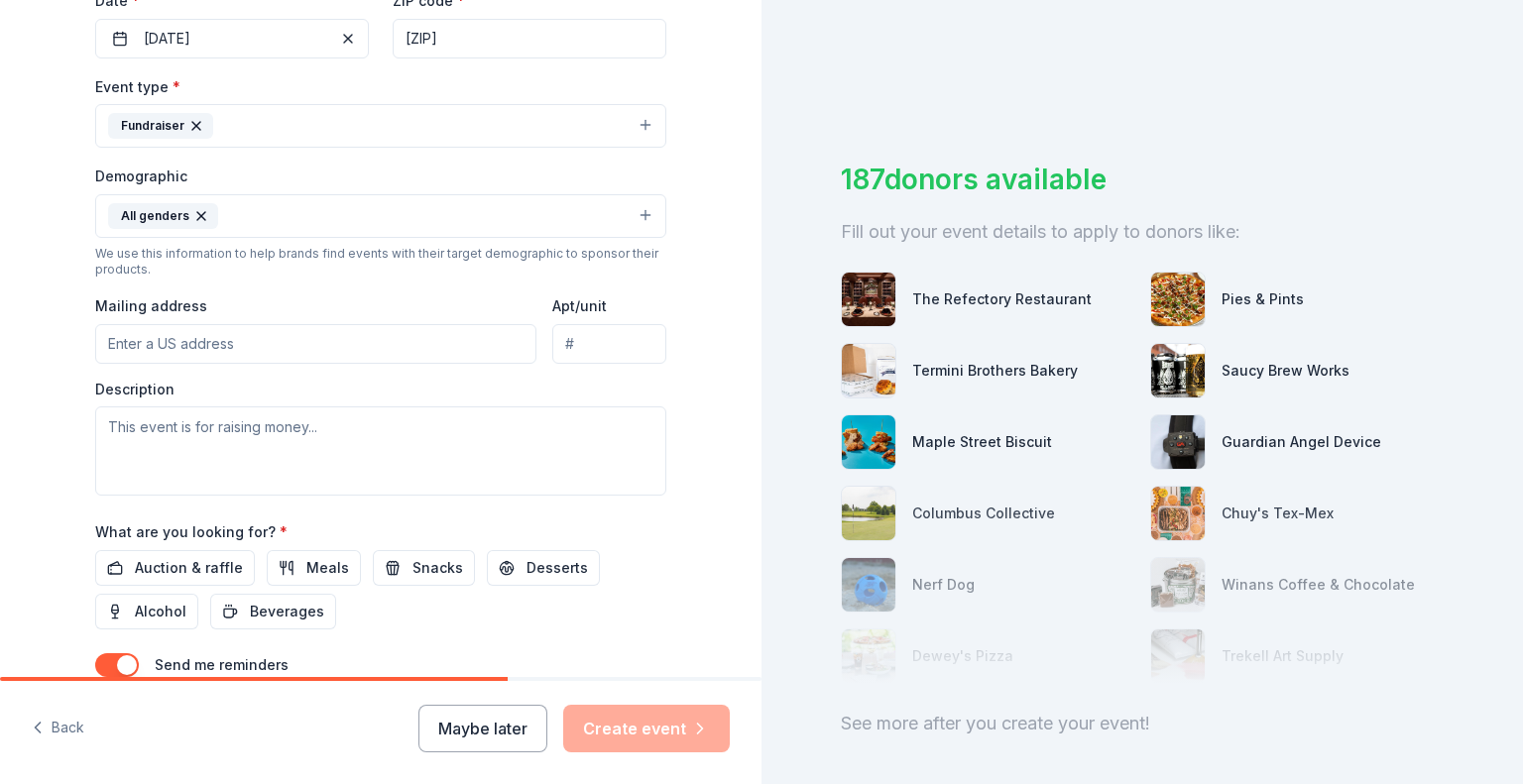 scroll, scrollTop: 496, scrollLeft: 0, axis: vertical 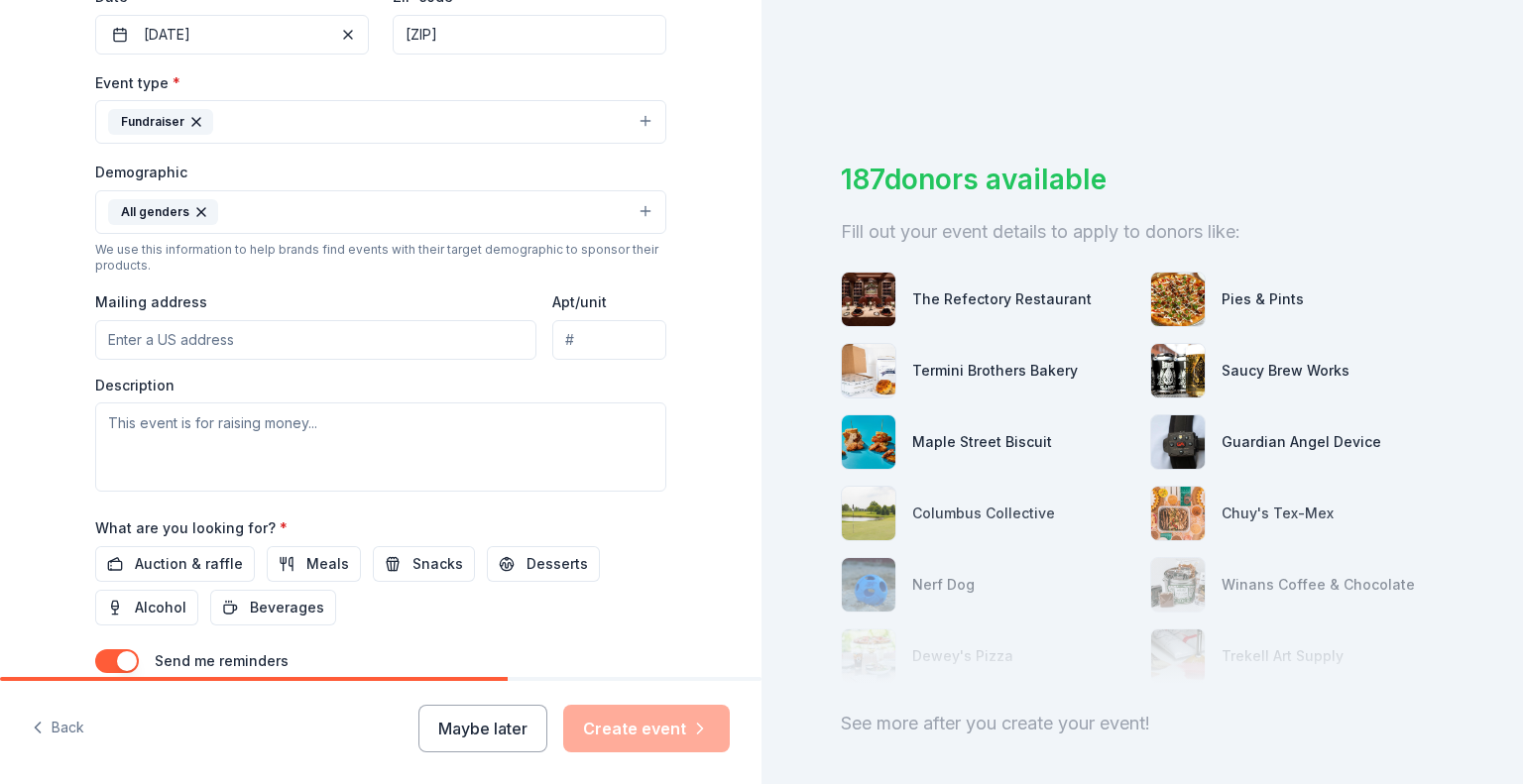click on "Mailing address" at bounding box center (315, 340) 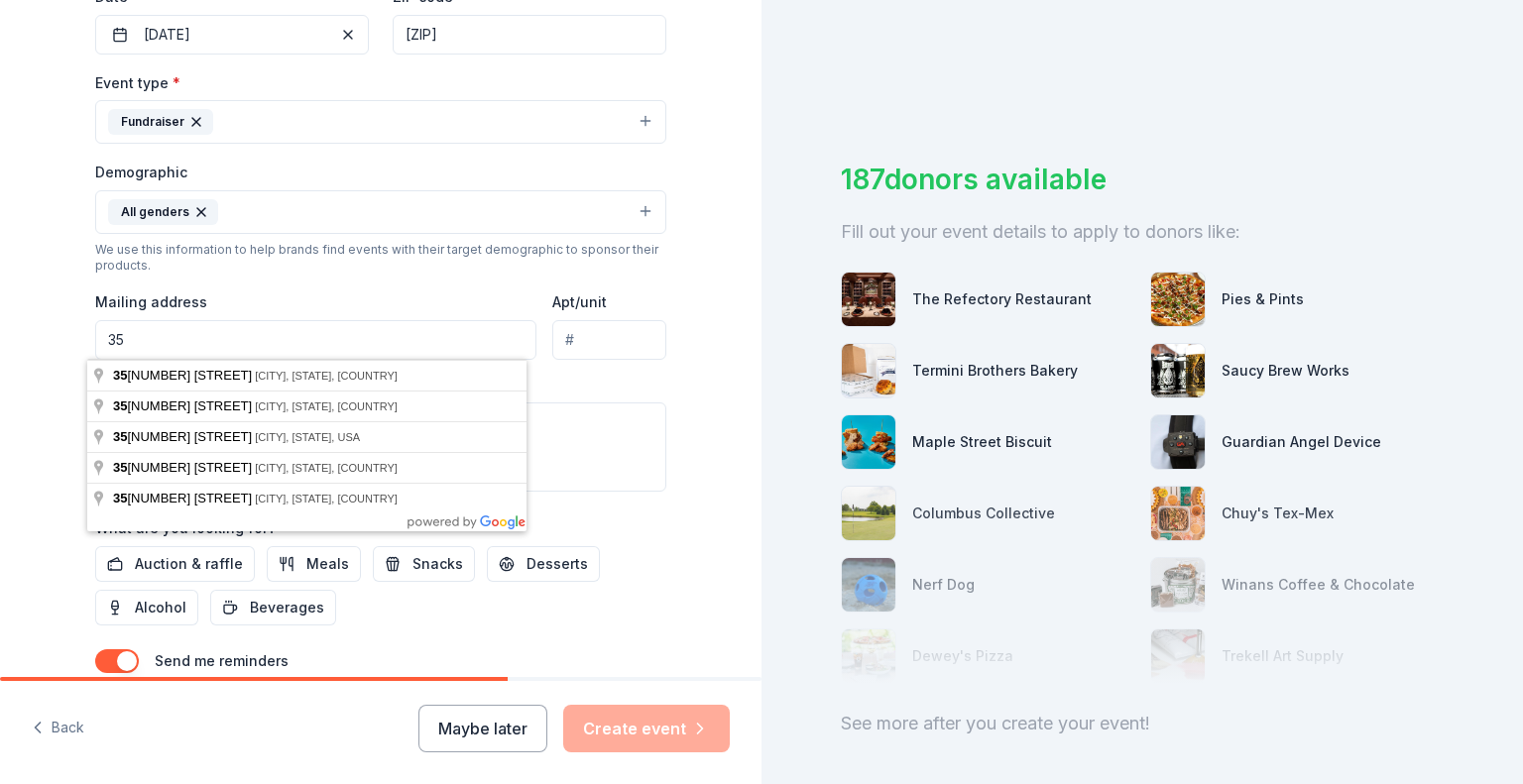 type on "3" 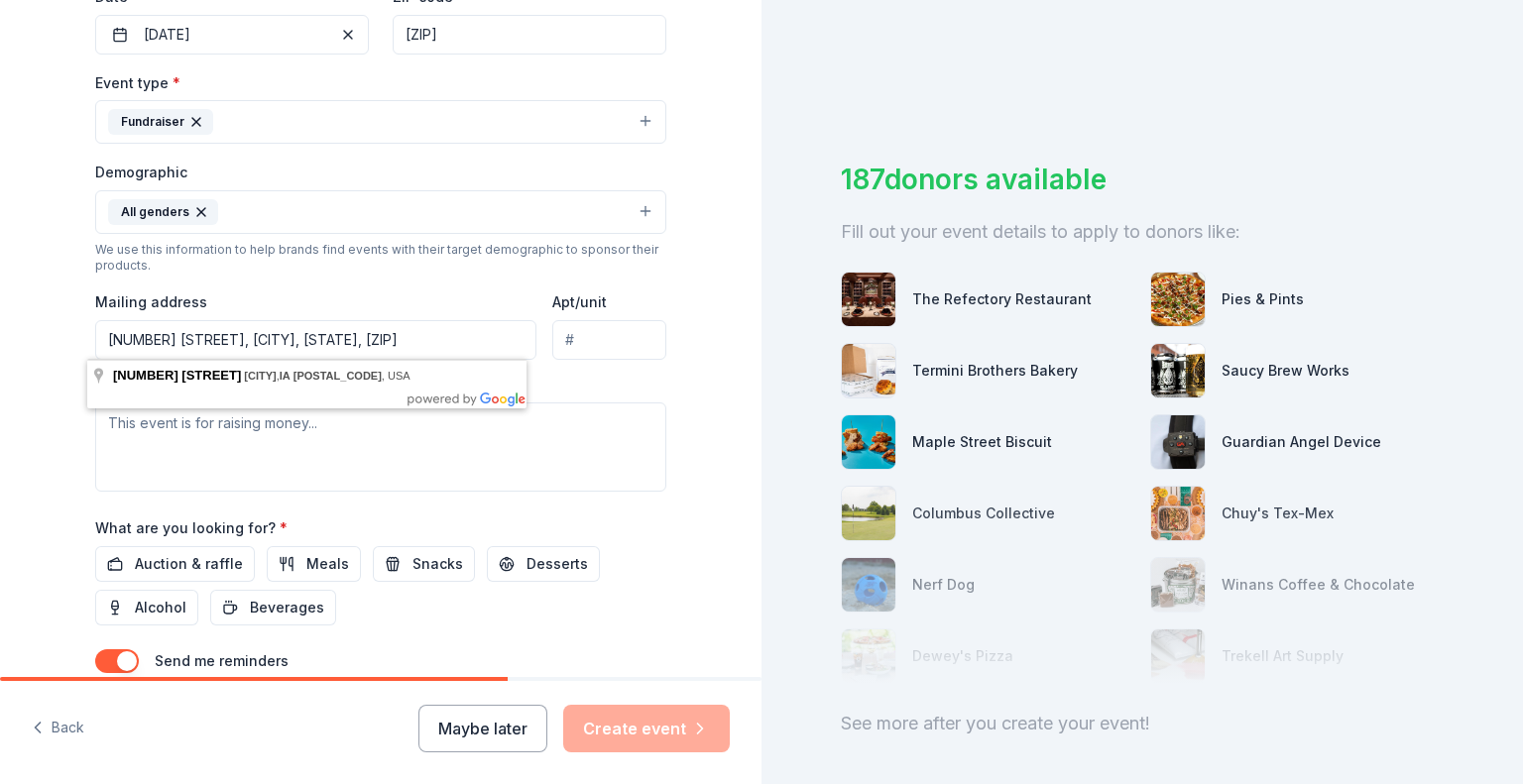drag, startPoint x: 449, startPoint y: 346, endPoint x: 144, endPoint y: 352, distance: 305.05901 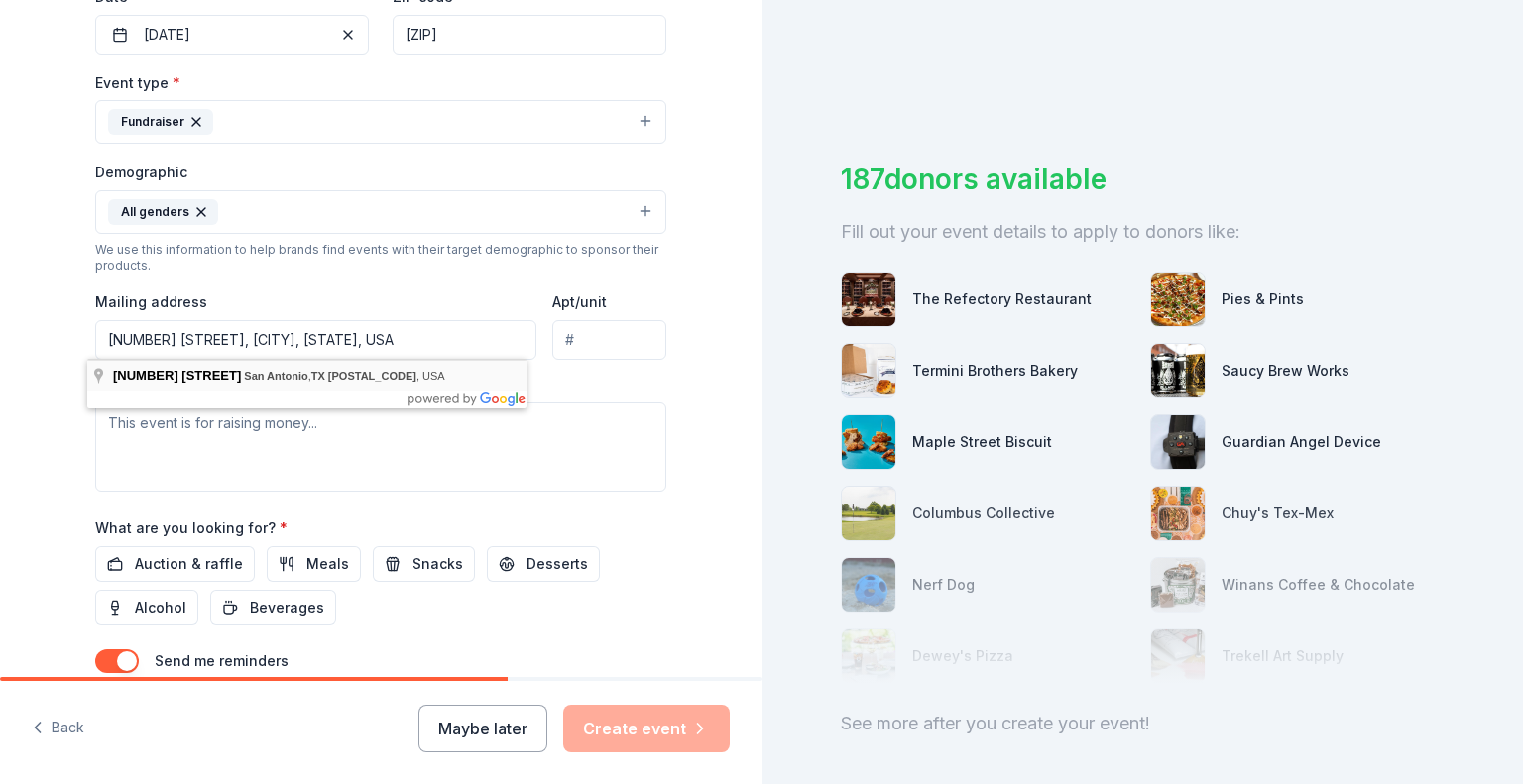 drag, startPoint x: 150, startPoint y: 337, endPoint x: 526, endPoint y: 364, distance: 376.9682 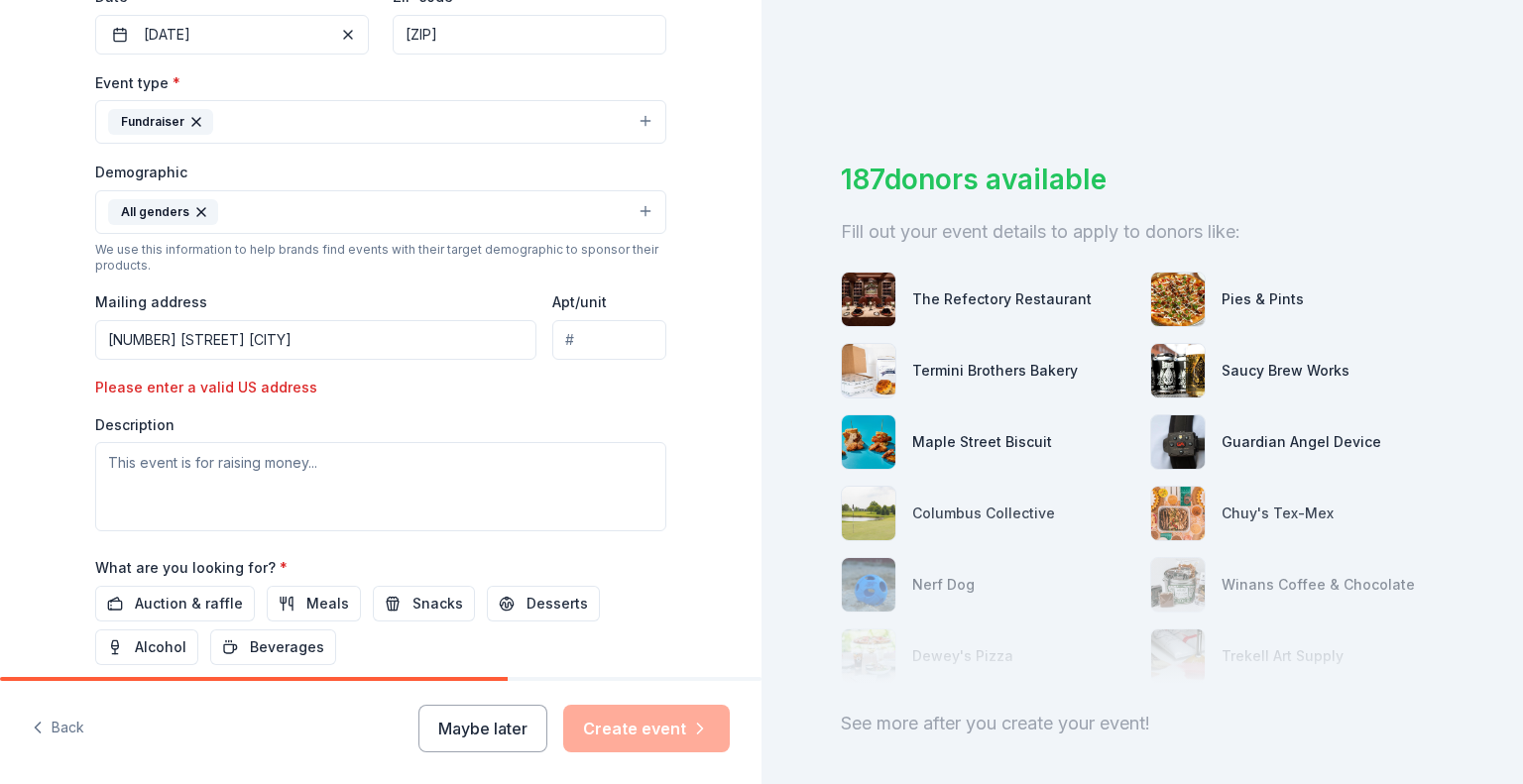 click on "[NUMBER] [STREET] [CITY]" at bounding box center (315, 340) 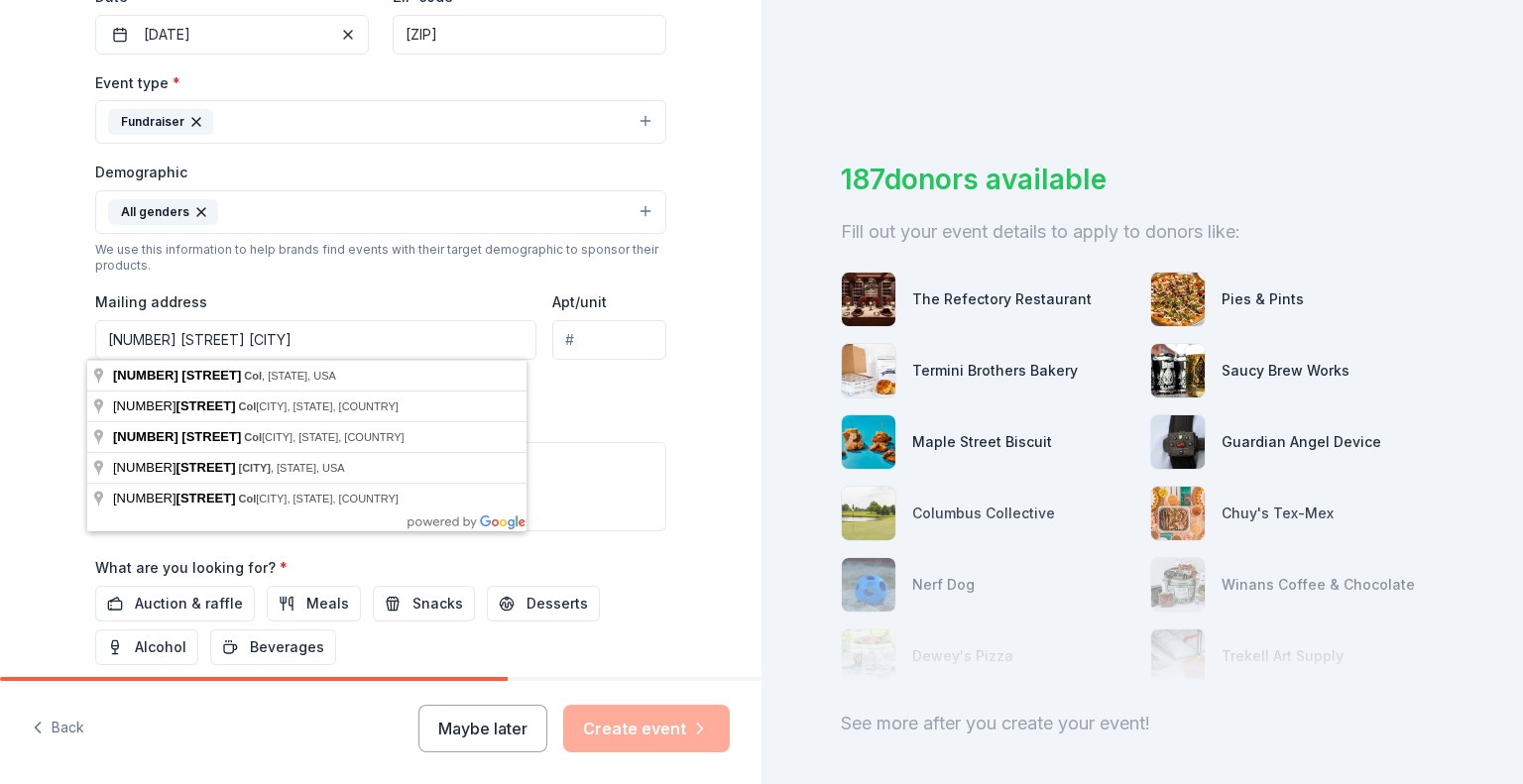 drag, startPoint x: 287, startPoint y: 344, endPoint x: 228, endPoint y: 344, distance: 59 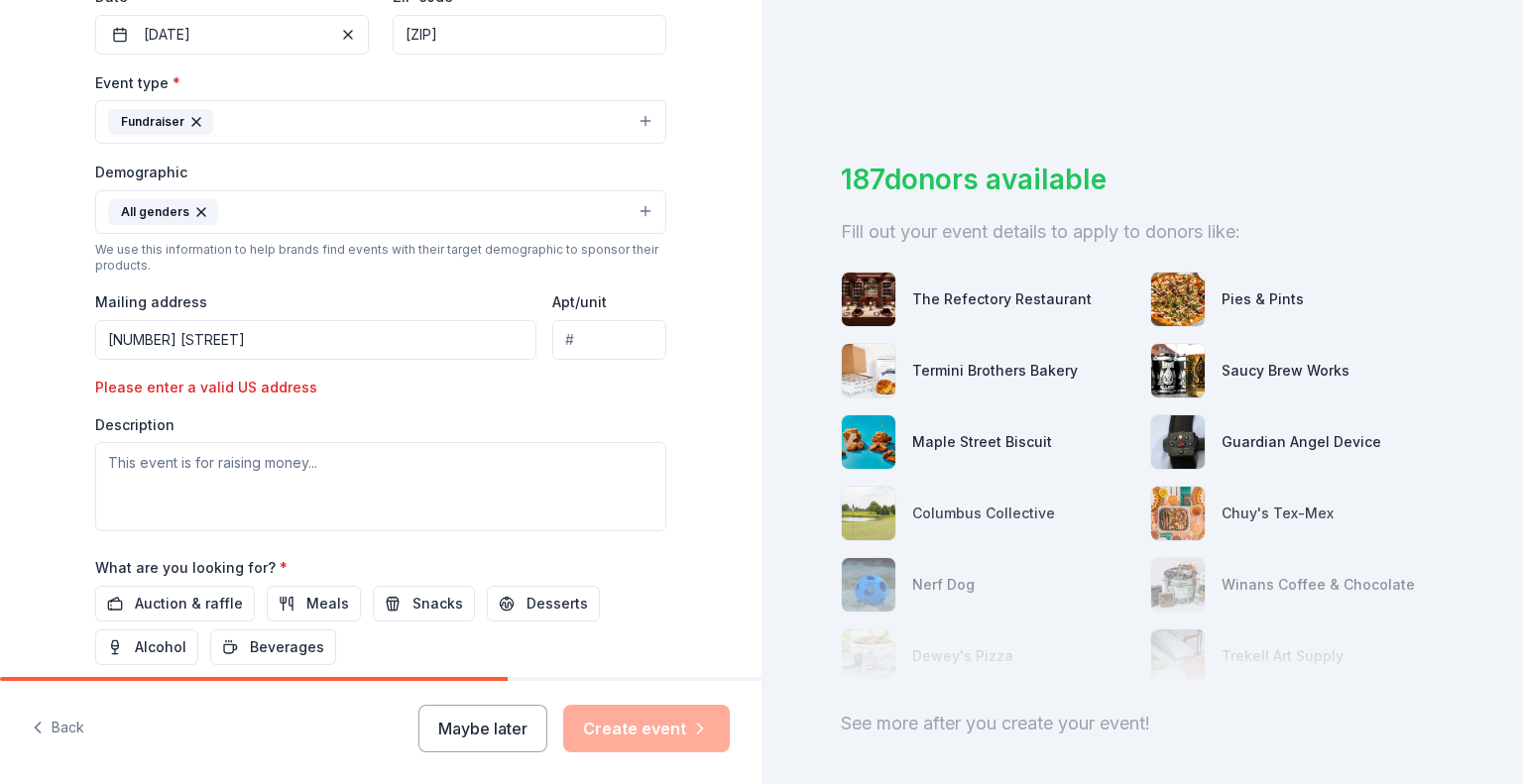 click on "Tell us about your event. We'll find in-kind donations you can apply for. Event name * 0 /100 Event website Attendance * 1500 Date * [DATE] ZIP code * [ZIP] Event type * Fundraiser Demographic All genders We use this information to help brands find events with their target demographic to sponsor their products. Mailing address [NUMBER] [STREET] Apt/unit Please enter a valid US address Description What are you looking for? * Auction & raffle Meals Snacks Desserts Alcohol Beverages Send me reminders Email me reminders of donor application deadlines Recurring event" at bounding box center (381, 185) 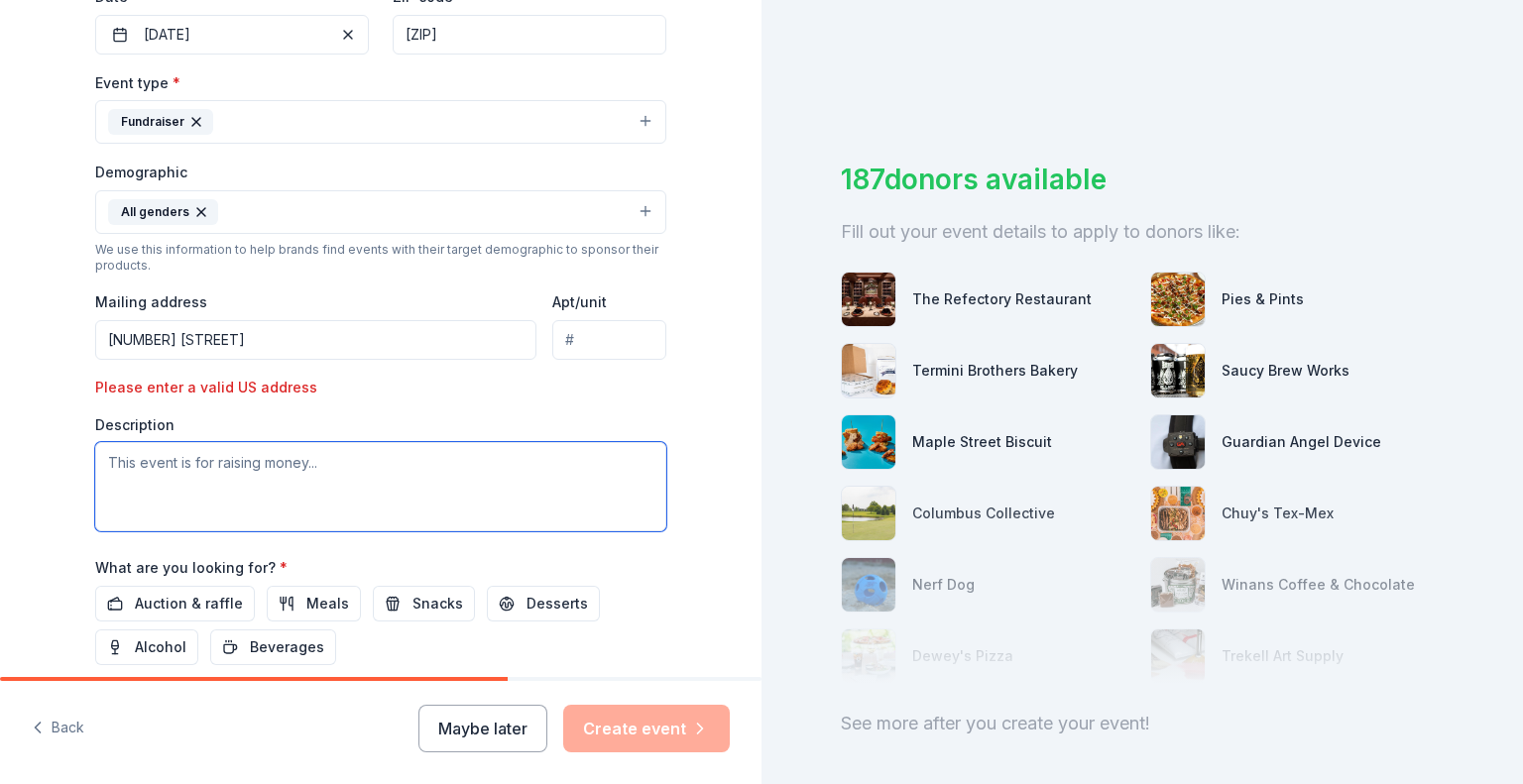 click at bounding box center [381, 487] 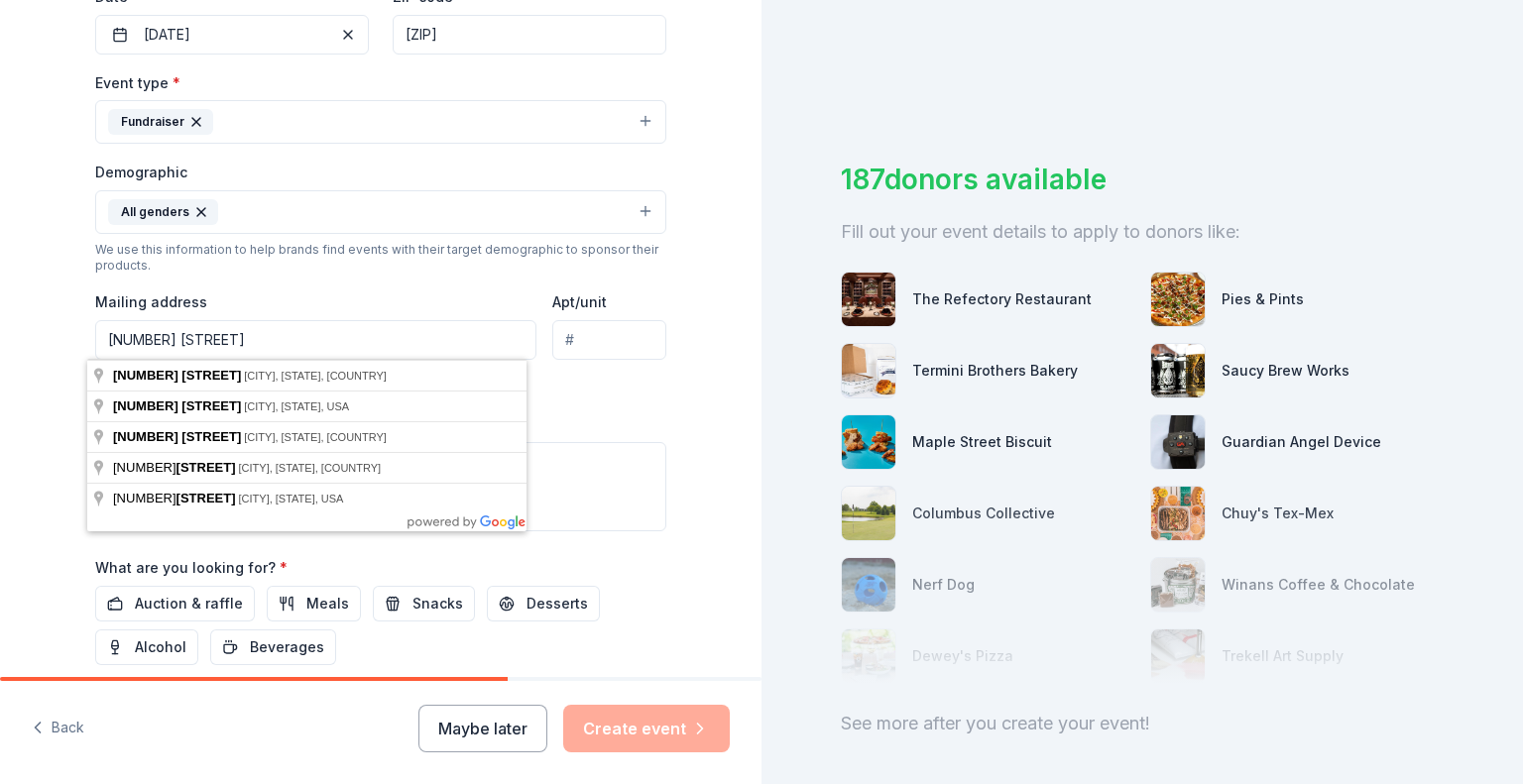 click on "[NUMBER] [STREET]" at bounding box center (315, 340) 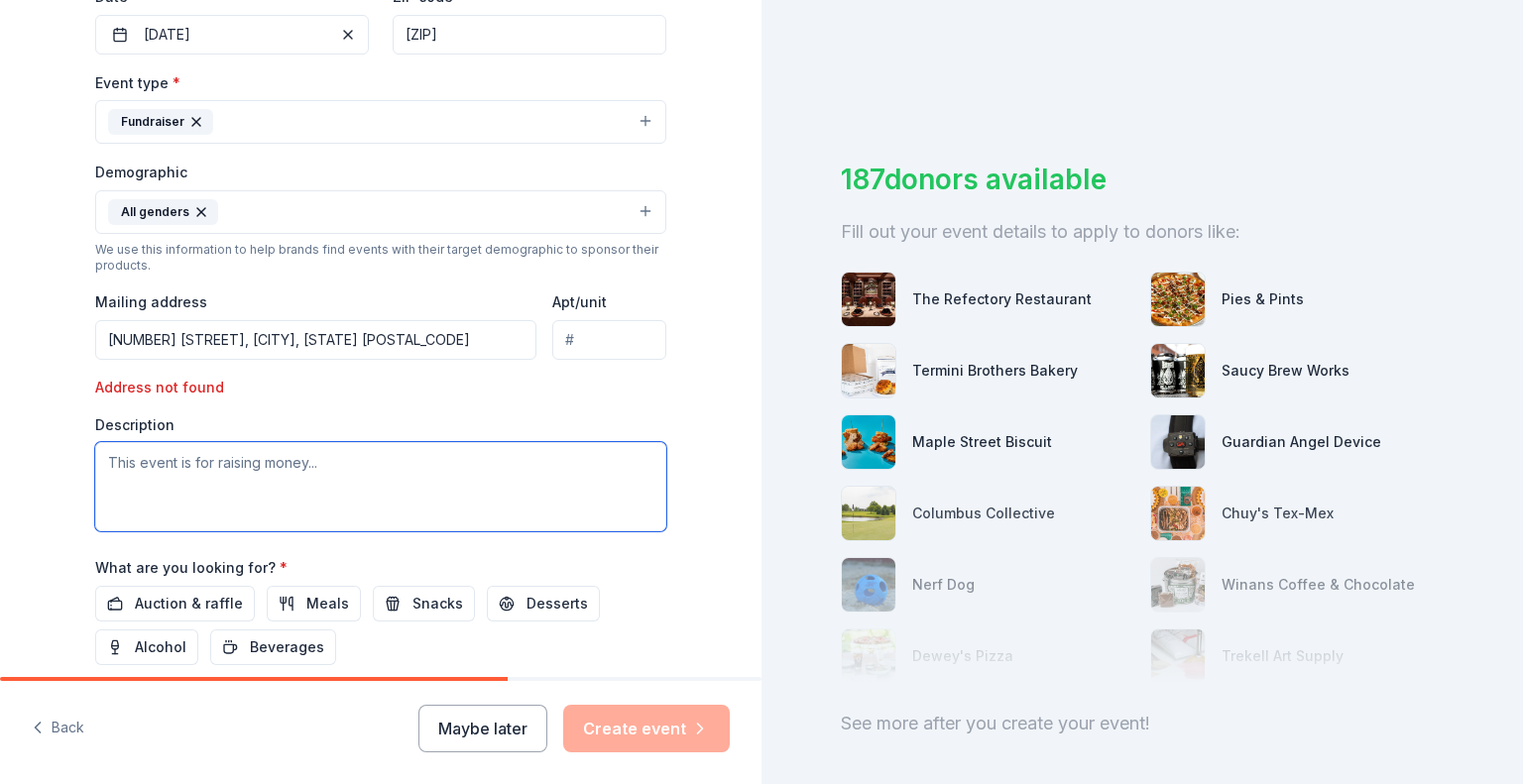 click at bounding box center (381, 487) 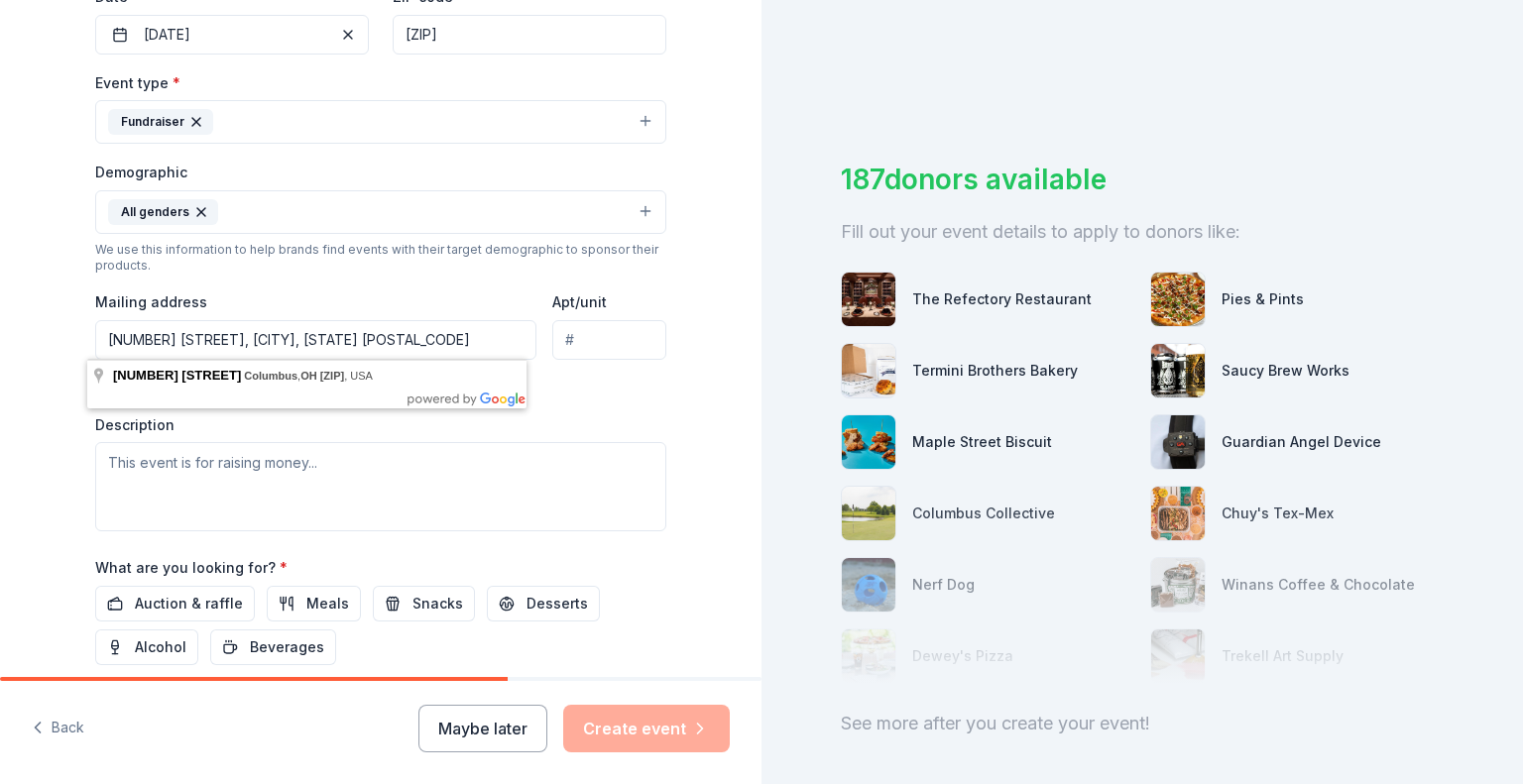 click on "[NUMBER] [STREET], [CITY], [STATE] [POSTAL_CODE]" at bounding box center (315, 340) 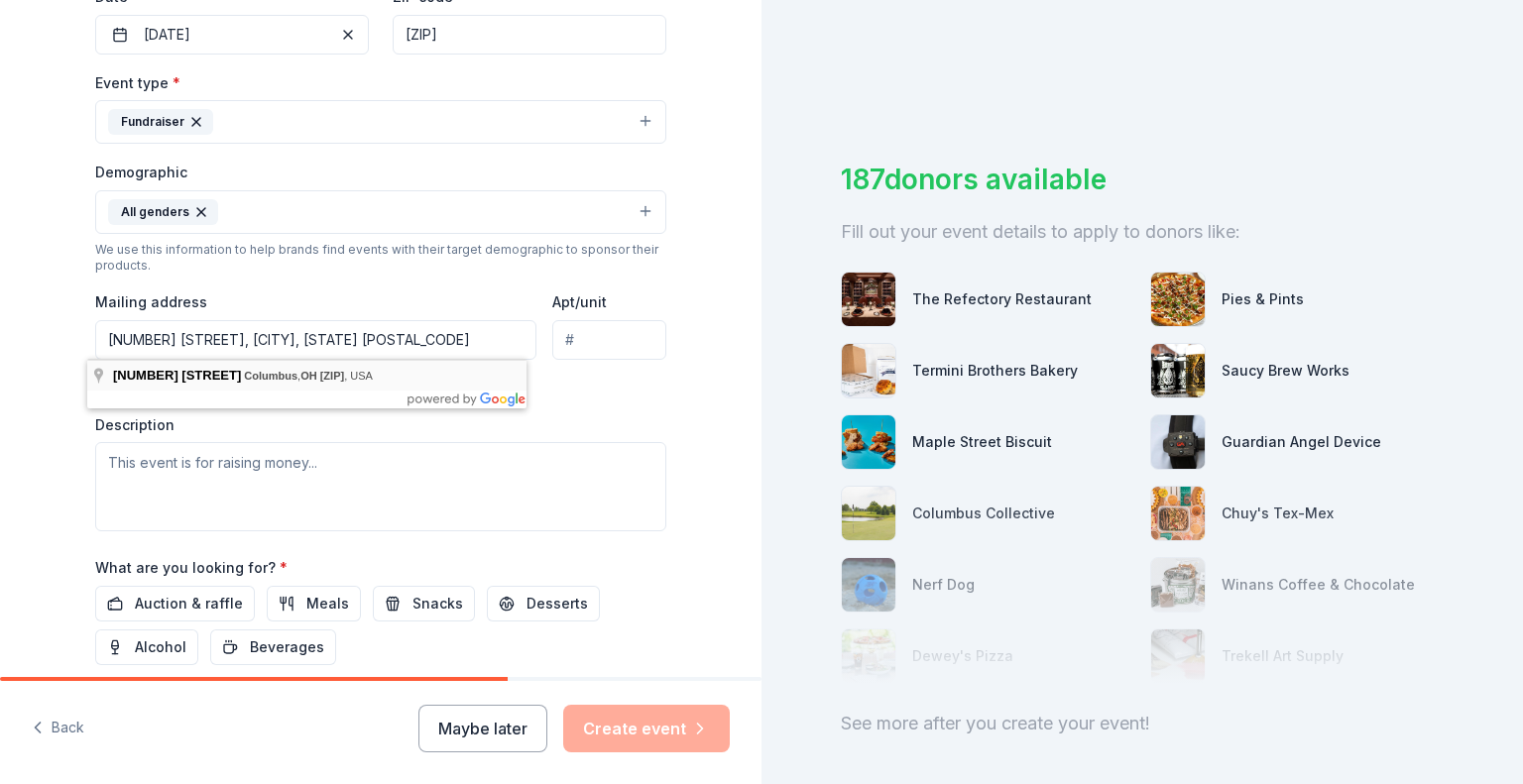 type on "[NUMBER] [STREET], [CITY], [STATE], [ZIP]" 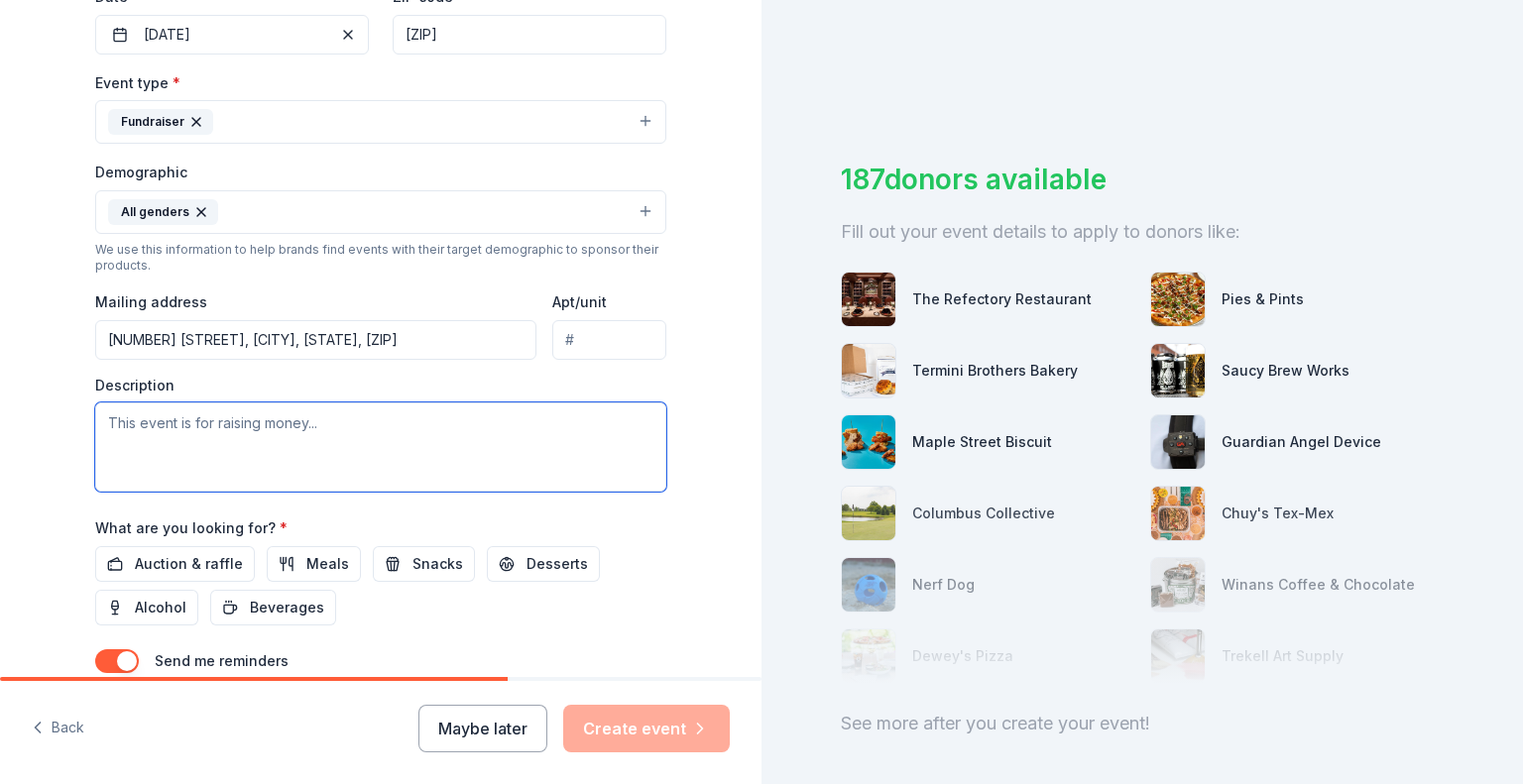 click at bounding box center (381, 447) 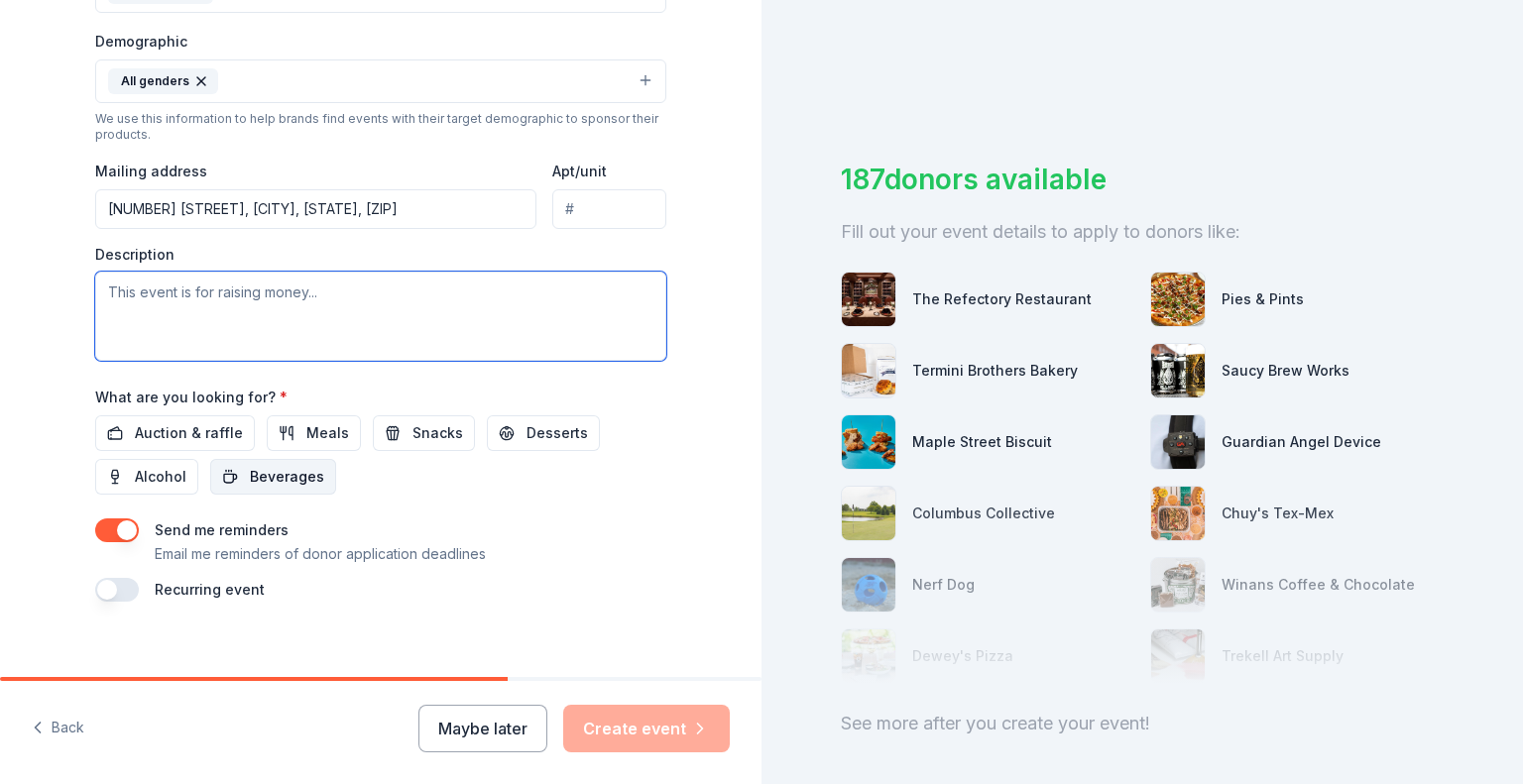 scroll, scrollTop: 645, scrollLeft: 0, axis: vertical 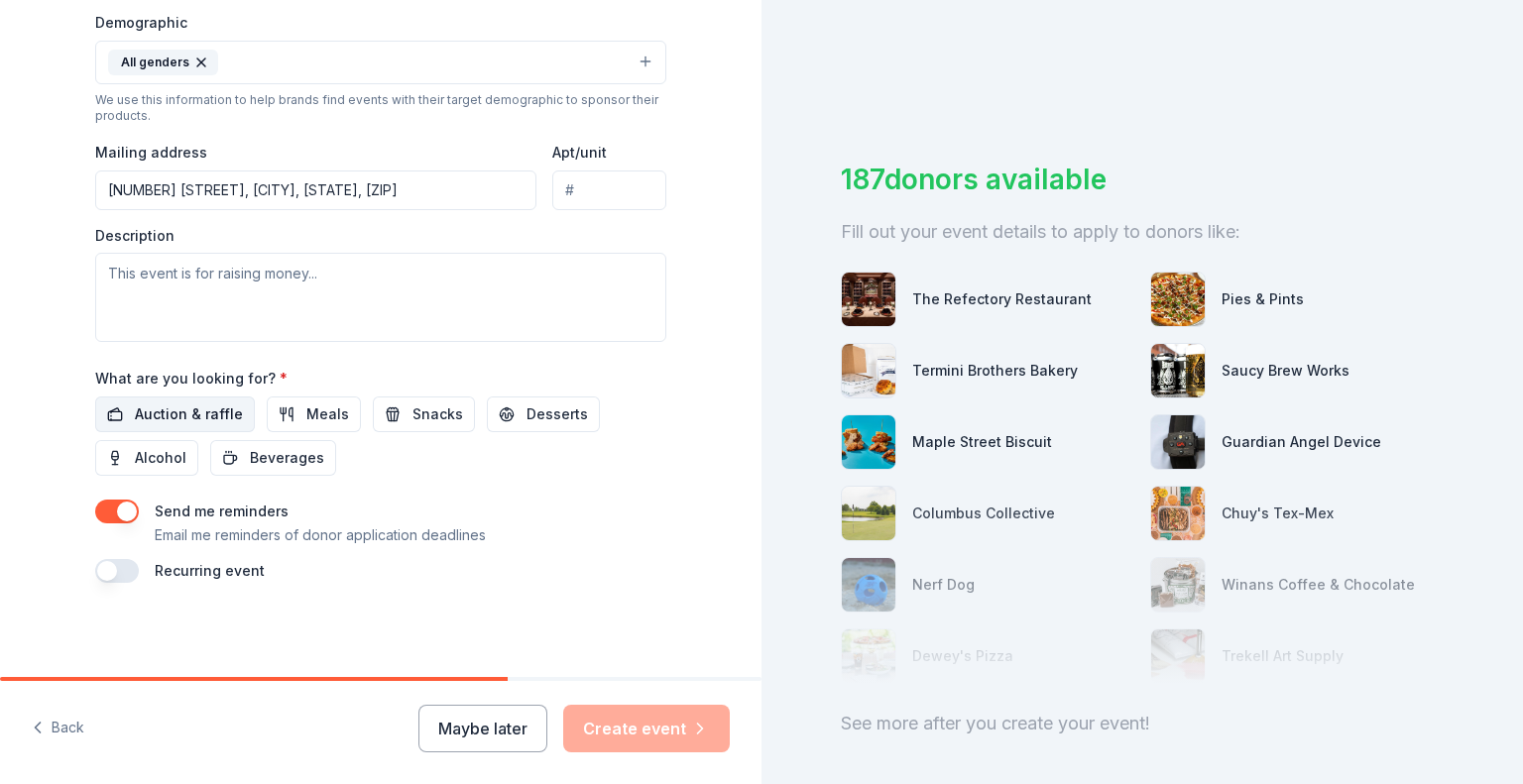 click on "Auction & raffle" at bounding box center (188, 414) 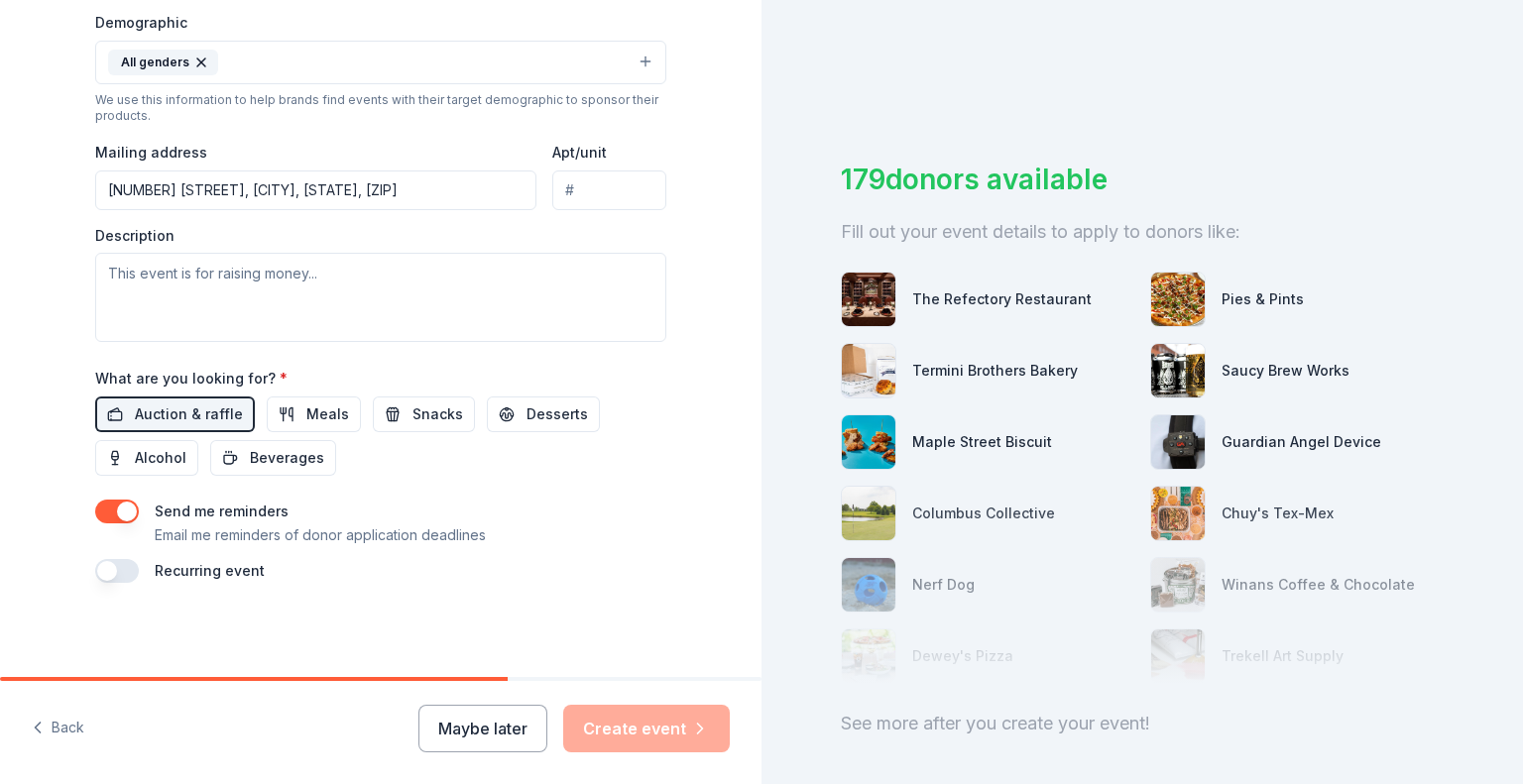 scroll, scrollTop: 97, scrollLeft: 0, axis: vertical 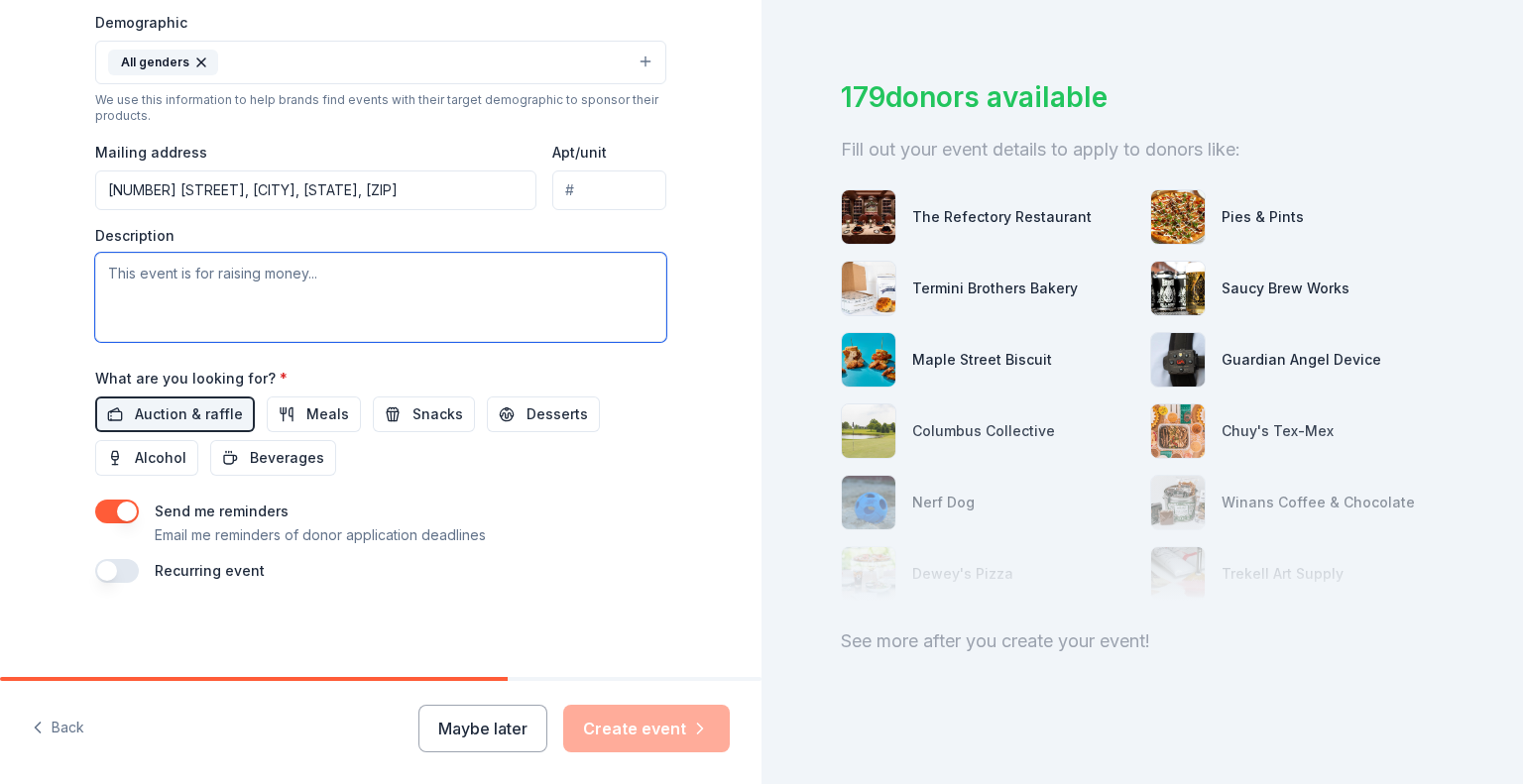 click at bounding box center [381, 297] 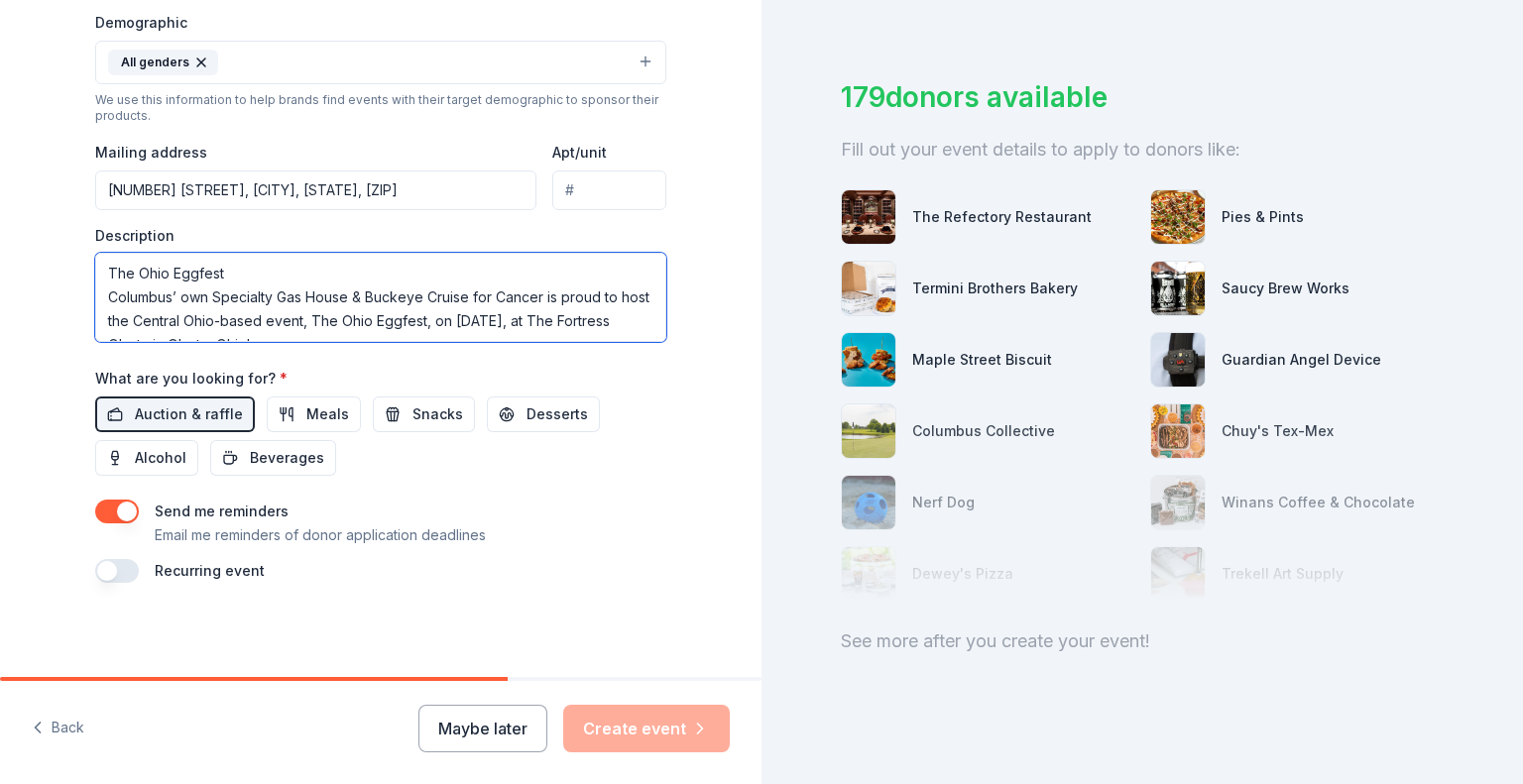 scroll, scrollTop: 321, scrollLeft: 0, axis: vertical 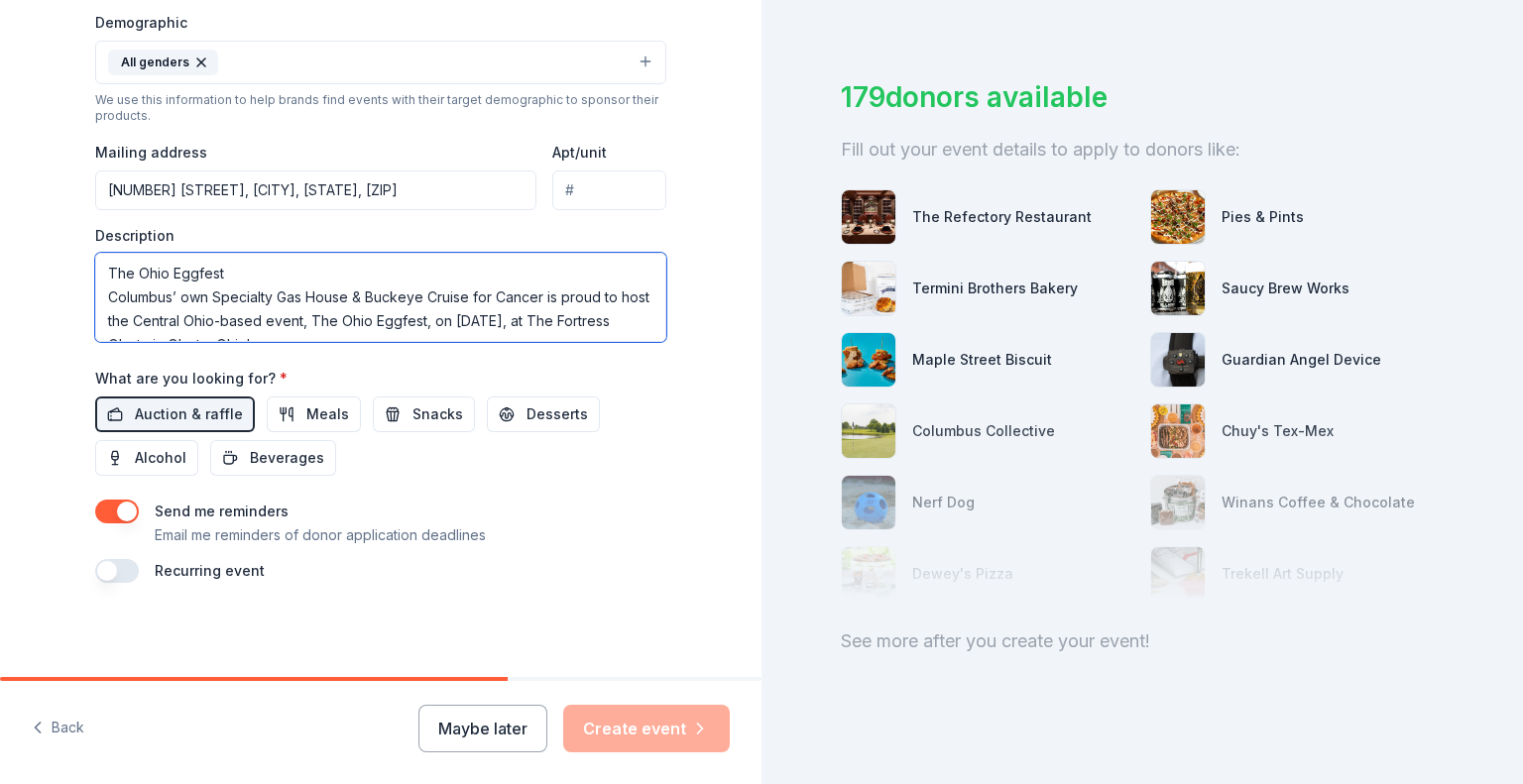 drag, startPoint x: 353, startPoint y: 300, endPoint x: 218, endPoint y: 246, distance: 145.39945 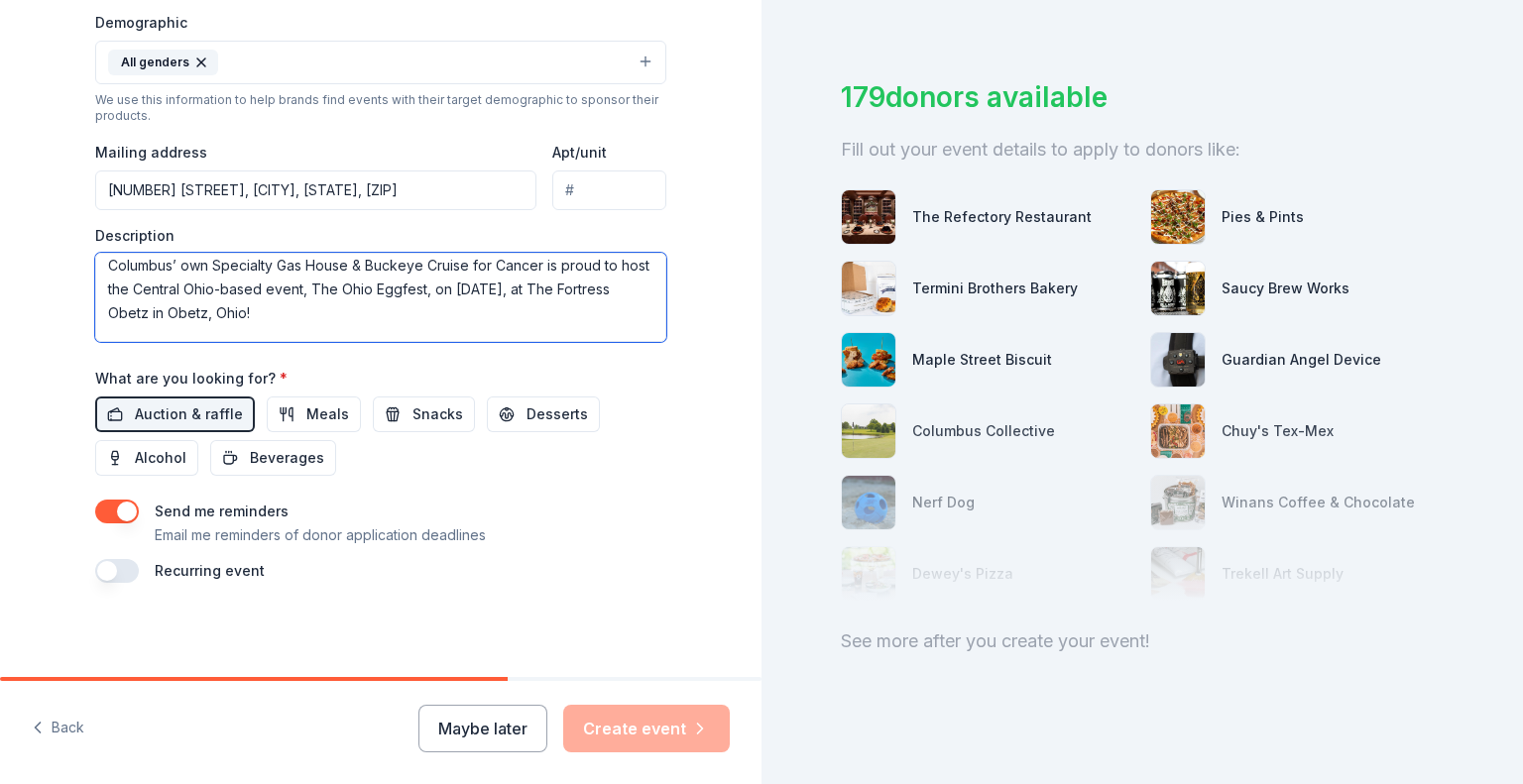 scroll, scrollTop: 0, scrollLeft: 0, axis: both 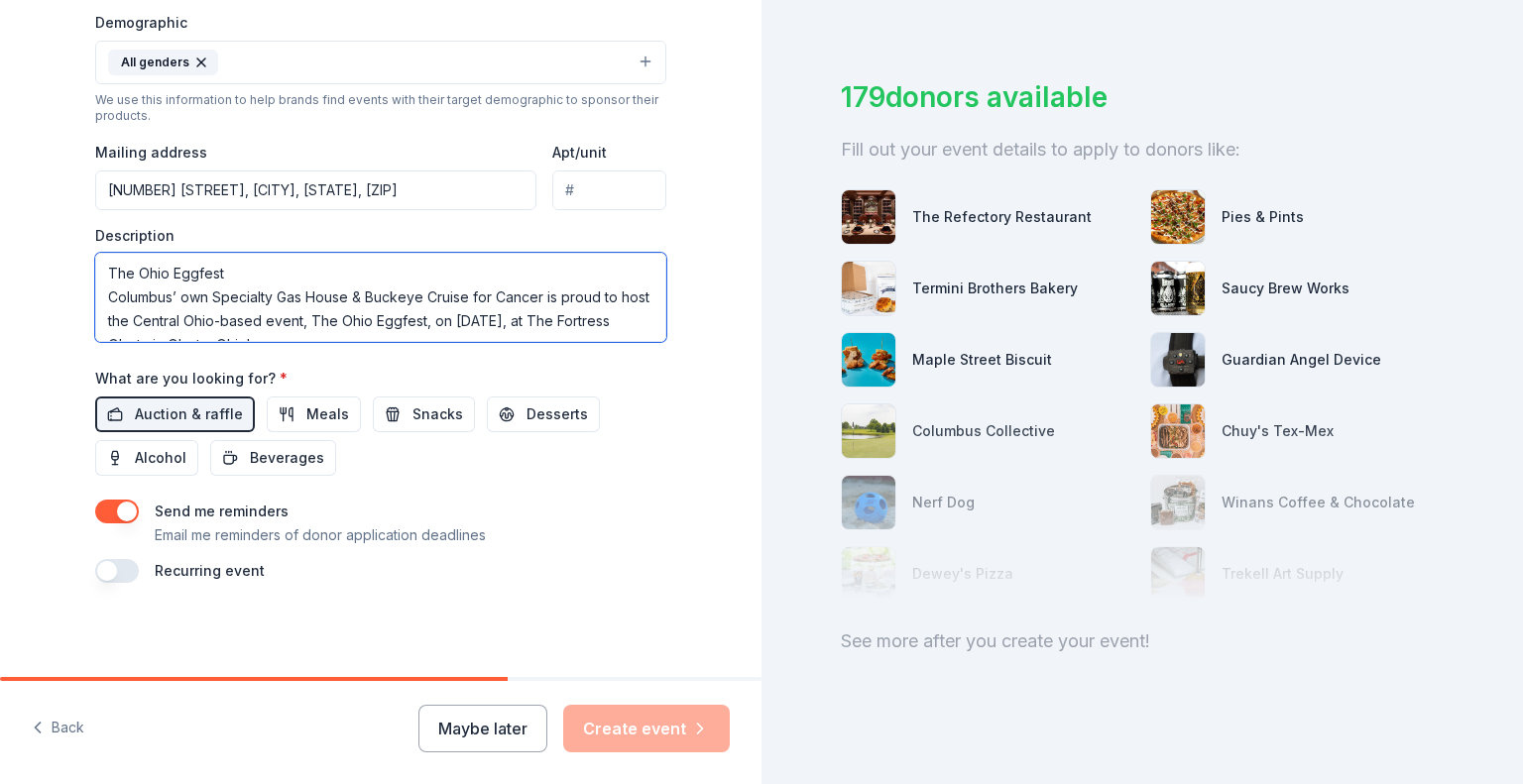 click on "The Ohio Eggfest
Columbus’ own Specialty Gas House & Buckeye Cruise for Cancer is proud to host the Central Ohio-based event, The Ohio Eggfest, on [DATE], at The Fortress Obetz in Obetz, Ohio!
The purpose of this event? A family friendly gathering of “foodies,” coming together to celebrate the greatest charcoal-based invention in culinary history – The Big Green Egg! It is a celebration and cooking, grilling, barbecue competition where all the food is cooked on The Big Green Egg grill. It is also an opportunity for those contemplating a Big Green Egg to sample food cooked on them and learn more about how they work.
In other words, the EggFest is a good excuse to get a bunch of people together to eat and cook some great food. Big Green Egg aside, come for the smorgasbord of food as a vast array of cooks from various parts of the country compete for the coveted “People’s Choice Award,” and the professionally judged “Very Prestigious Award, Award!”" at bounding box center [381, 297] 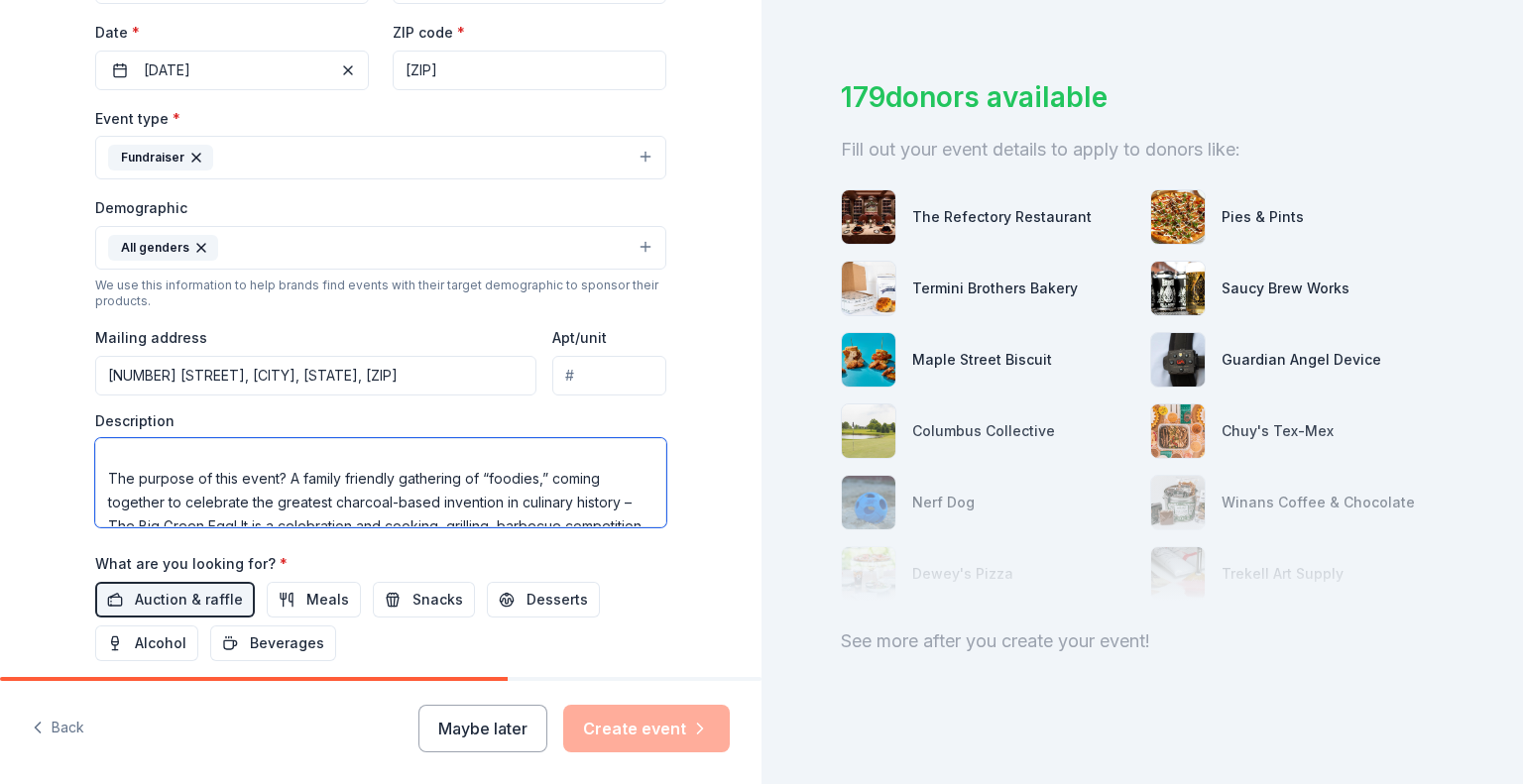 scroll, scrollTop: 447, scrollLeft: 0, axis: vertical 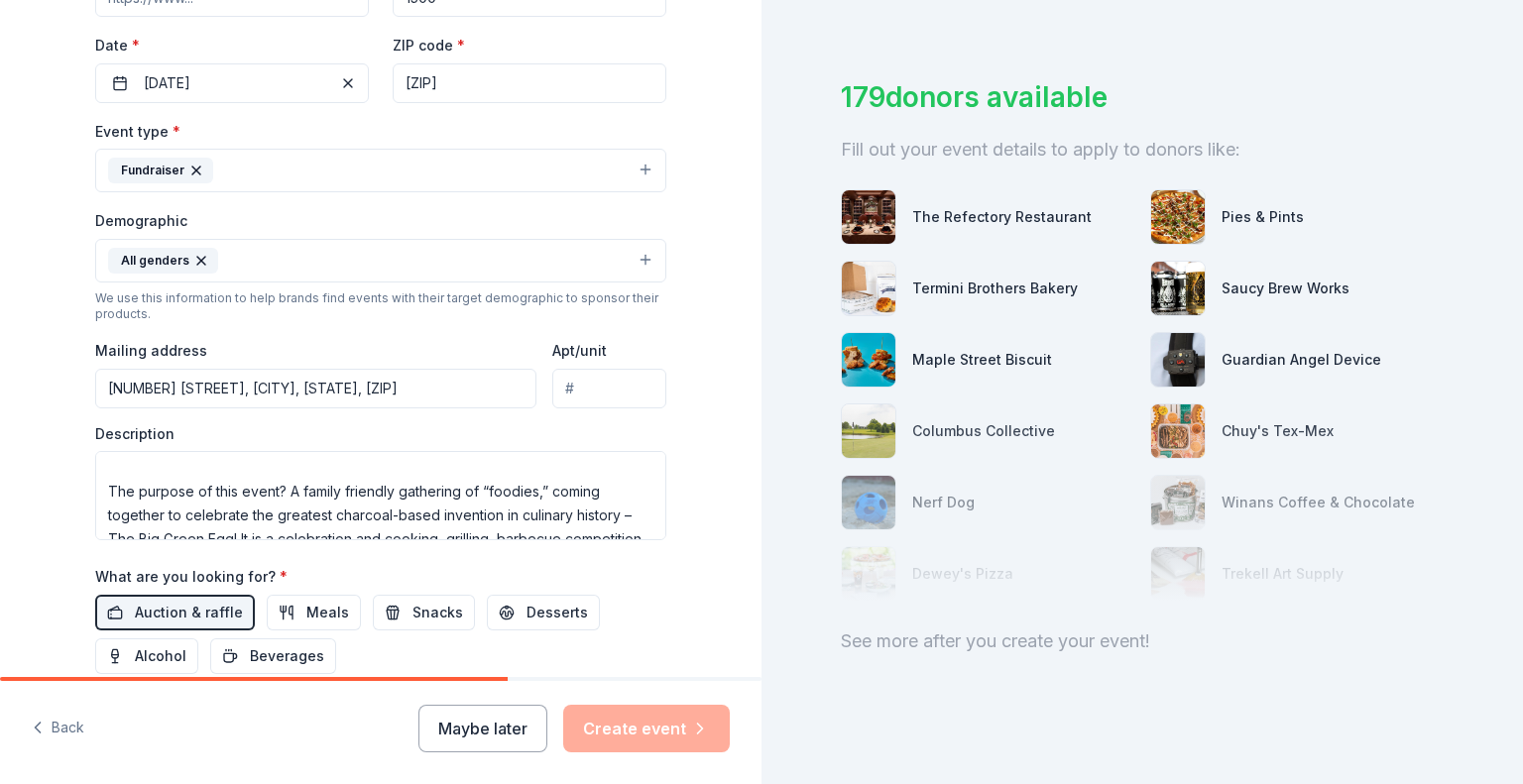 drag, startPoint x: 770, startPoint y: 124, endPoint x: 687, endPoint y: 176, distance: 97.94386 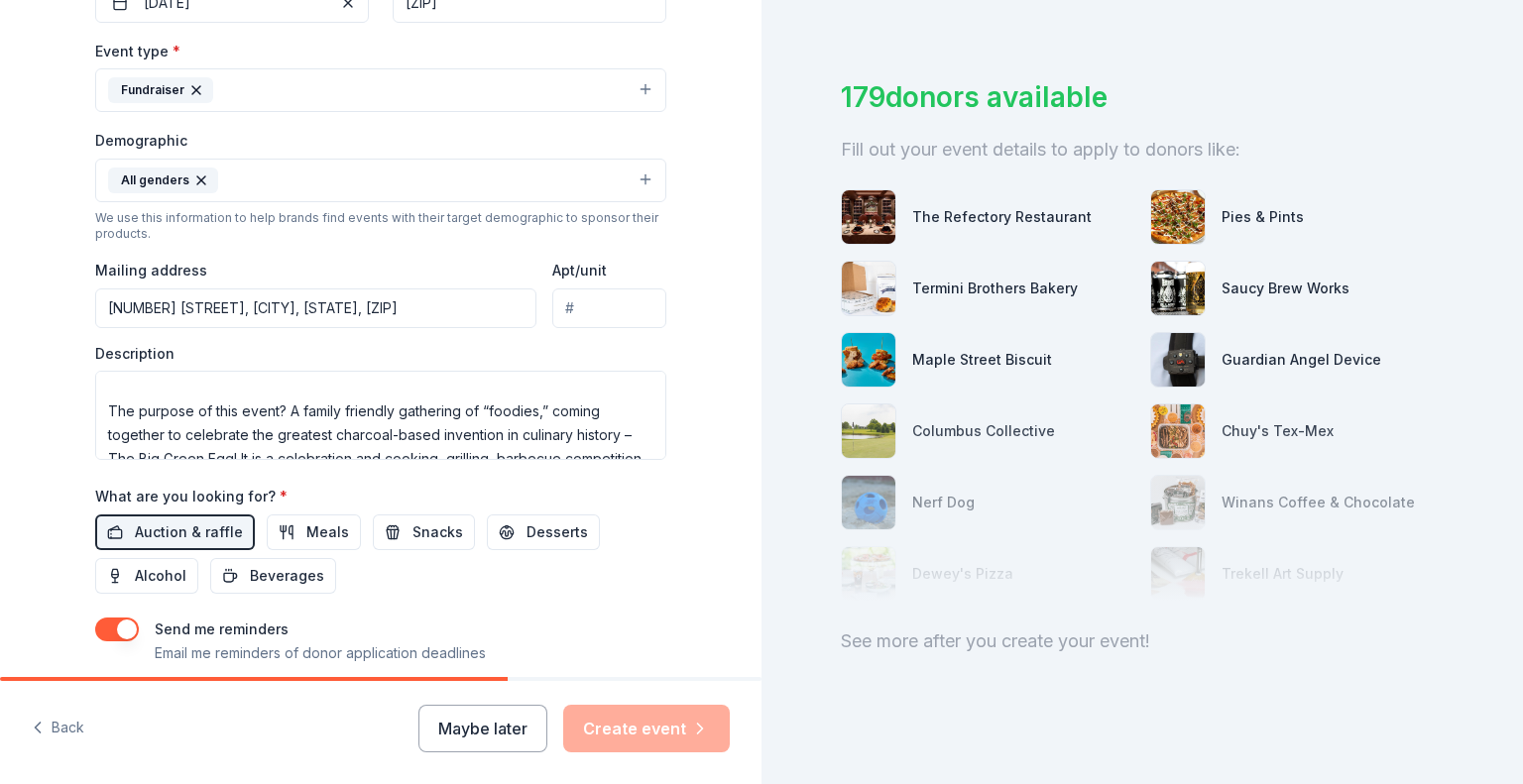 scroll, scrollTop: 546, scrollLeft: 0, axis: vertical 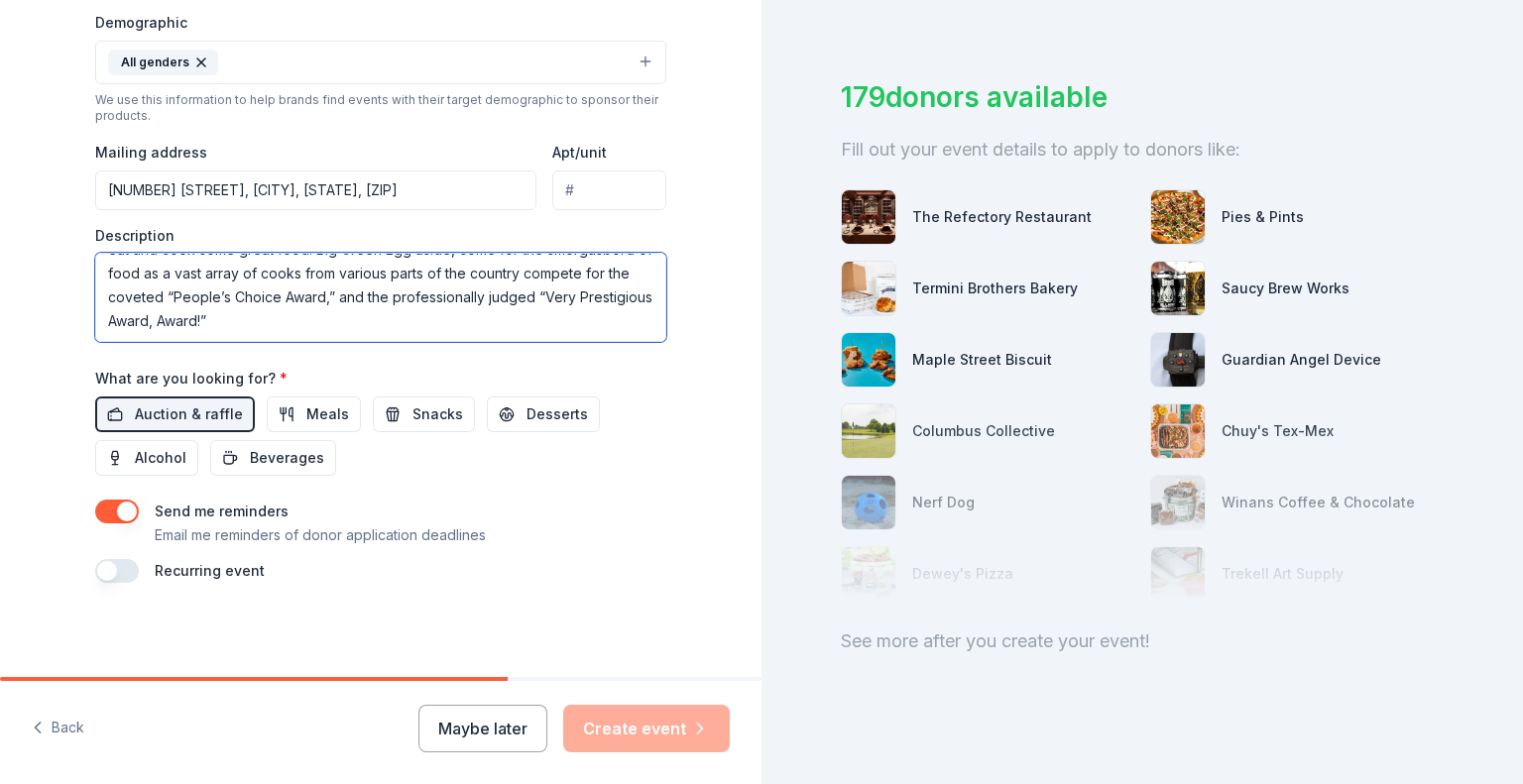type on "The Ohio Eggfest
Columbus’ own Specialty Gas House & Buckeye Cruise for Cancer is proud to host the Central Ohio-based event, The Ohio Eggfest, on July 25th, at The Fortress Obetz in Obetz, Ohio!
The purpose of this event? A family friendly gathering of “foodies,” coming together to celebrate the greatest charcoal-based invention in culinary history – The Big Green Egg! It is a celebration and cooking, grilling, barbecue competition where all the food is cooked on The Big Green Egg grill. It is also an opportunity for those contemplating a Big Green Egg to sample food cooked on them and learn more about how they work.
In other words, the EggFest is a good excuse to get a bunch of people together to eat and cook some great food. Big Green Egg aside, come for the smorgasbord of food as a vast array of cooks from various parts of the country compete for the coveted “People’s Choice Award,” and the professionally judged “Very Prestigious Award, Award!”" 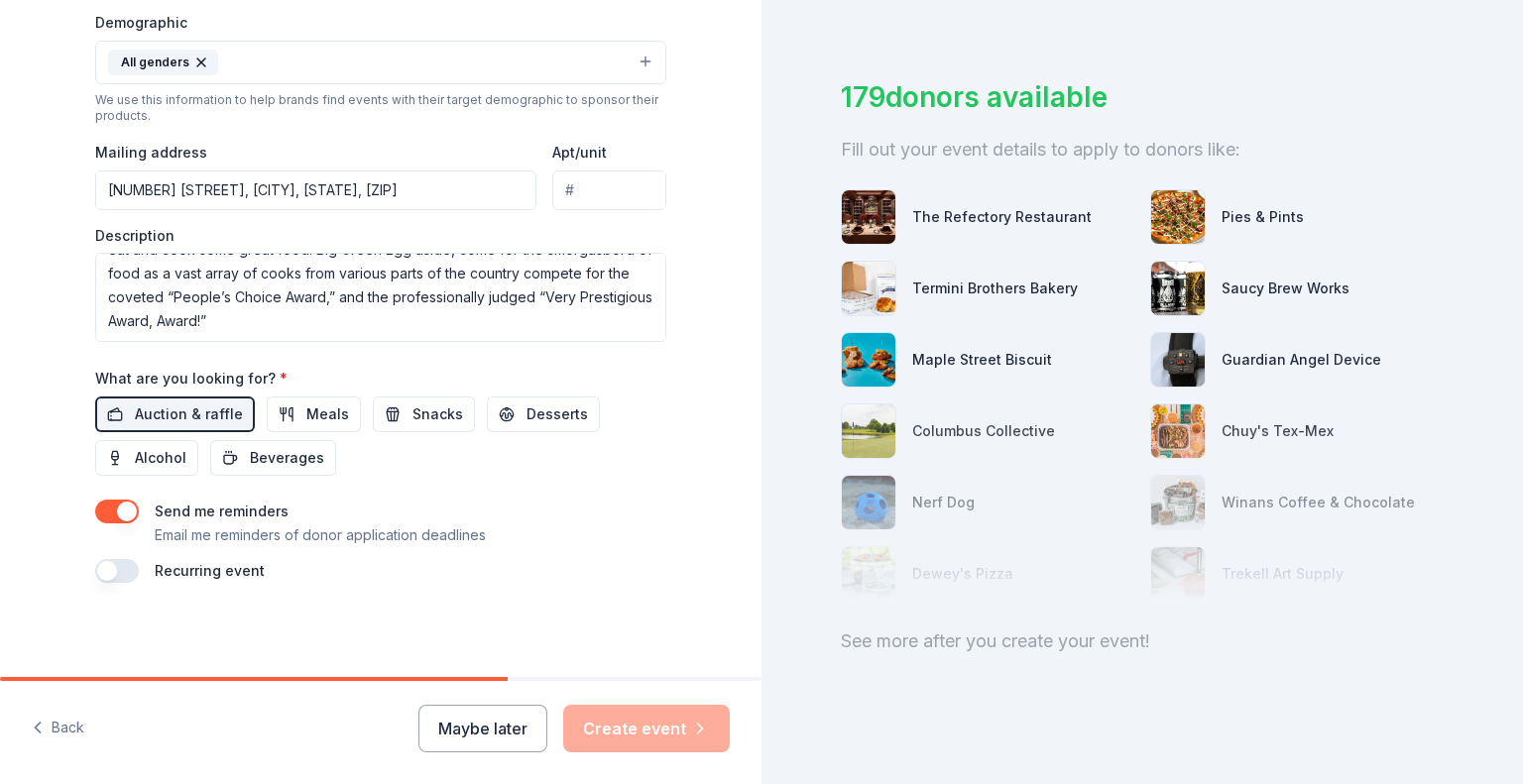 click on "Maybe later Create event" at bounding box center [574, 728] 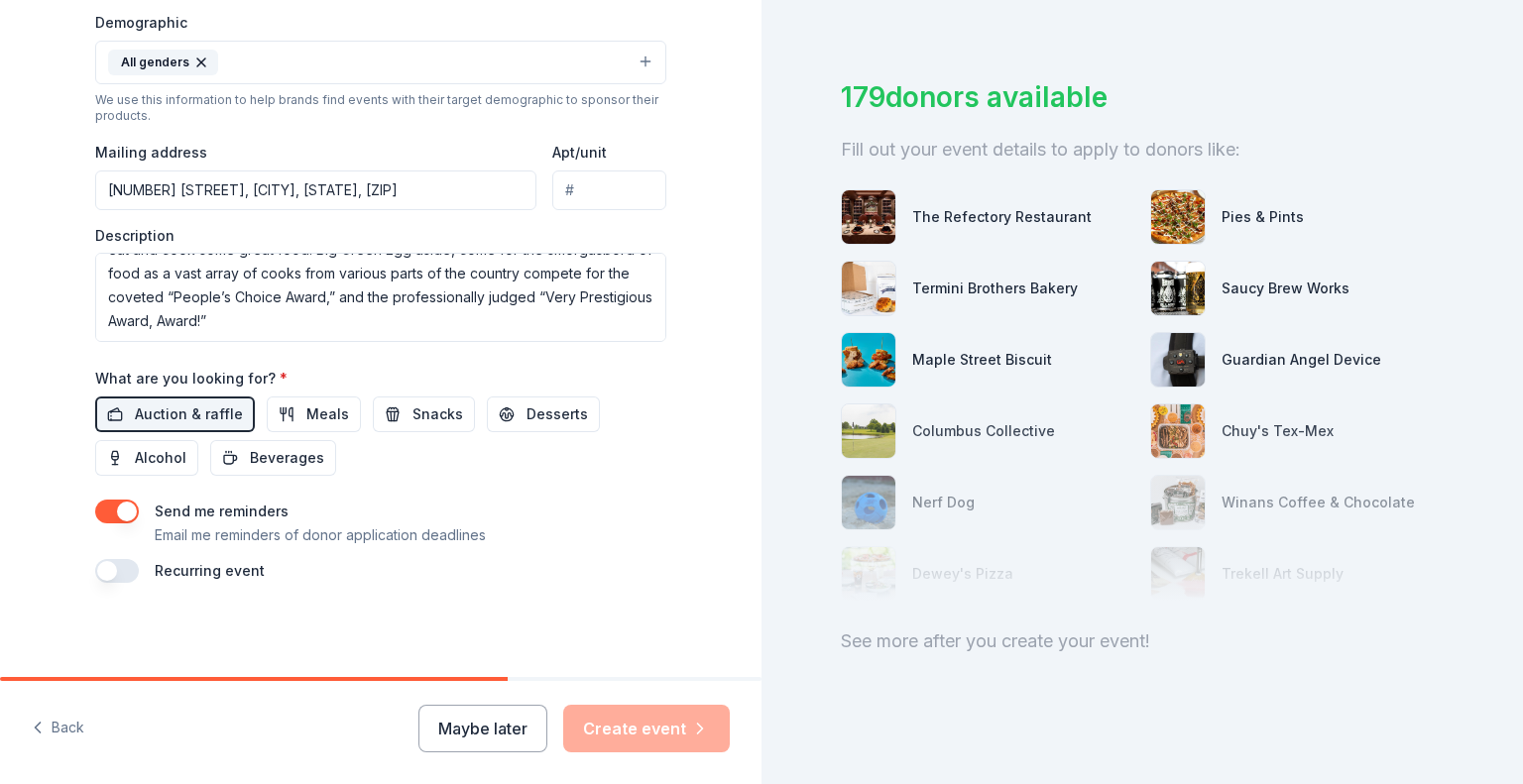 click on "Recurring event" at bounding box center (381, 571) 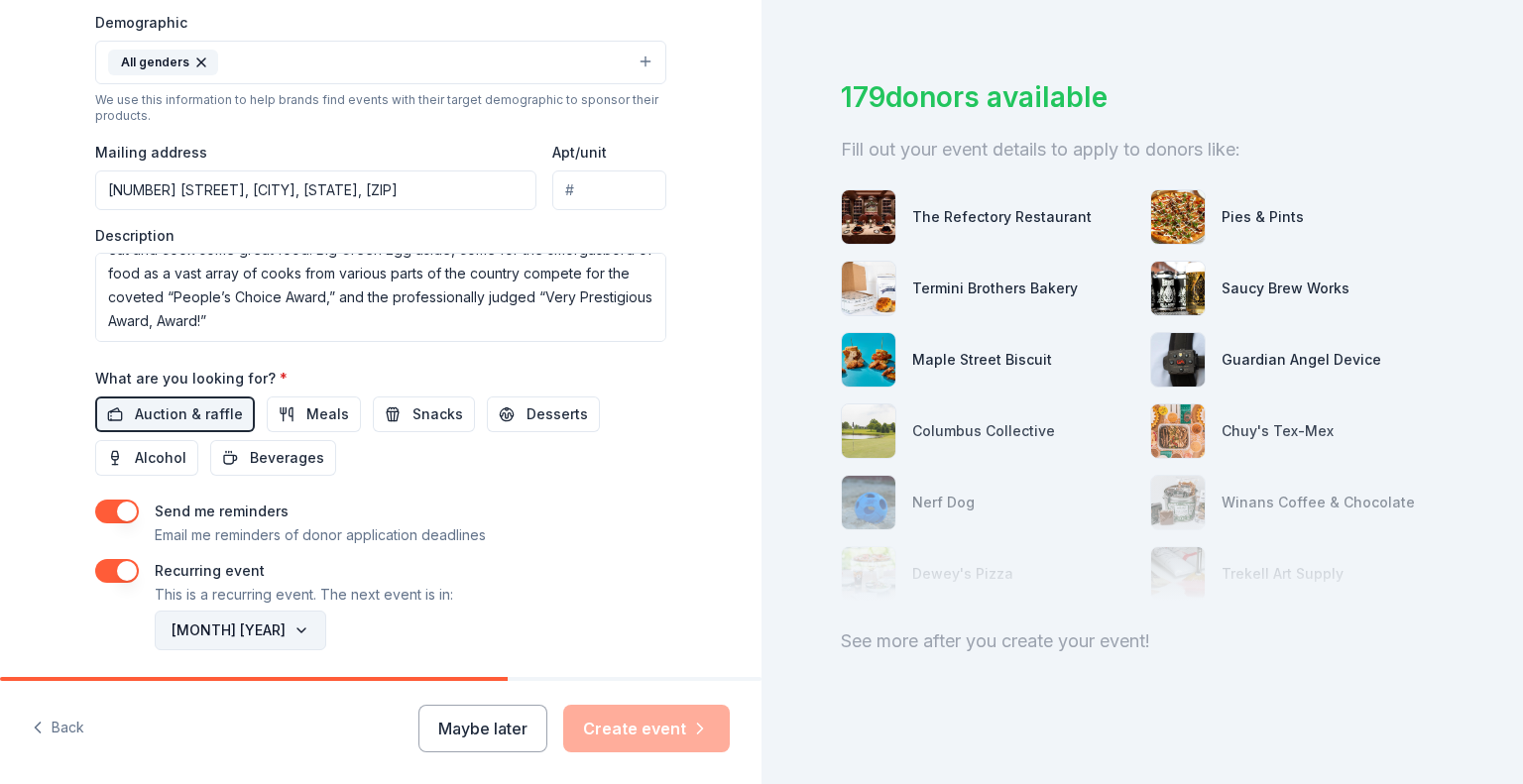click on "[MONTH] [YEAR]" at bounding box center (240, 630) 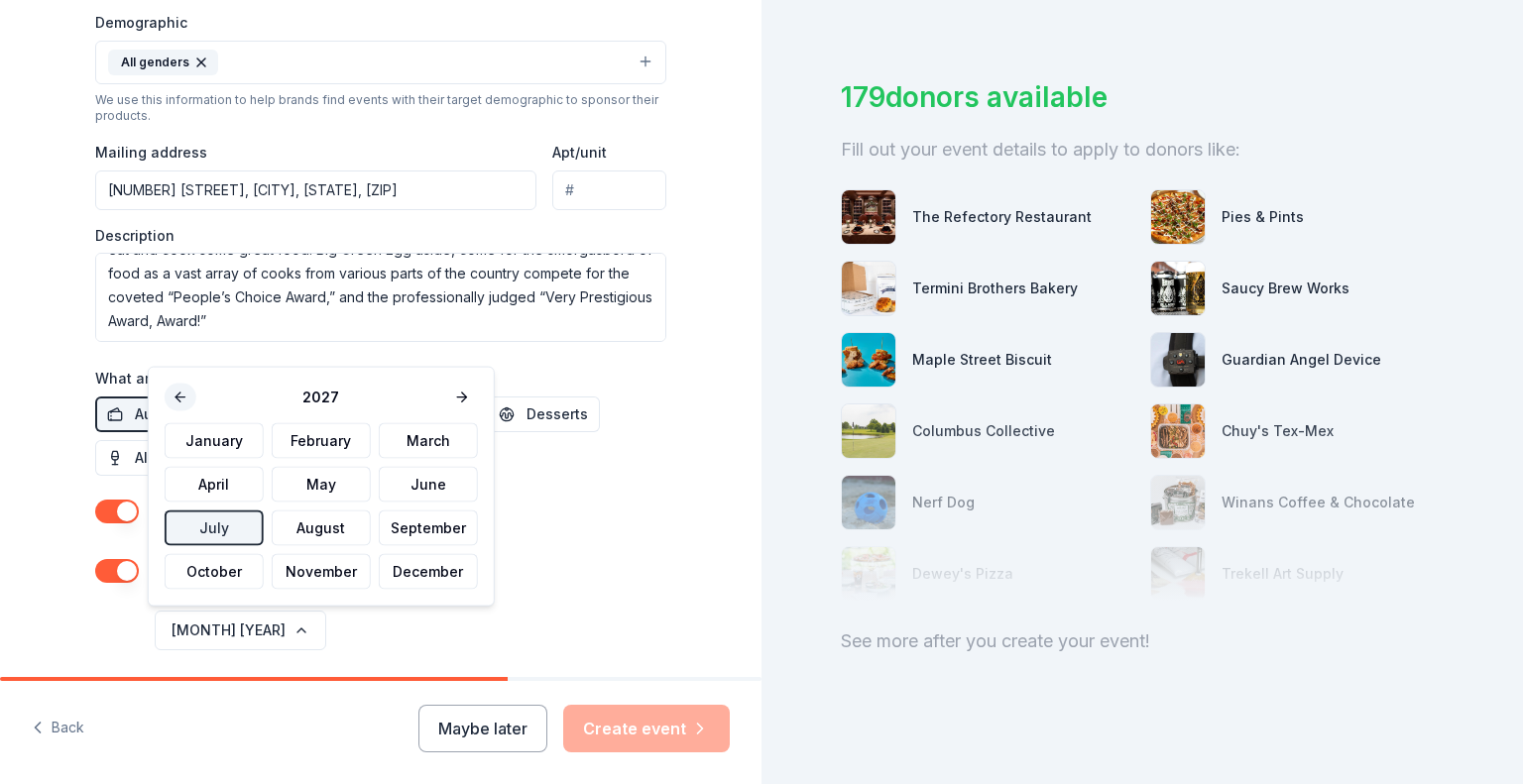 click at bounding box center (180, 397) 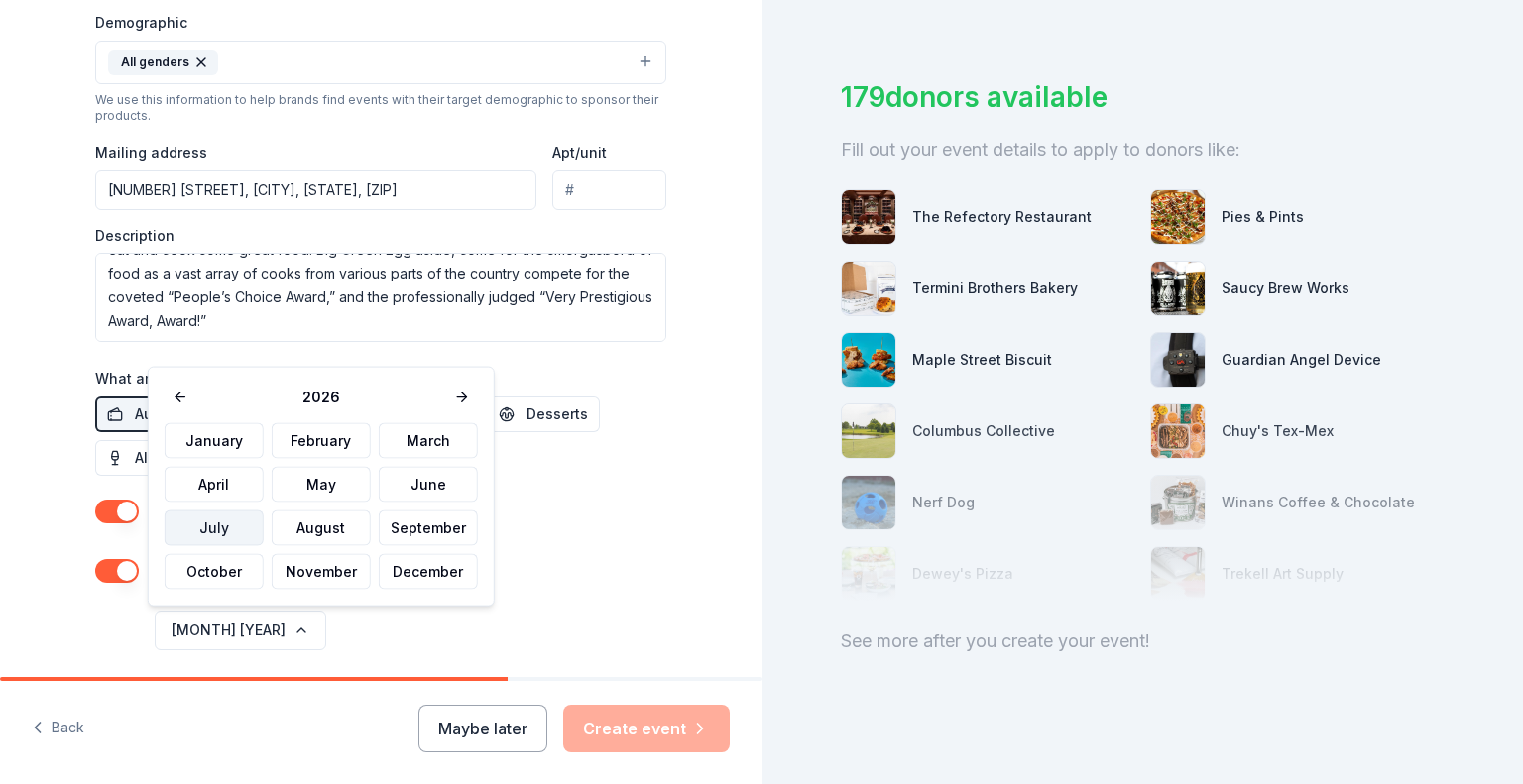 click on "July" at bounding box center [214, 528] 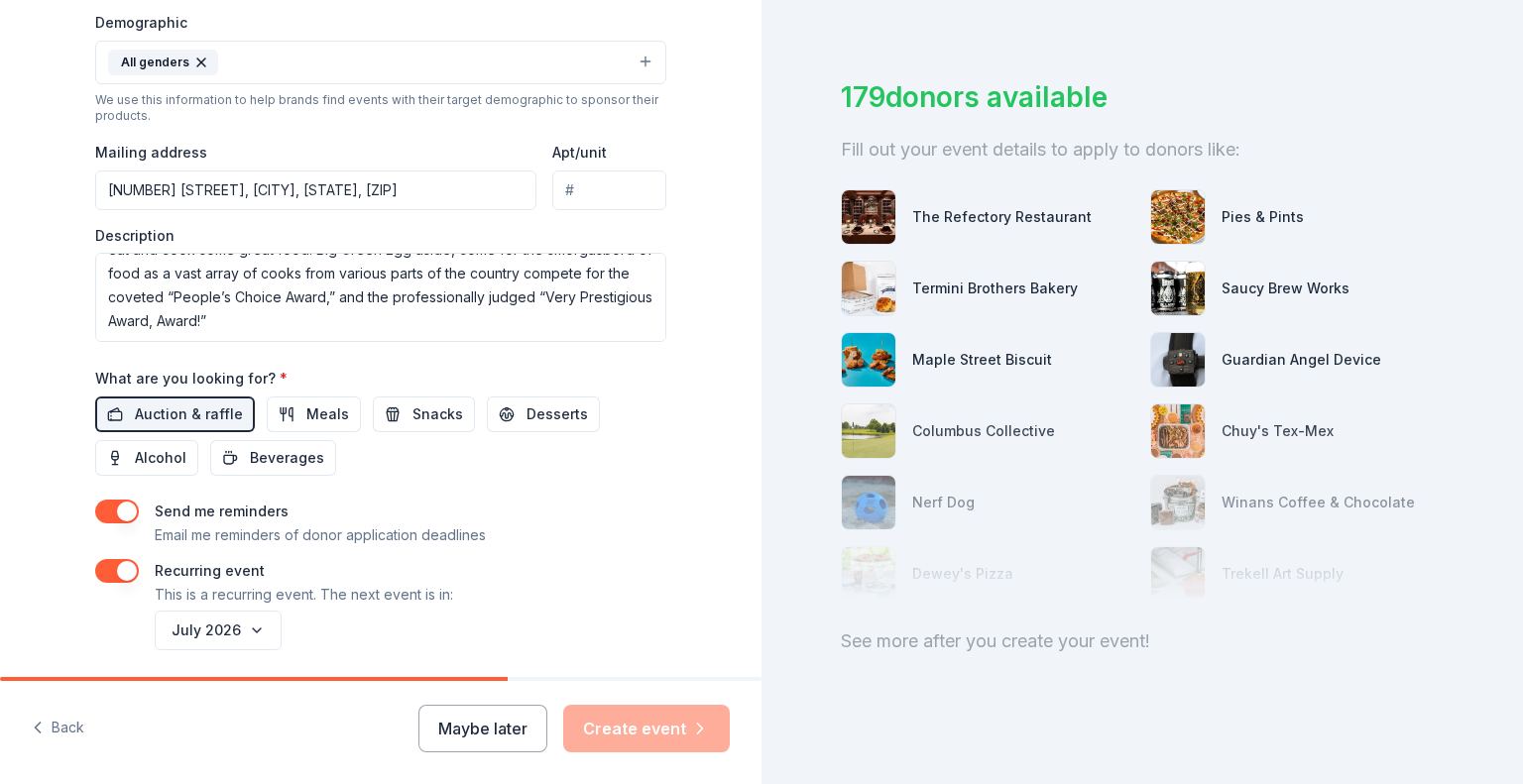click on "Maybe later Create event" at bounding box center (574, 728) 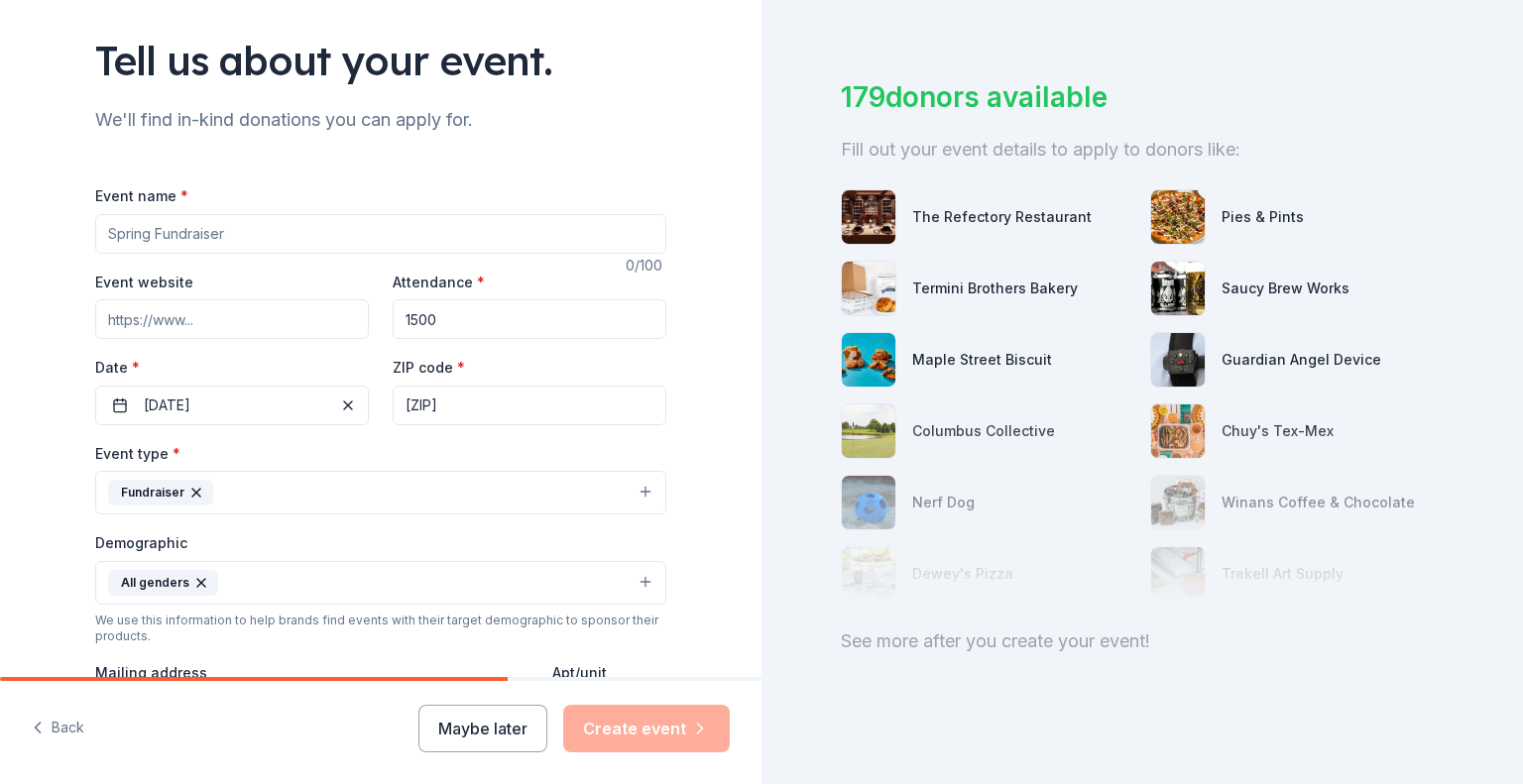 scroll, scrollTop: 122, scrollLeft: 0, axis: vertical 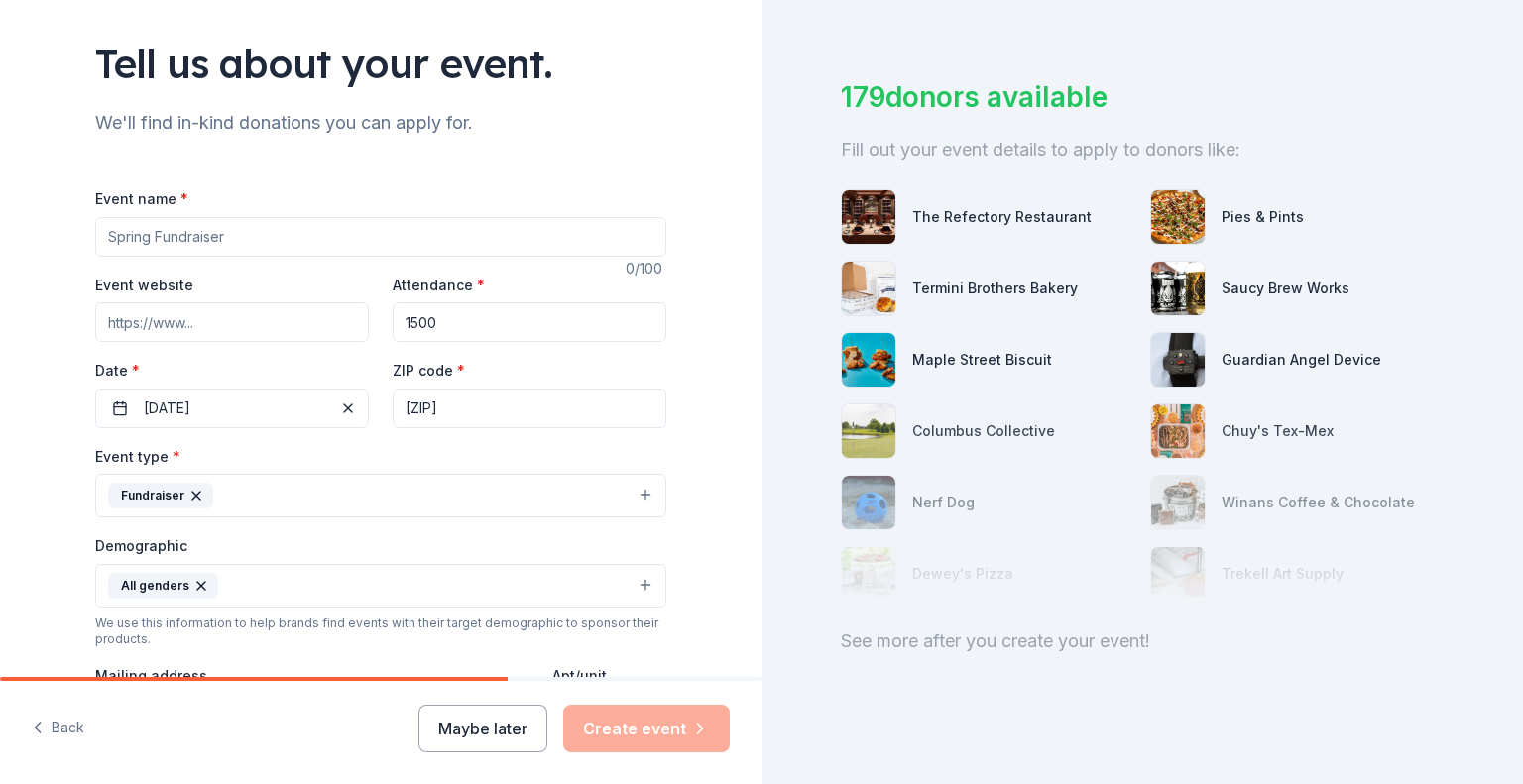 click on "Event name *" at bounding box center (381, 237) 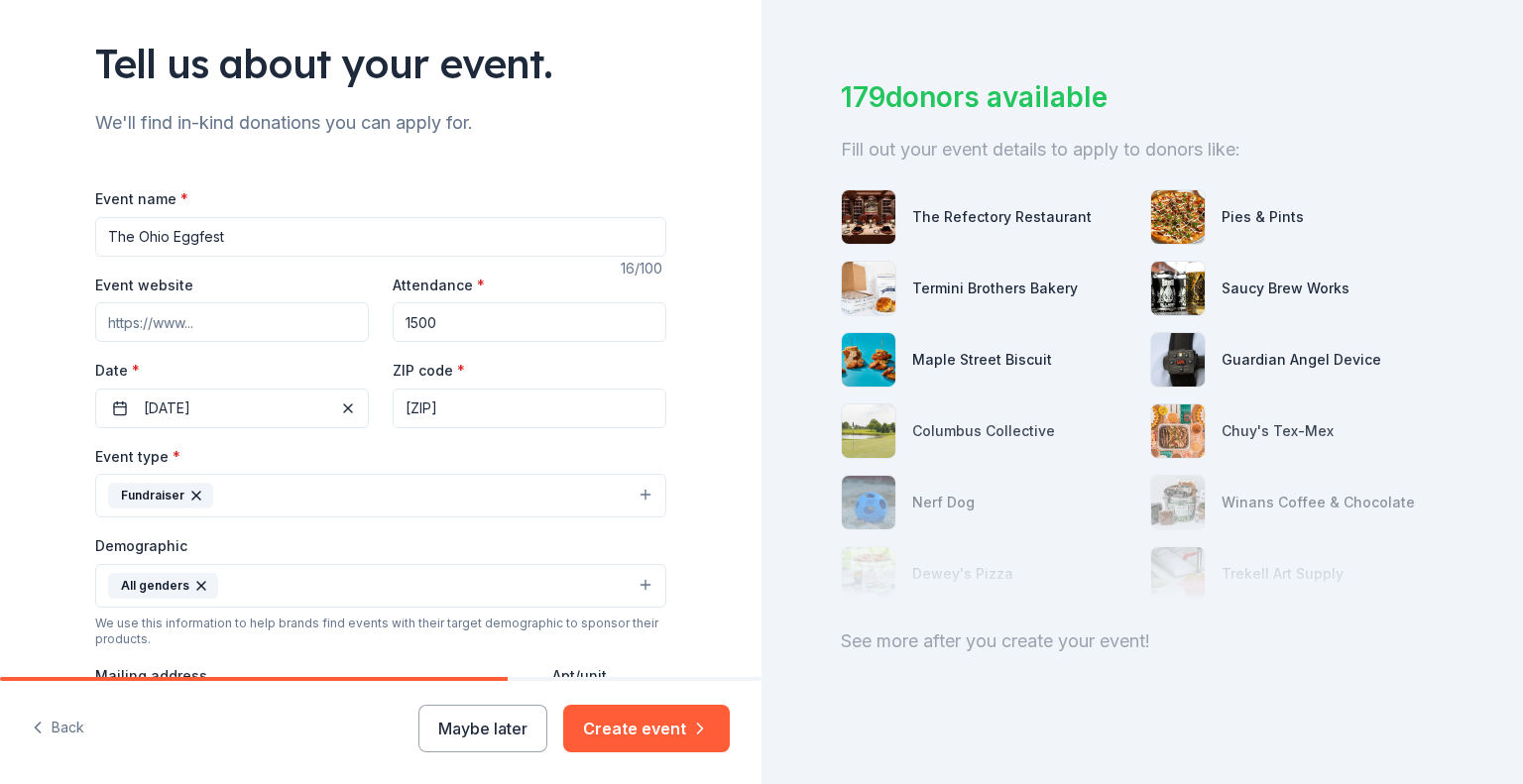 type on "The Ohio Eggfest" 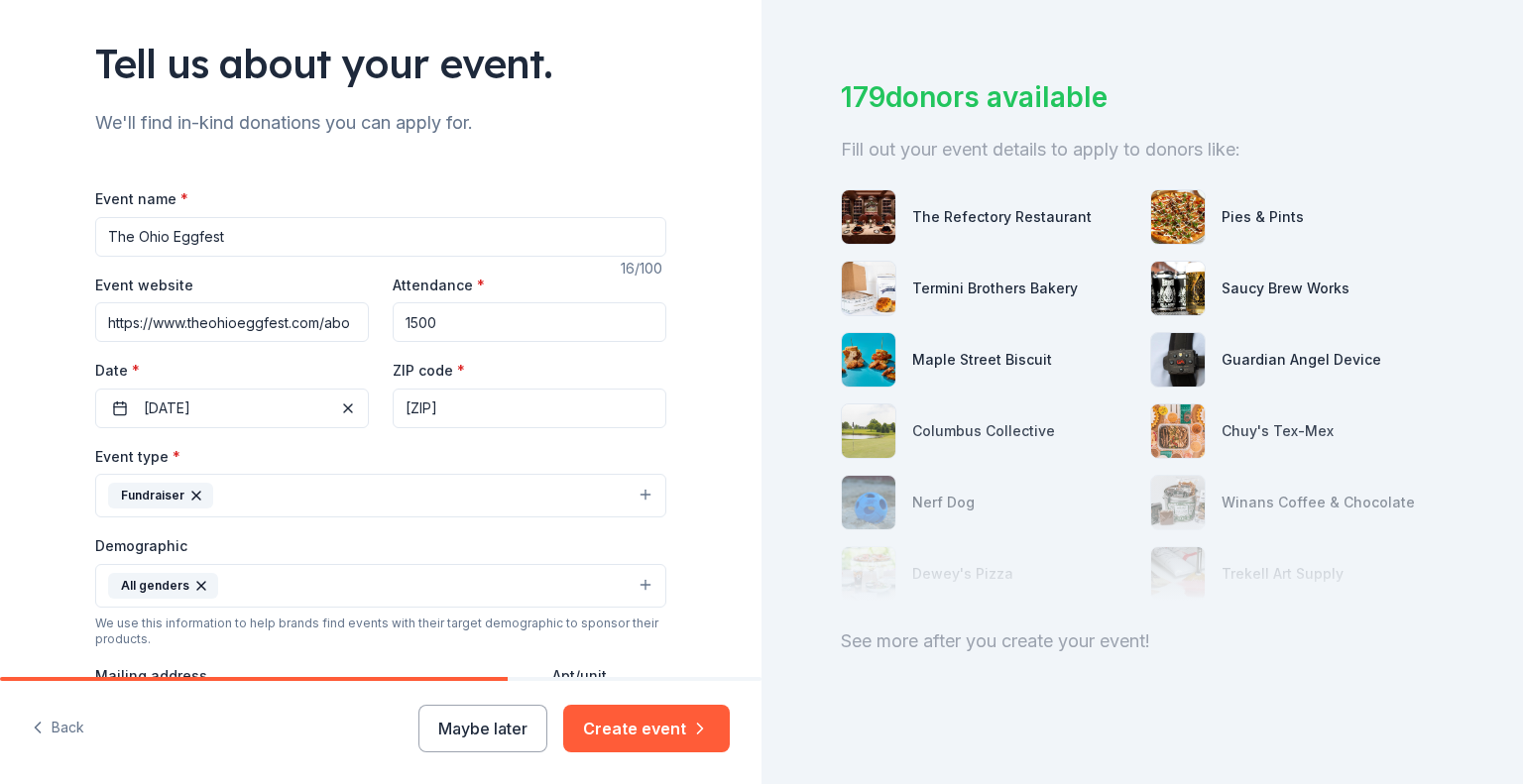 scroll, scrollTop: 0, scrollLeft: 0, axis: both 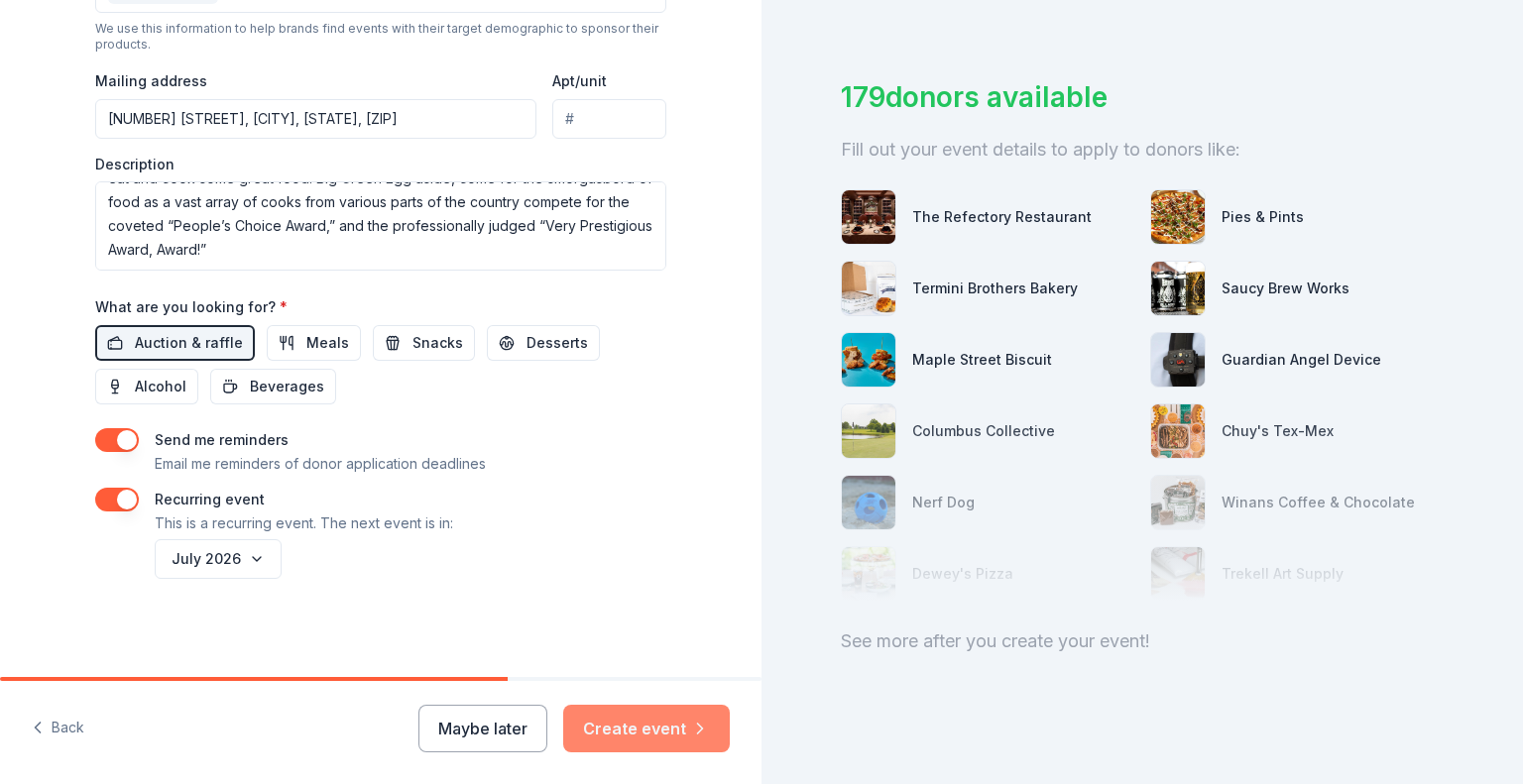type on "https://www.theohioeggfest.com" 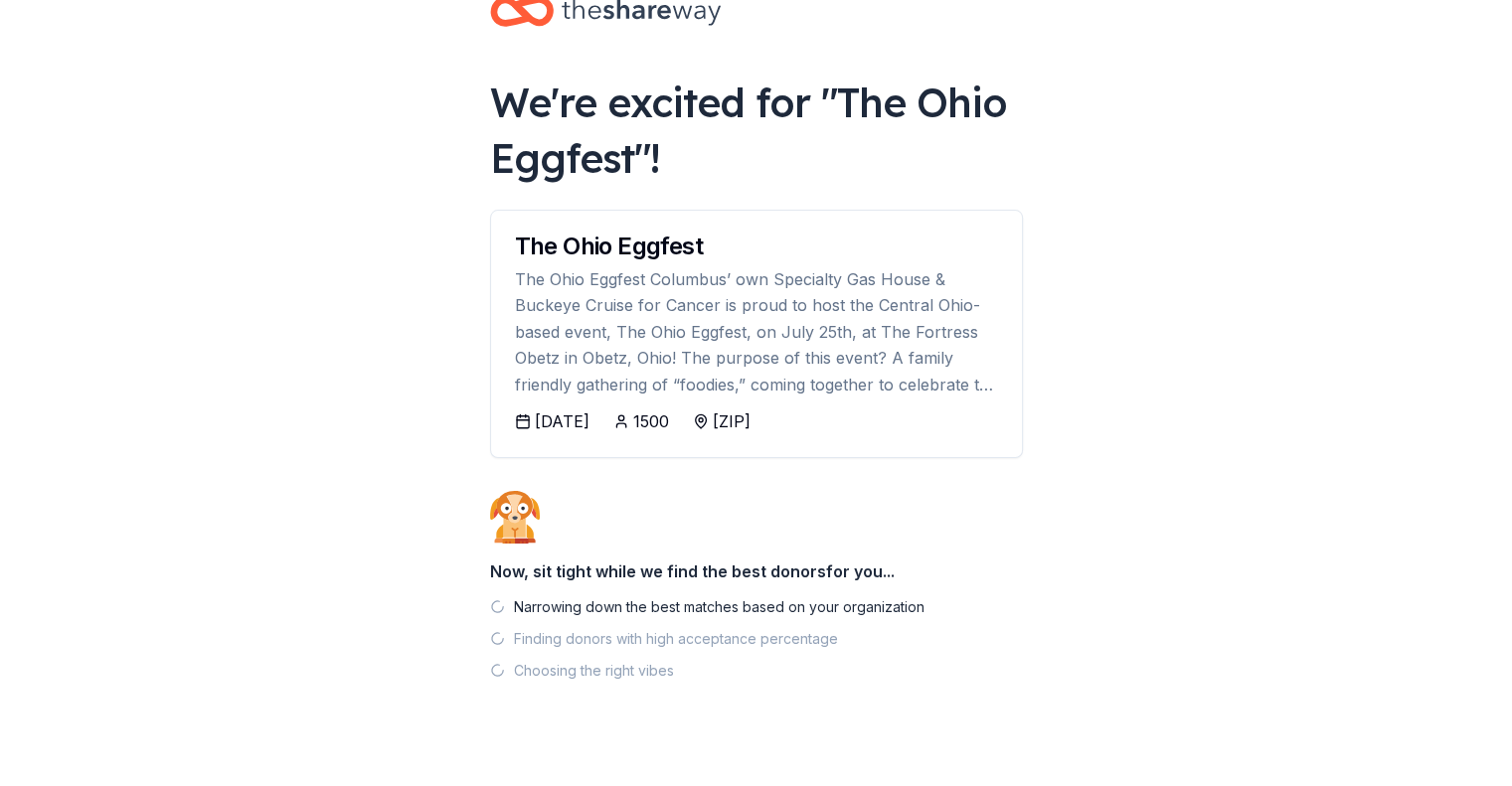 scroll, scrollTop: 79, scrollLeft: 0, axis: vertical 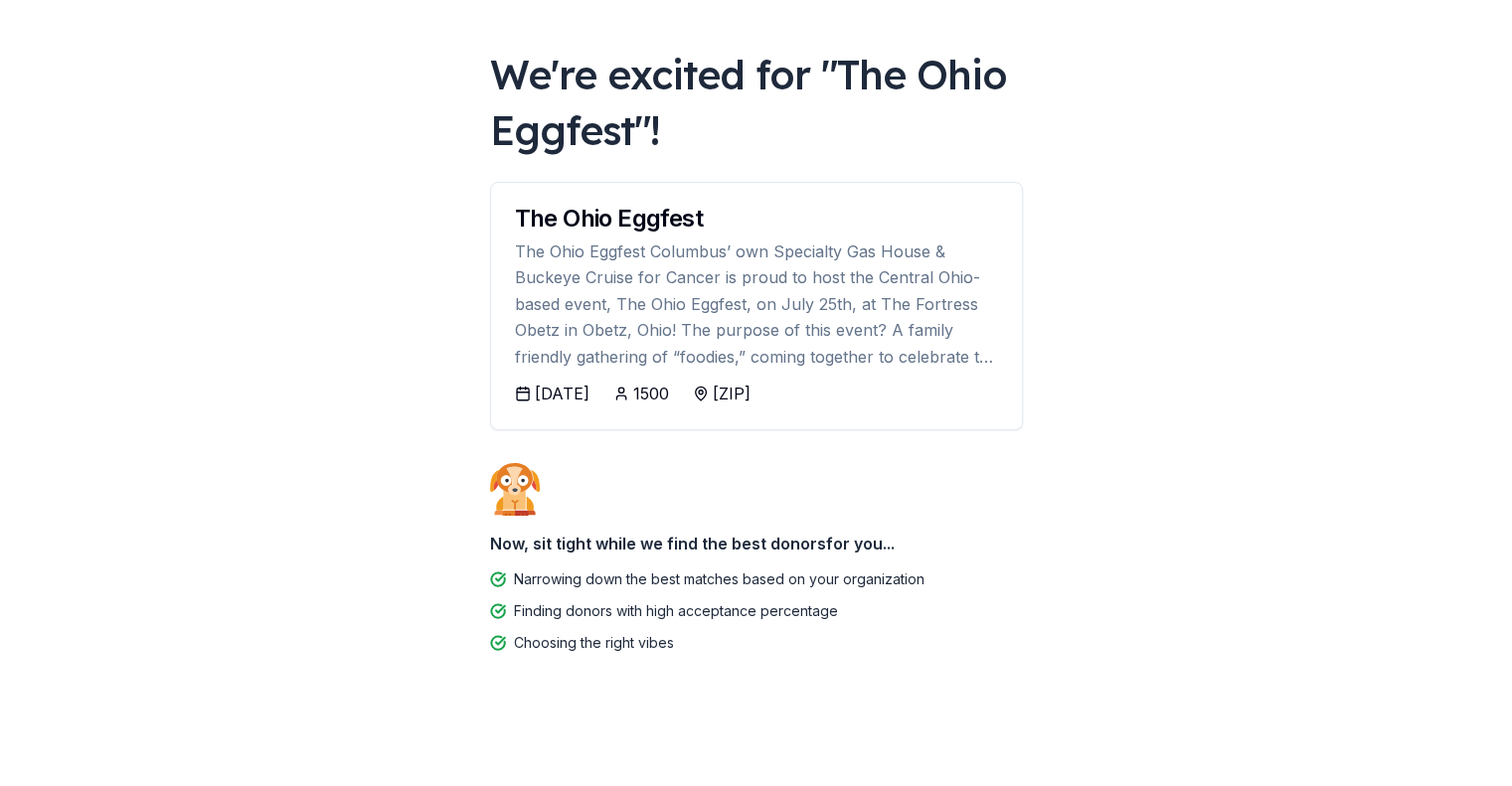 click on "[DATE]" at bounding box center [562, 393] 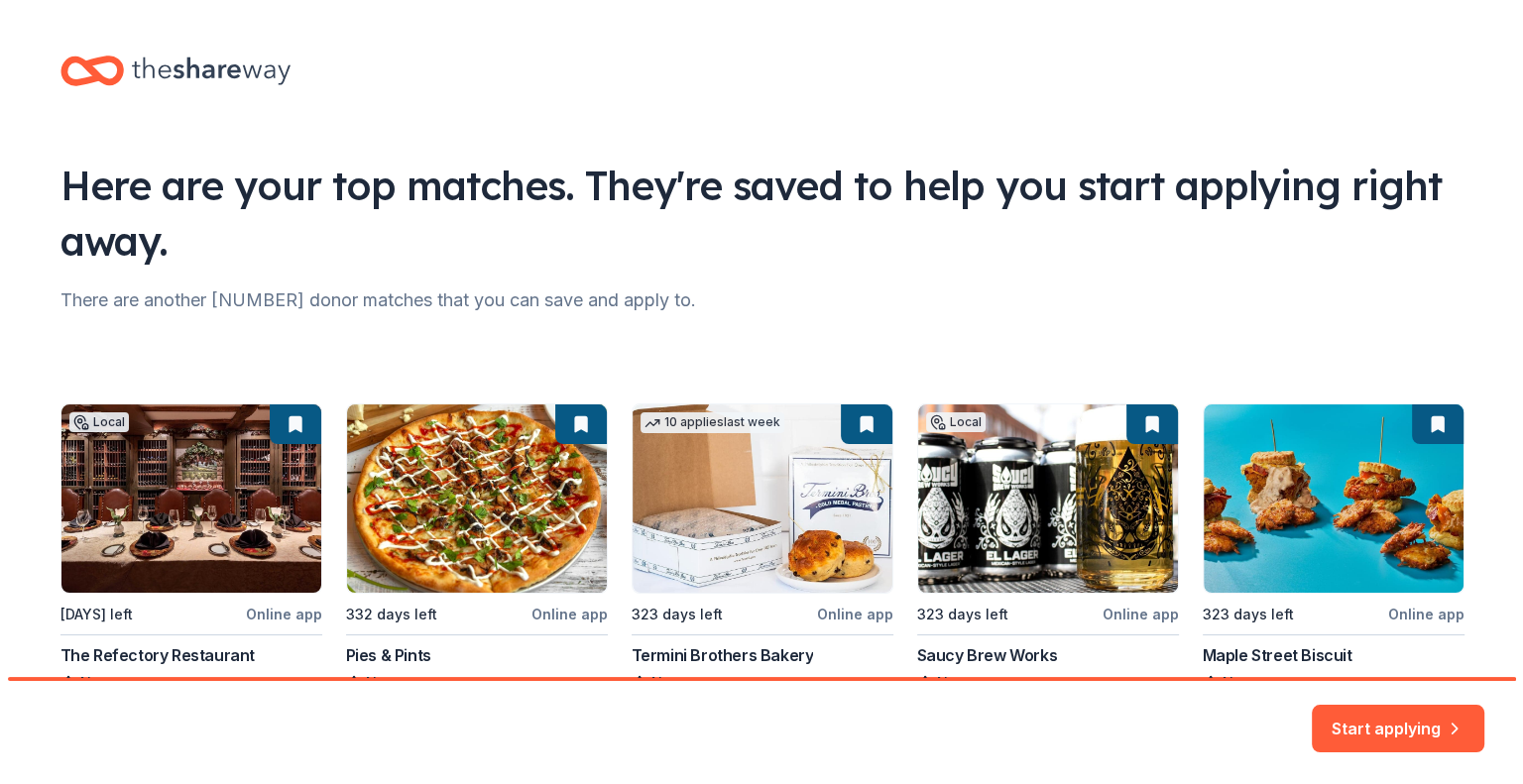 scroll, scrollTop: 0, scrollLeft: 0, axis: both 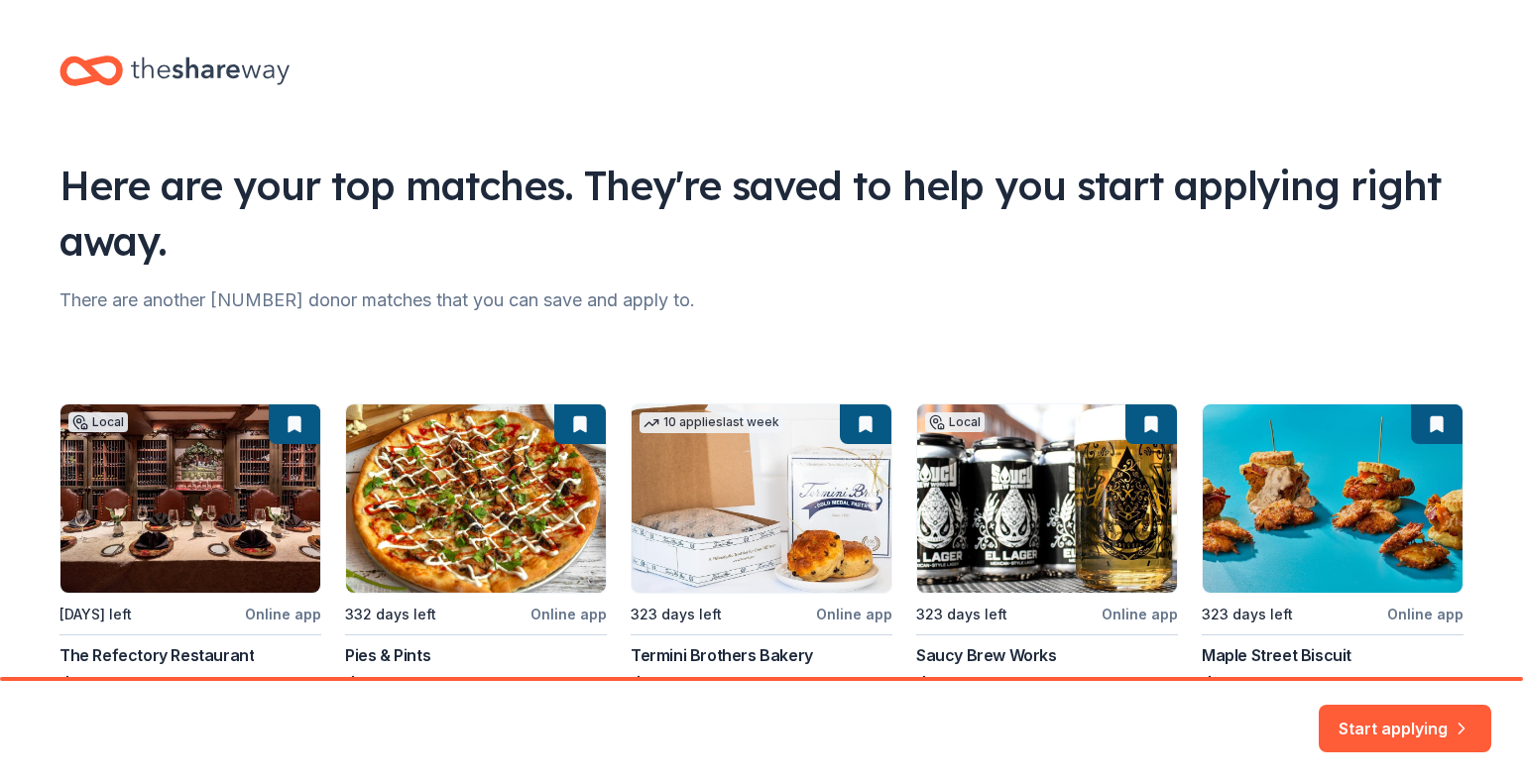 click on "Local [DAYS] left Online app The Refectory Restaurant New Gift card(s) [DAYS] left Online app Pies & Pints New Gift baskets, gift certificates 10 applies last week [DAYS] left Online app Termini Brothers Bakery New Gift cards, product donations Local [DAYS] left Online app Saucy Brew Works New Beer, coffee, gift card(s), merchandise [DAYS] left Online app Maple Street Biscuit New Food, gift cards, merchandise" at bounding box center (762, 525) 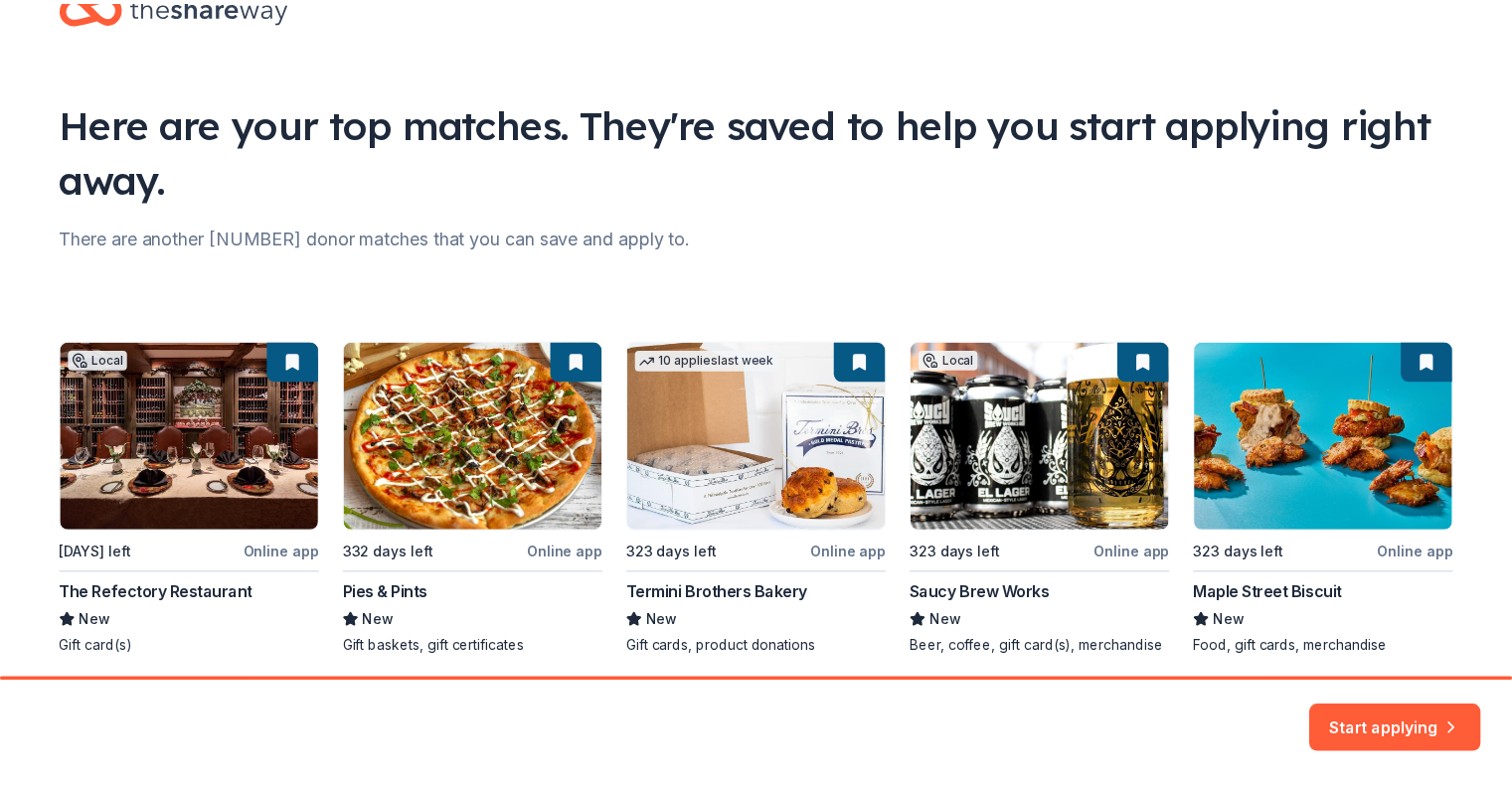 scroll, scrollTop: 136, scrollLeft: 0, axis: vertical 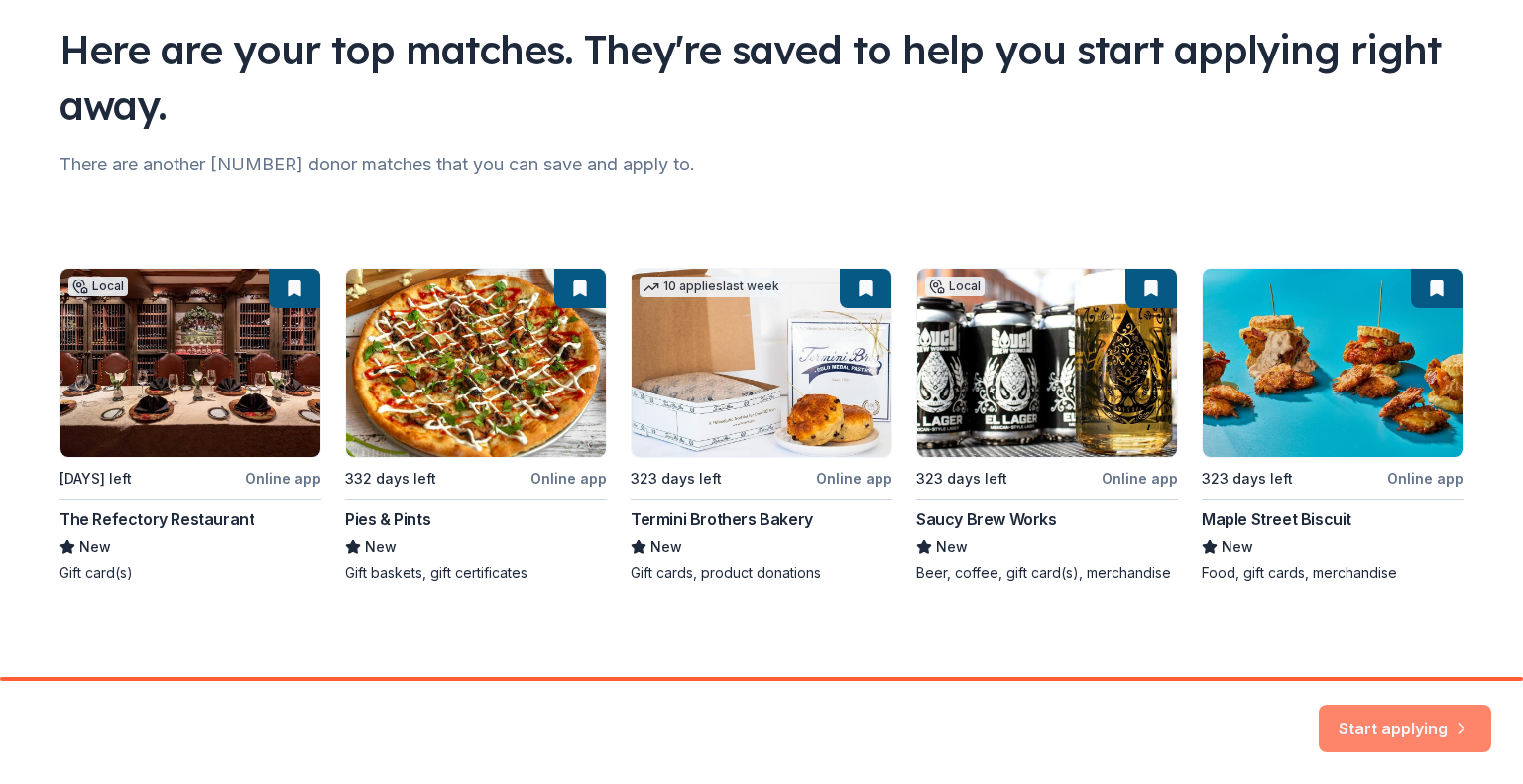 click on "Start applying" at bounding box center (1405, 717) 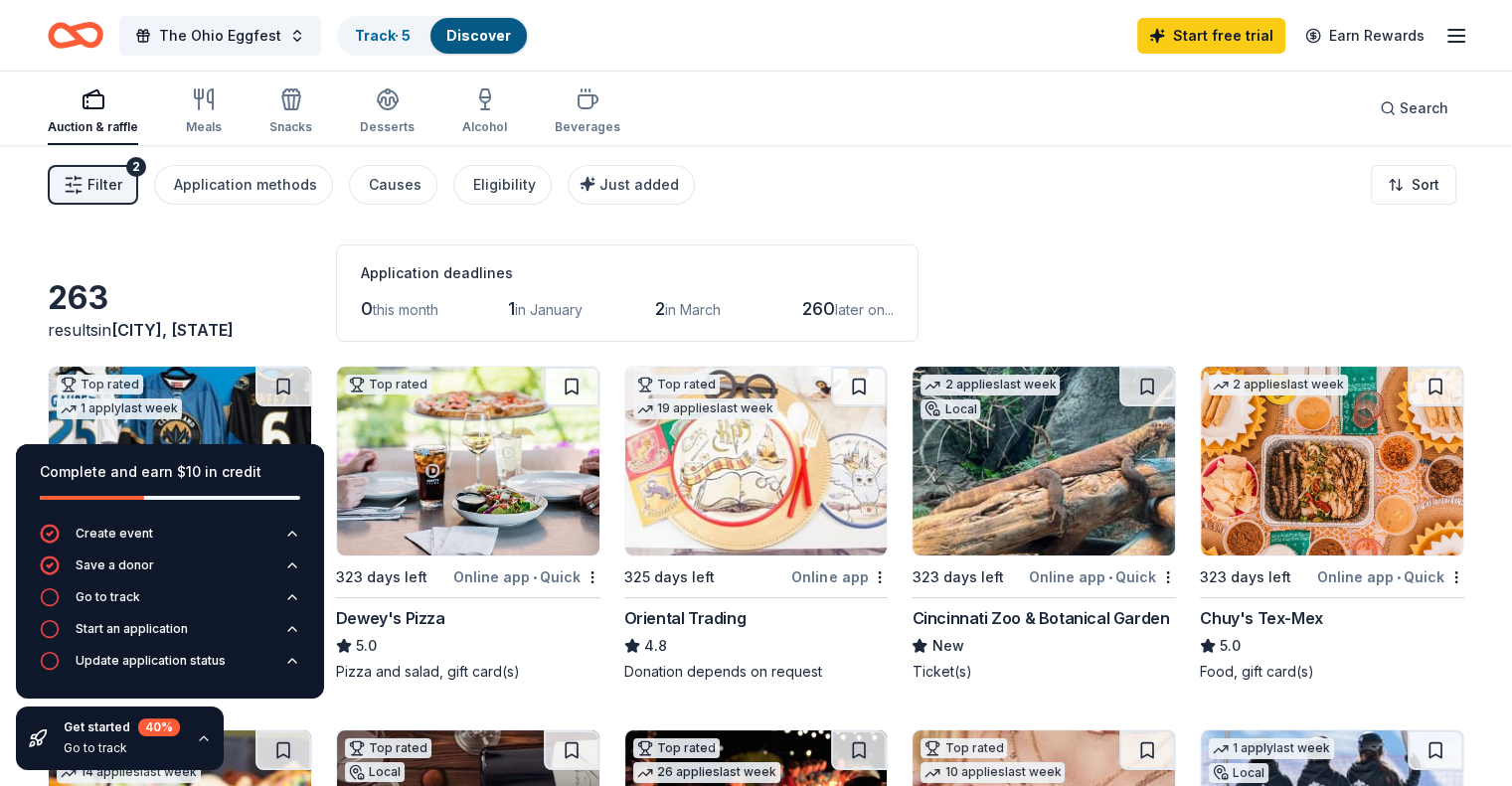 click on "263 results in [CITY], [STATE] Application deadlines 0 this month 1 in January 2 in March 260 later on... Top rated 1 apply last week 325 days left Online app Cleveland Monsters 5.0 Ticket(s) Top rated 323 days left Online app • Quick Dewey's Pizza 5.0 Pizza and salad, gift card(s) Top rated 19 applies last week 323 days left Online app Oriental Trading 4.8 Donation depends on request 2 applies last week Local 323 days left Online app • Quick Cincinnati Zoo & Botanical Garden New Ticket(s) 2 applies last week 323 days left Online app • Quick Chuy's Tex-Mex 5.0 Food, gift card(s) Top rated 14 applies last week 323 days left Online app • Quick BarkBox 5.0 Dog toy(s), dog food Top rated Local 311 days left Online app • Quick Ohio Wine Producers Association 4.8 Gift certificate(s) Top rated 26 applies last week 346 days left CookinGenie 5.0 One $200 gift card Top rated 10 applies last week 293 days left Online app Kendra Scott 4.7 1 apply last week Local 332 days left • New" at bounding box center (756, 1401) 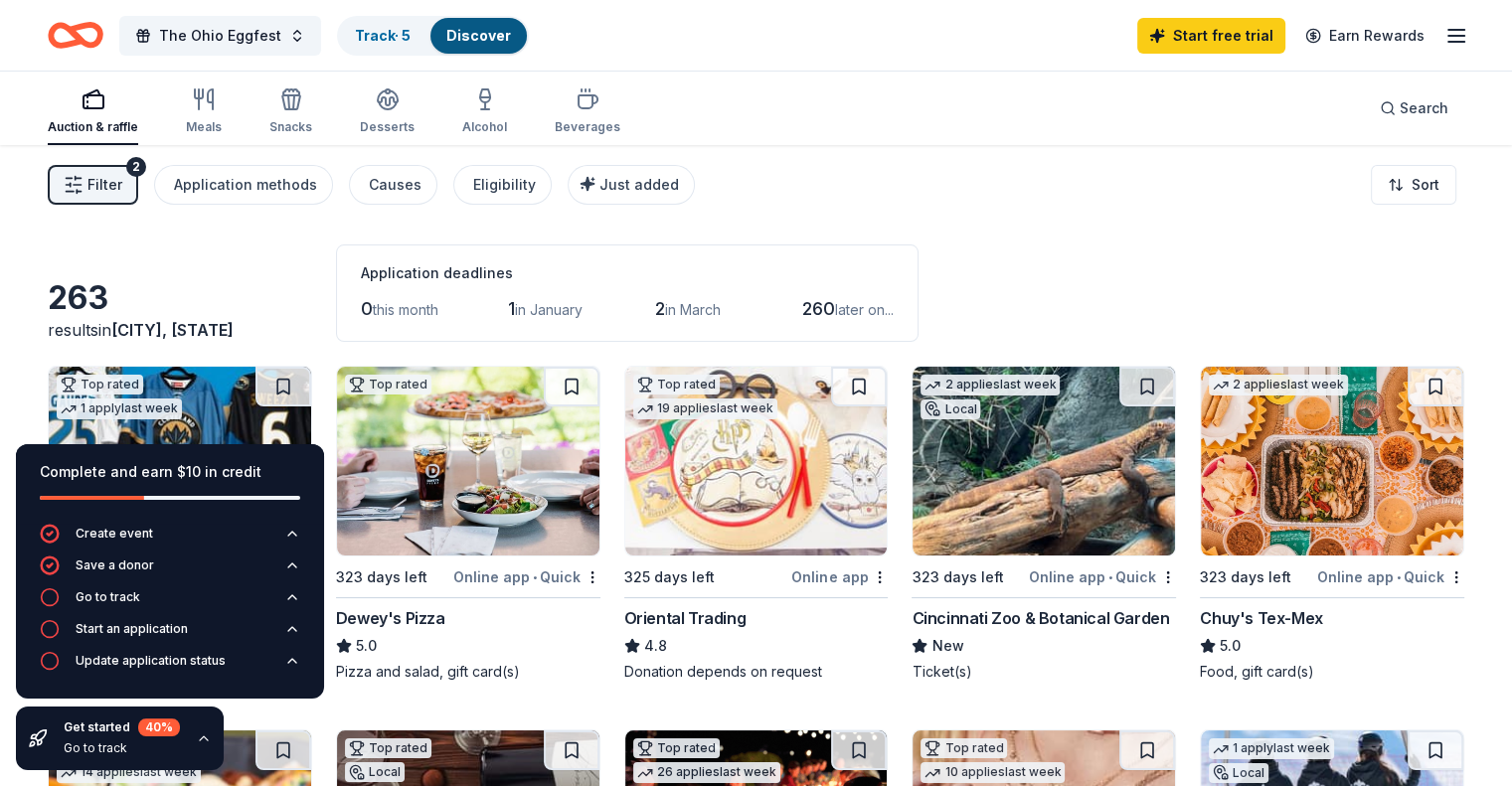 click on "Application deadlines" at bounding box center [627, 273] 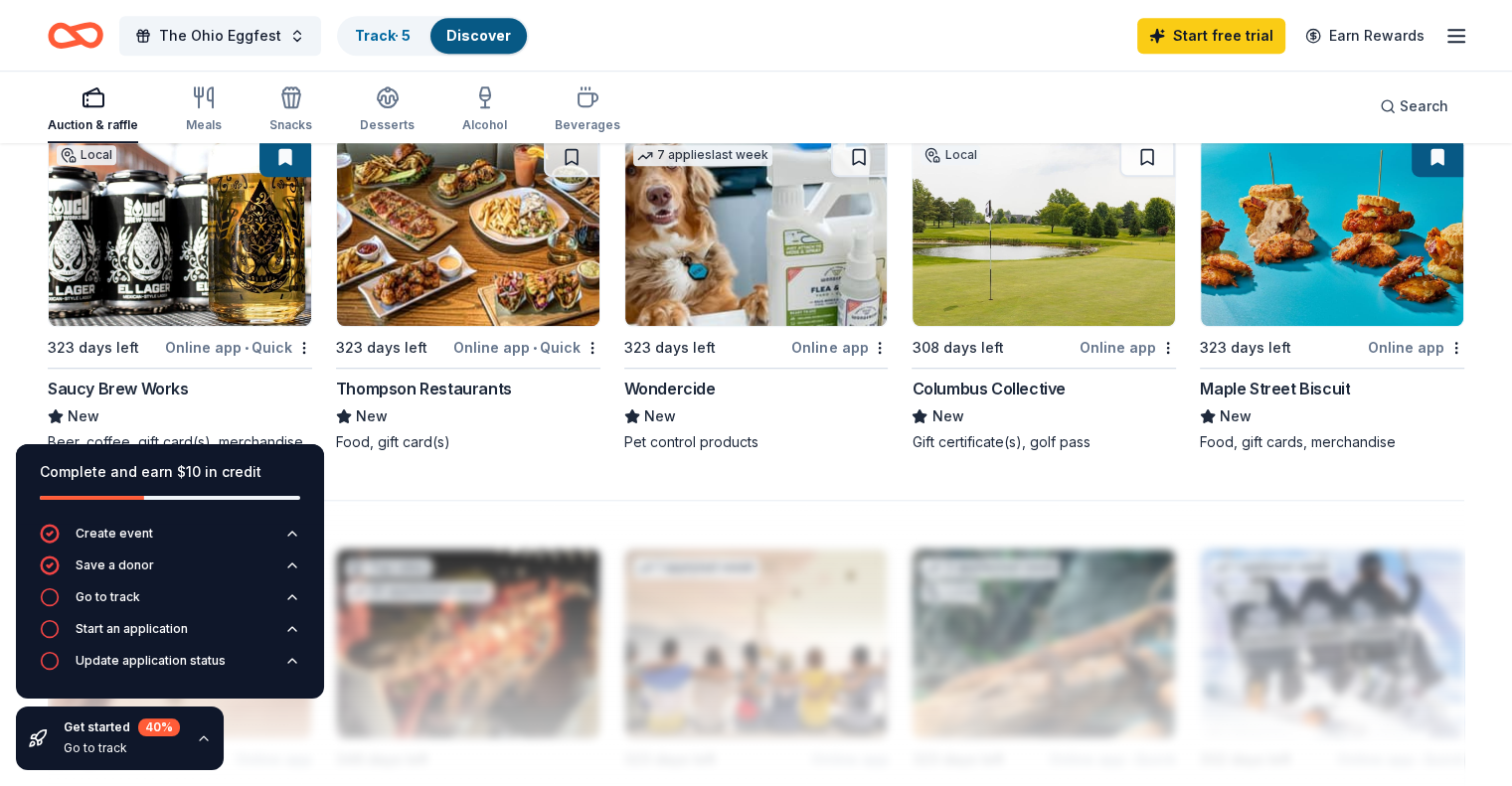 scroll, scrollTop: 1391, scrollLeft: 0, axis: vertical 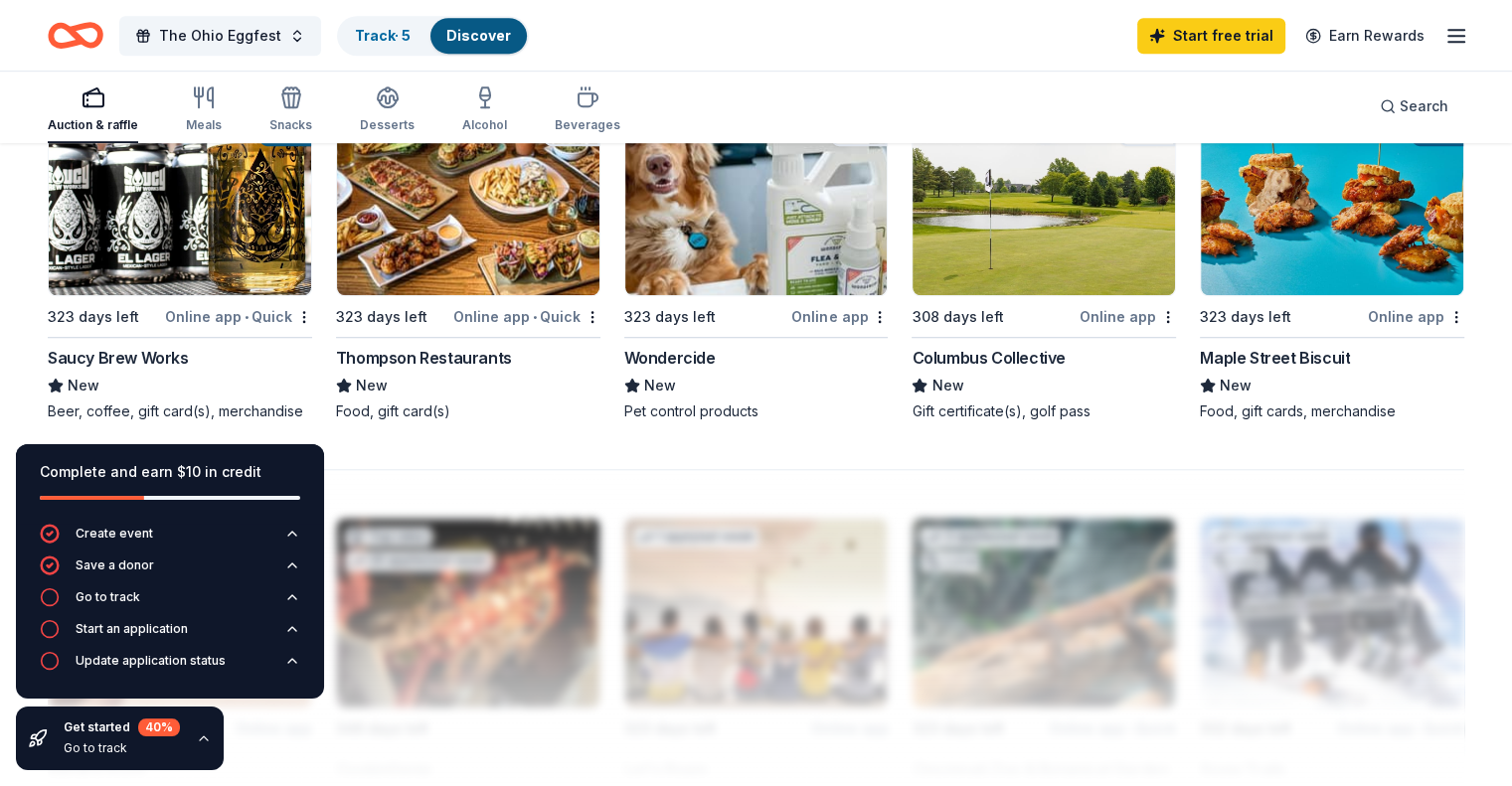click on "Thompson Restaurants" at bounding box center (423, 358) 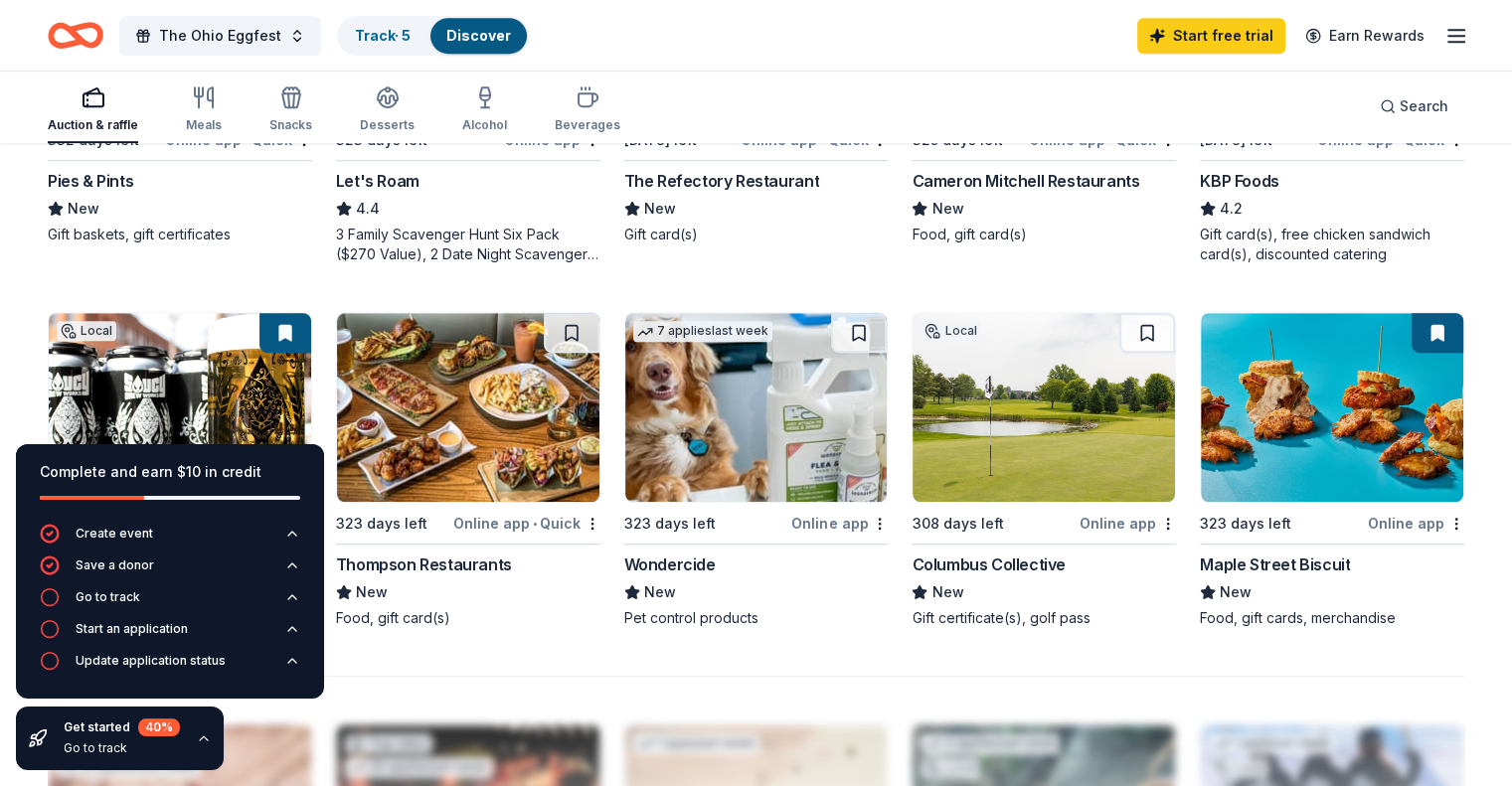 scroll, scrollTop: 994, scrollLeft: 0, axis: vertical 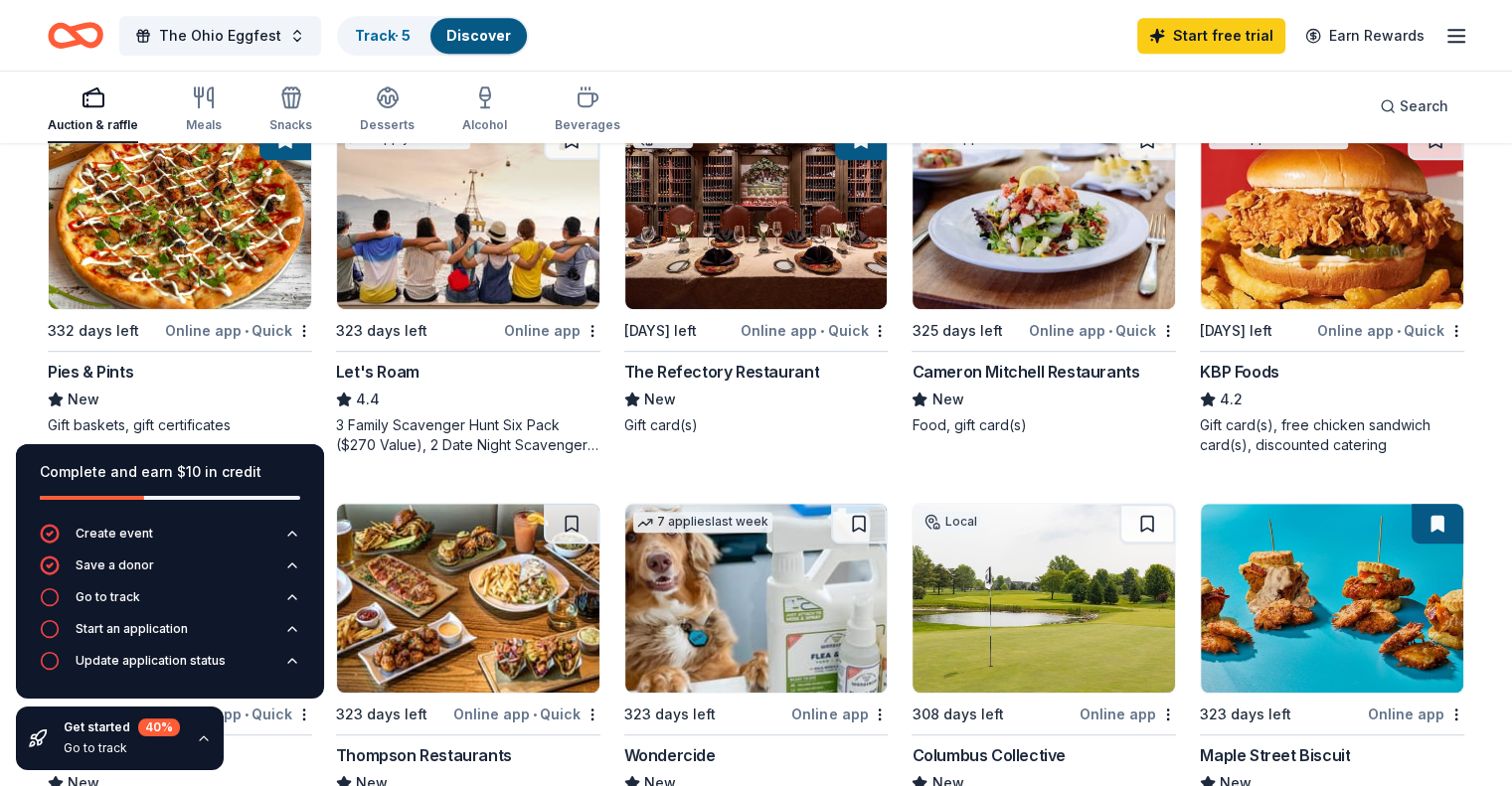click on "KBP Foods" at bounding box center (1239, 372) 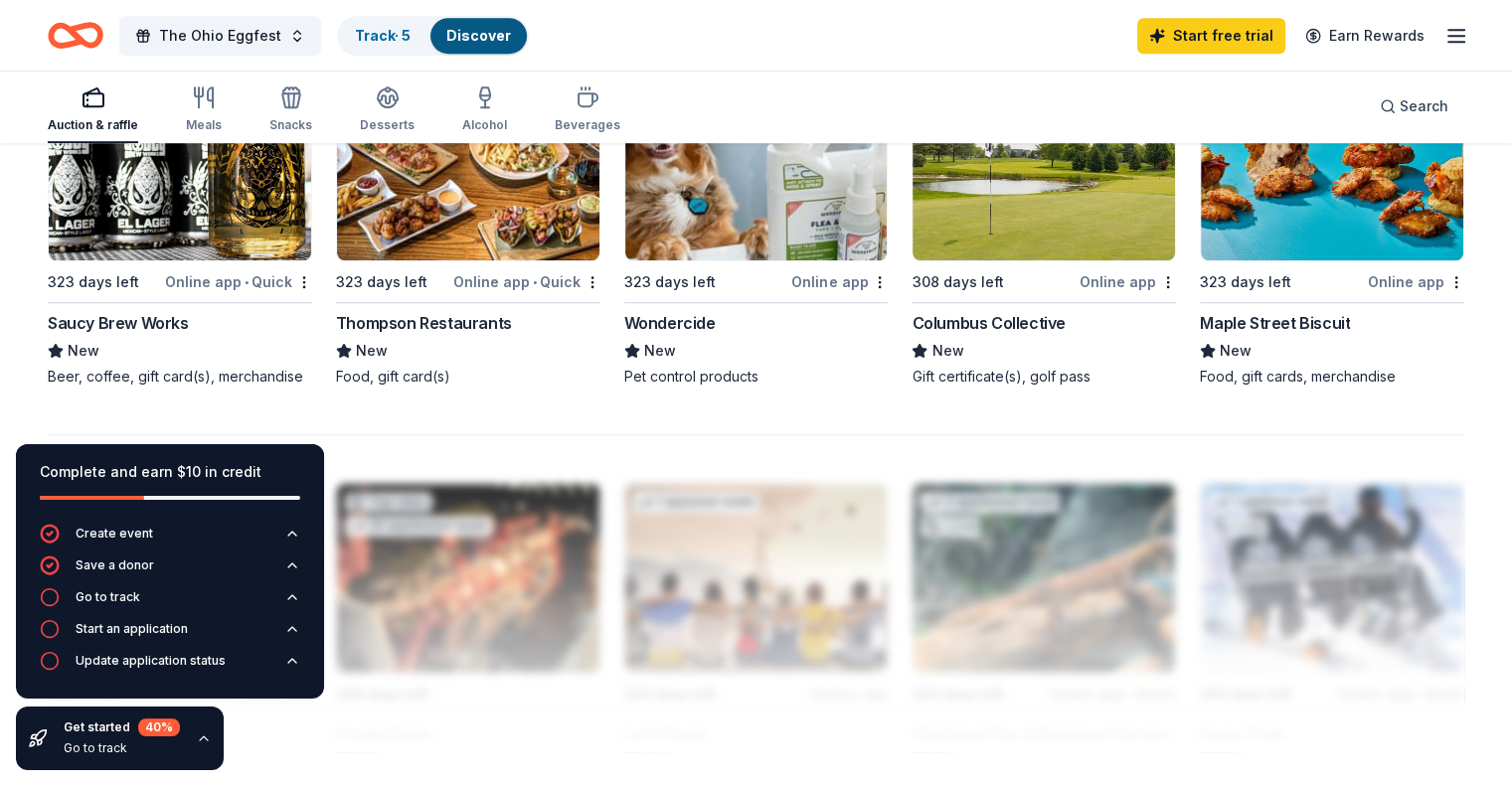 scroll, scrollTop: 1391, scrollLeft: 0, axis: vertical 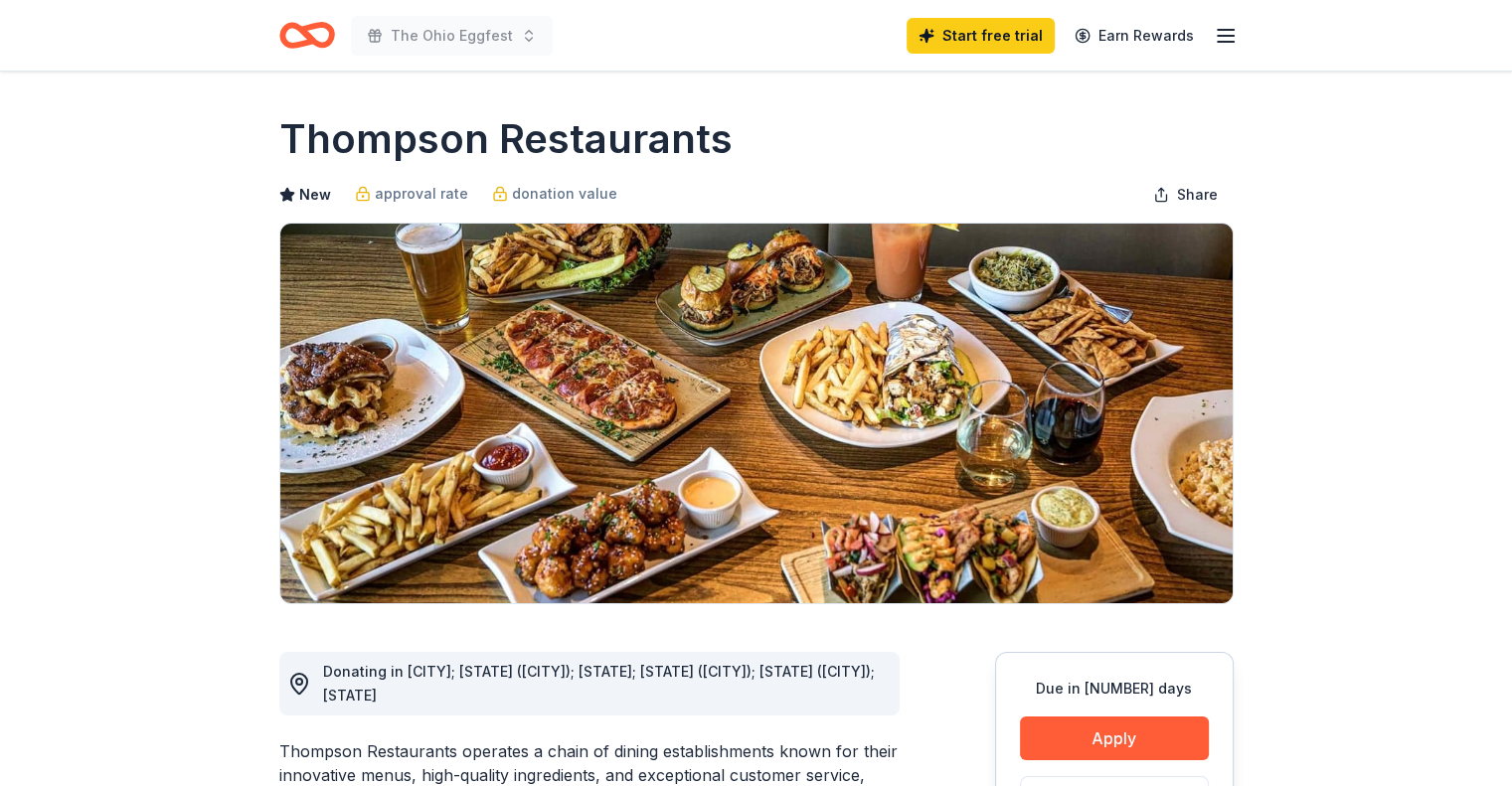 click 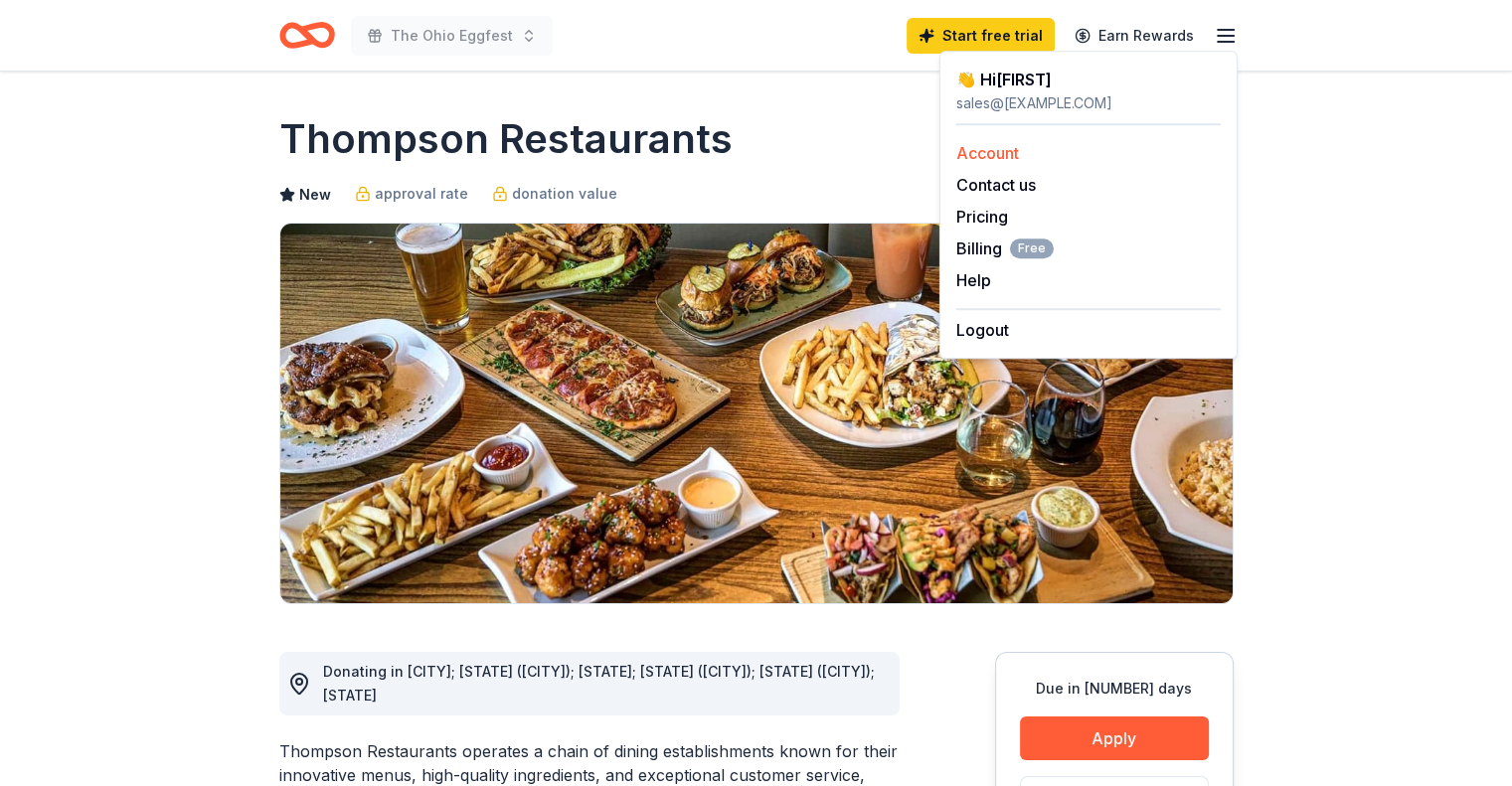 click on "Account" at bounding box center (987, 153) 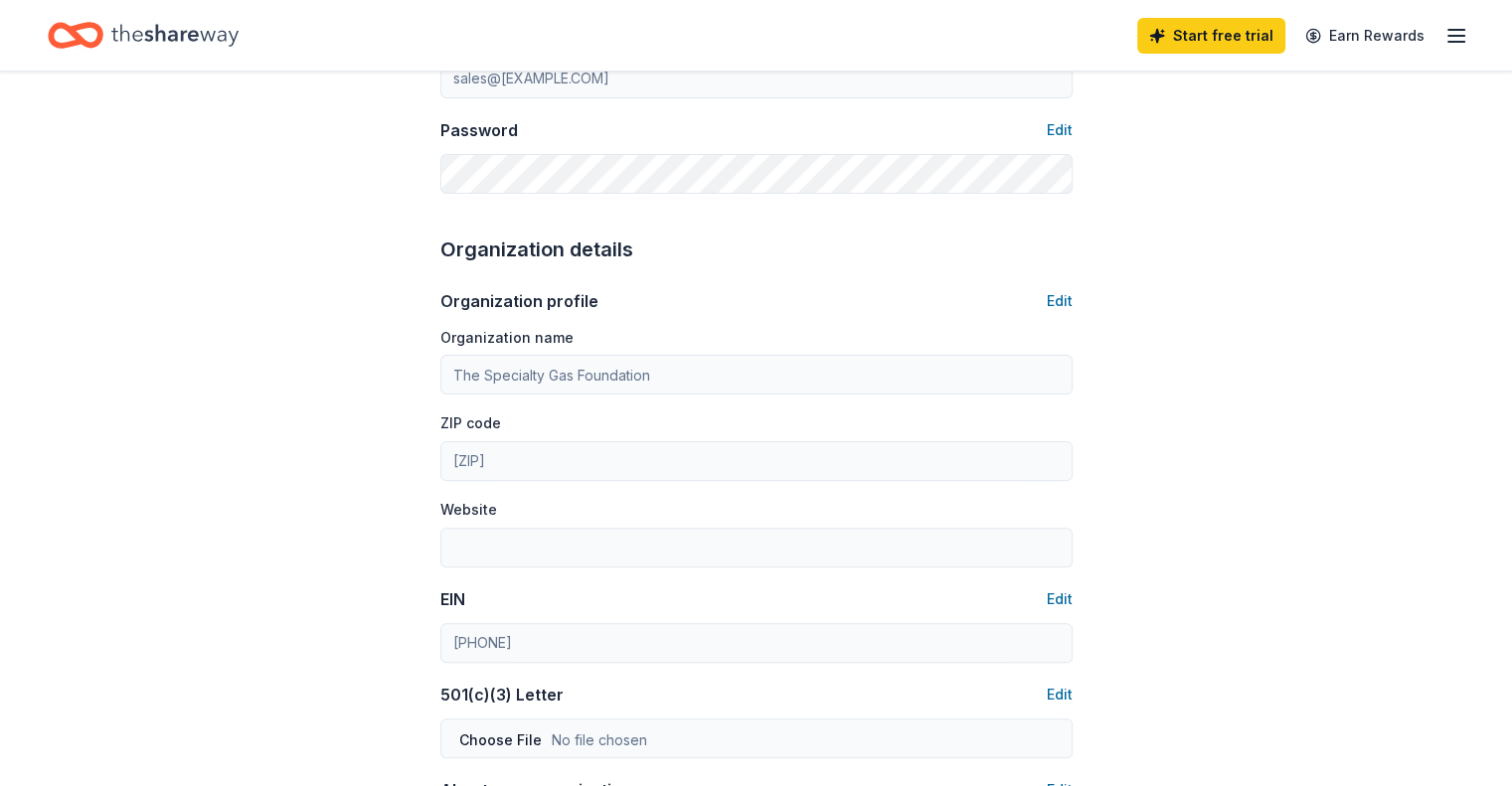 scroll, scrollTop: 0, scrollLeft: 0, axis: both 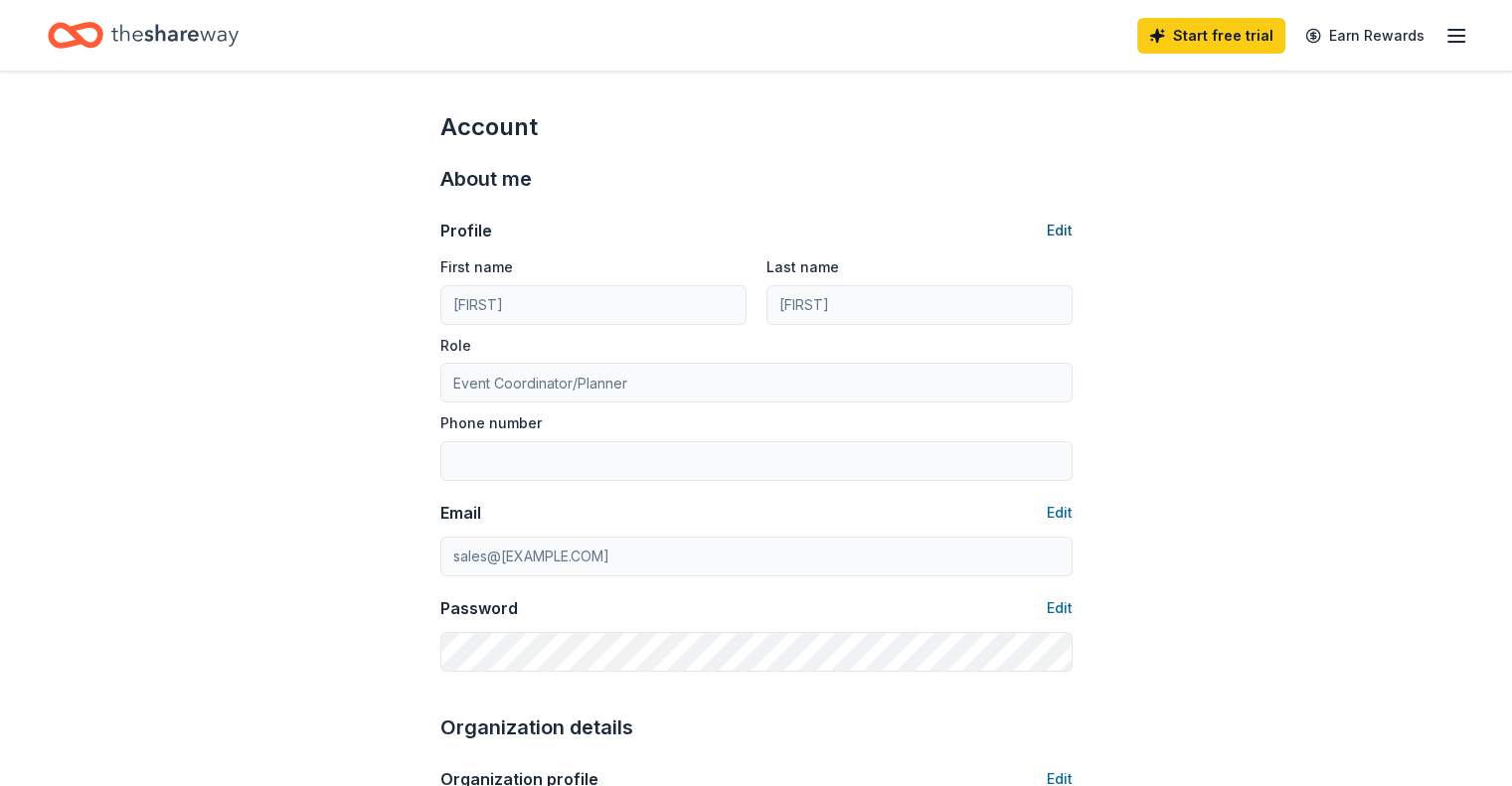 click on "Edit" at bounding box center [1060, 231] 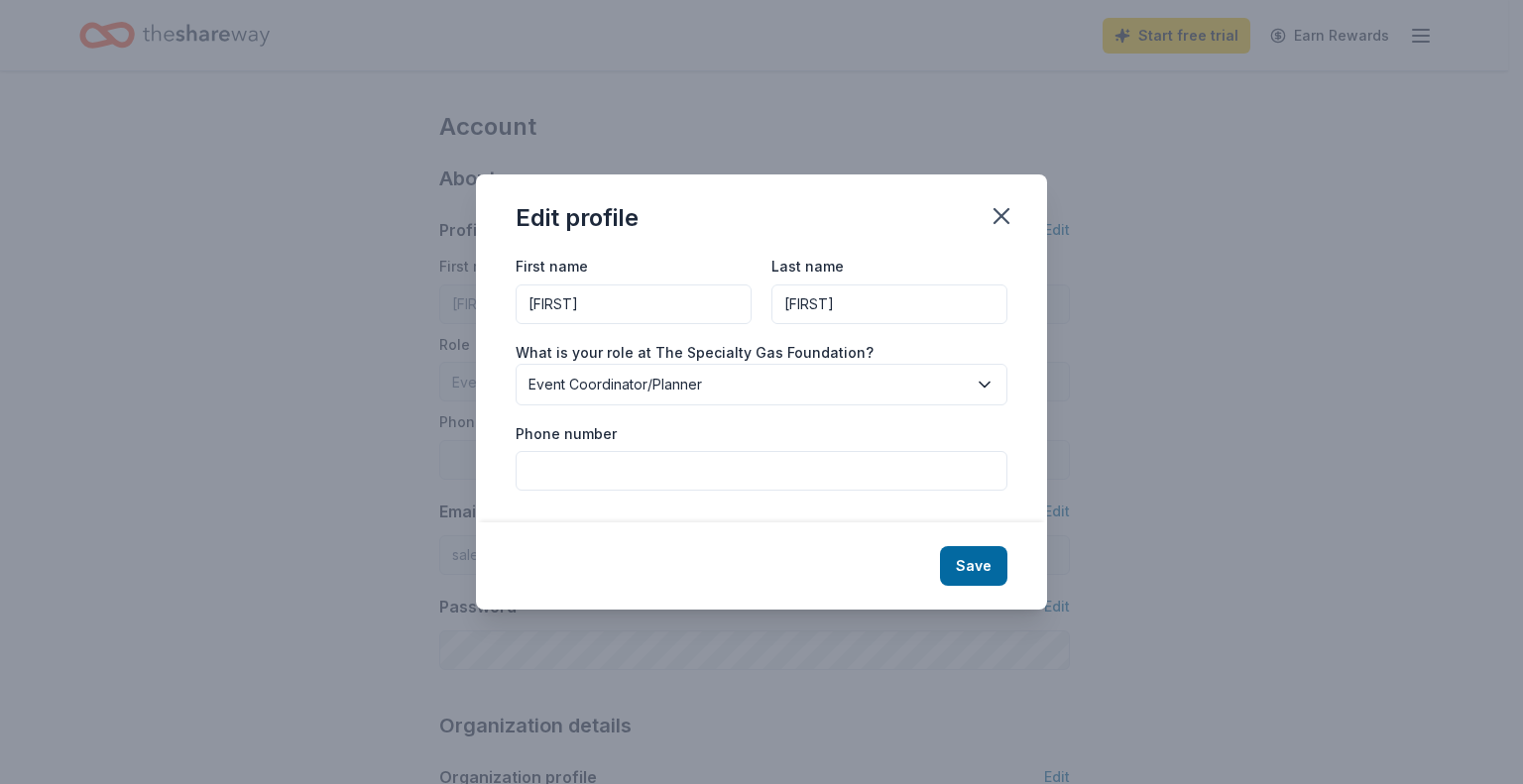 click on "Phone number" at bounding box center [762, 471] 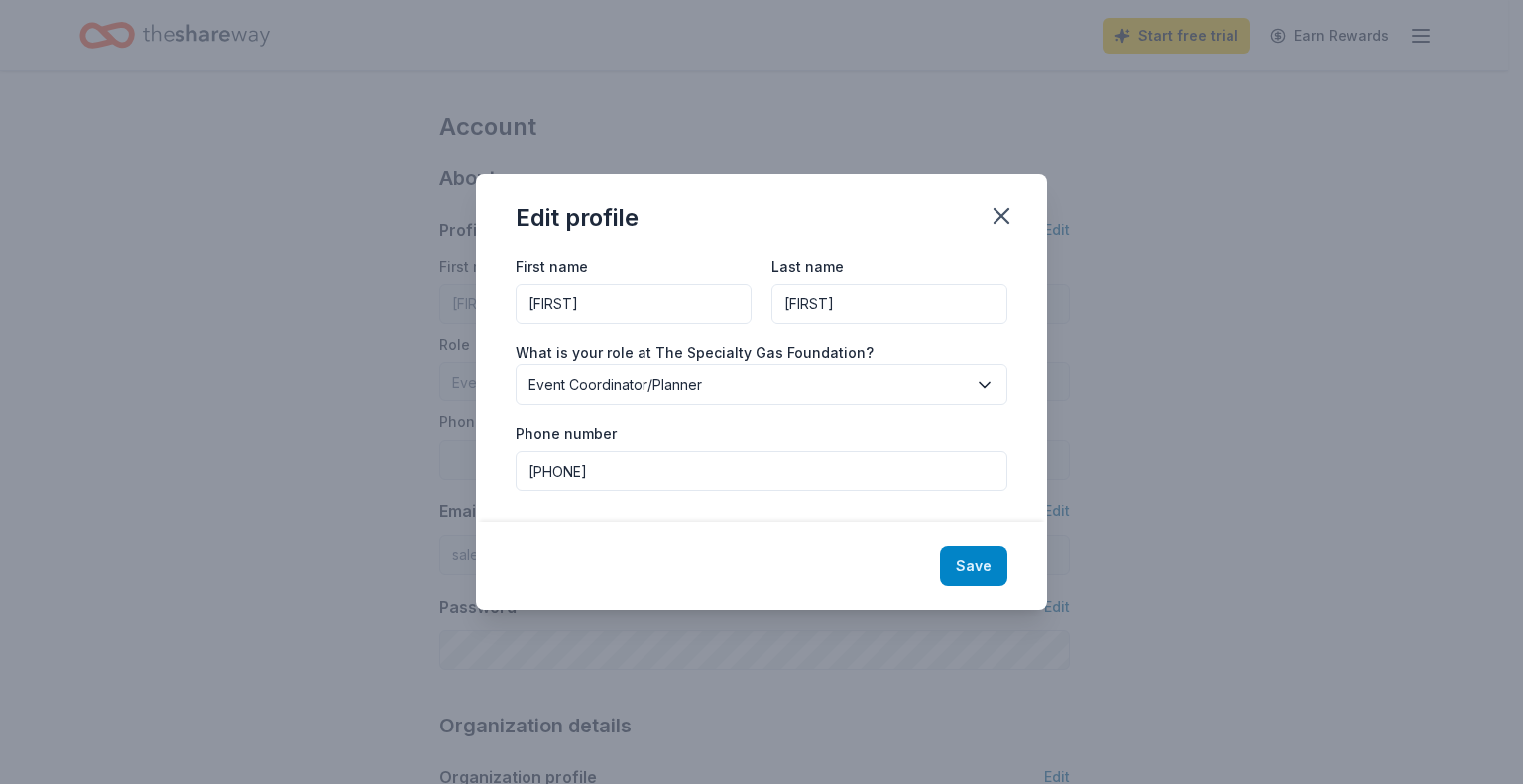 type on "[PHONE]" 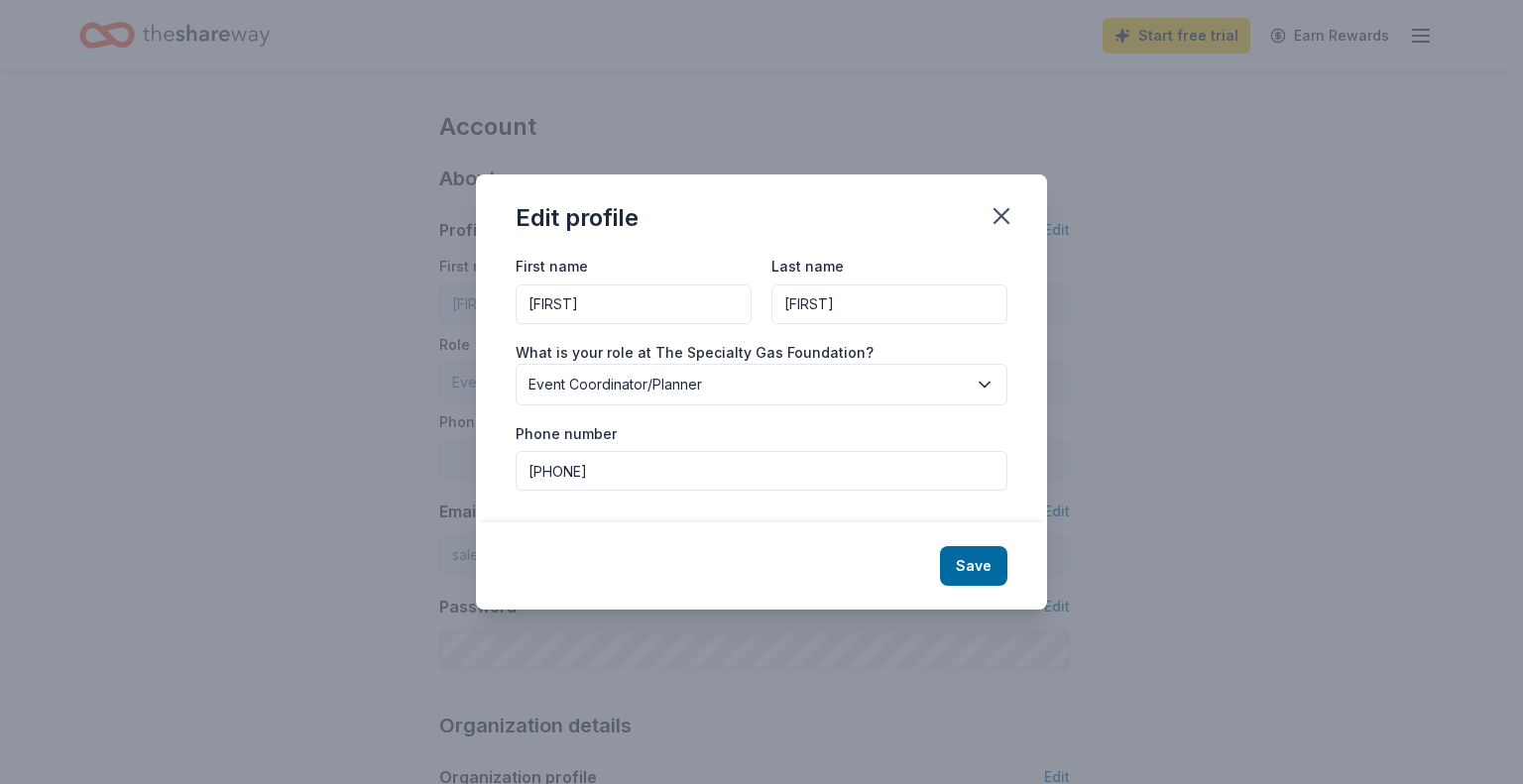 click on "Save" at bounding box center [974, 566] 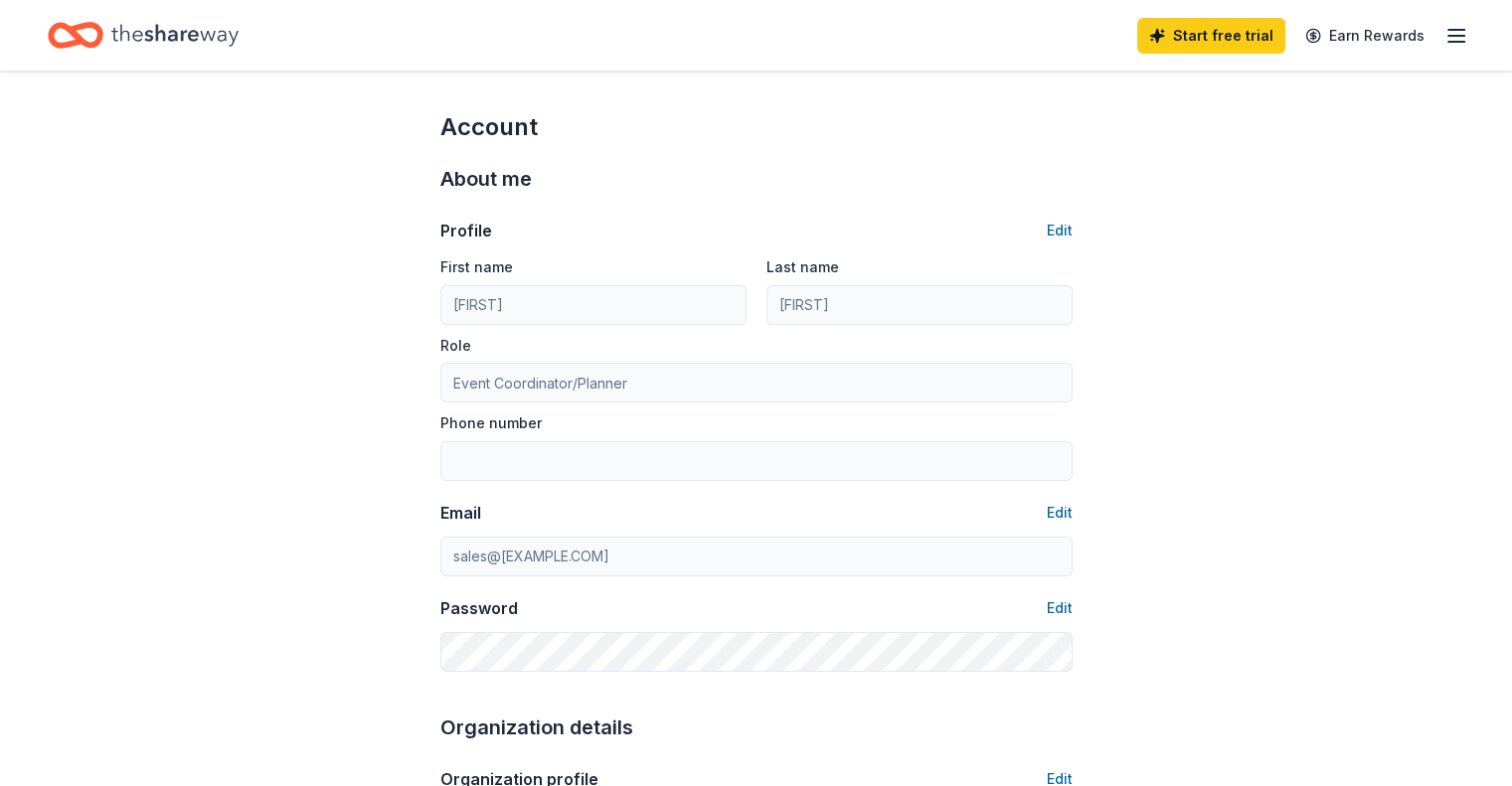type on "[PHONE]" 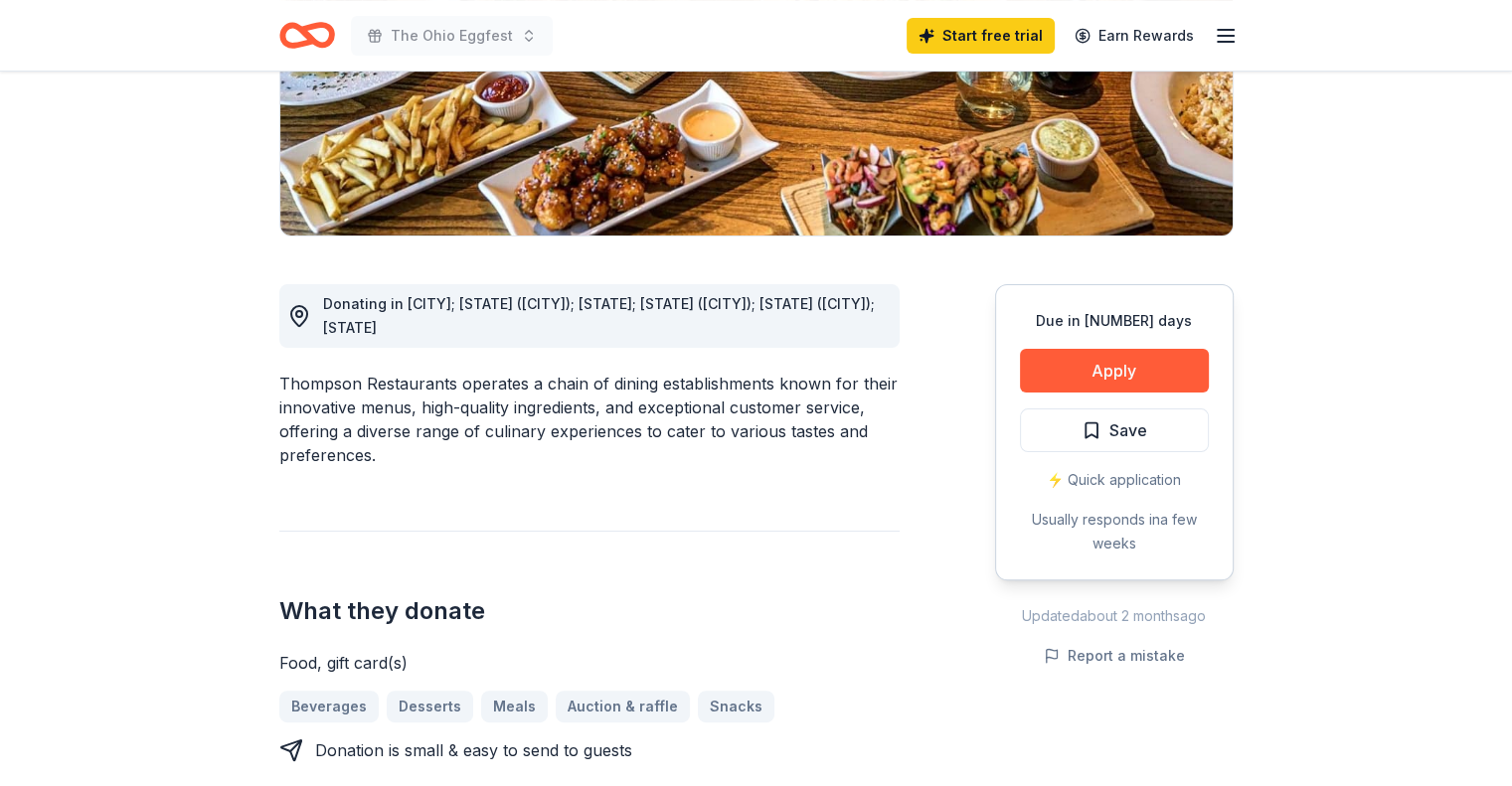 scroll, scrollTop: 397, scrollLeft: 0, axis: vertical 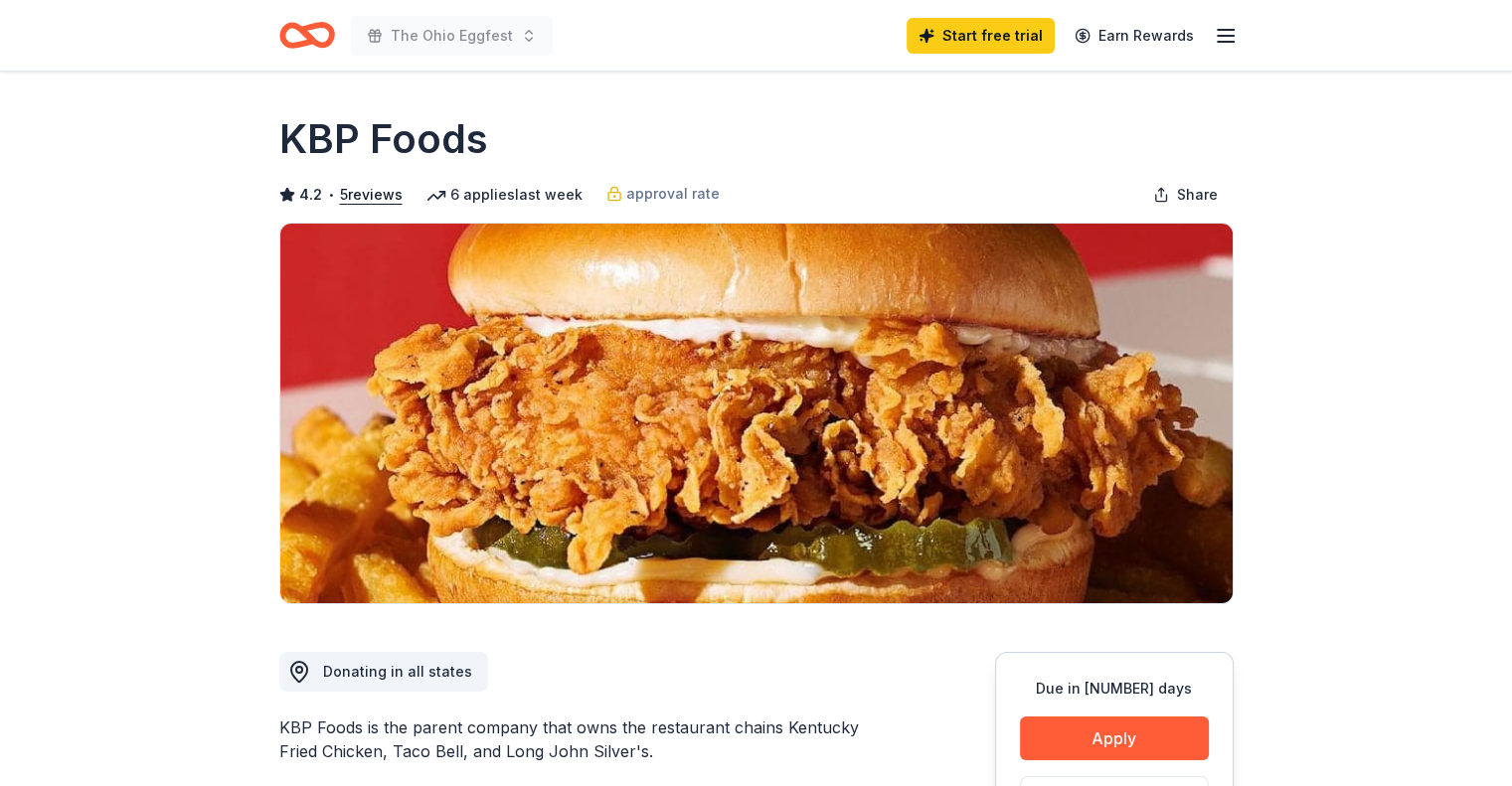 click 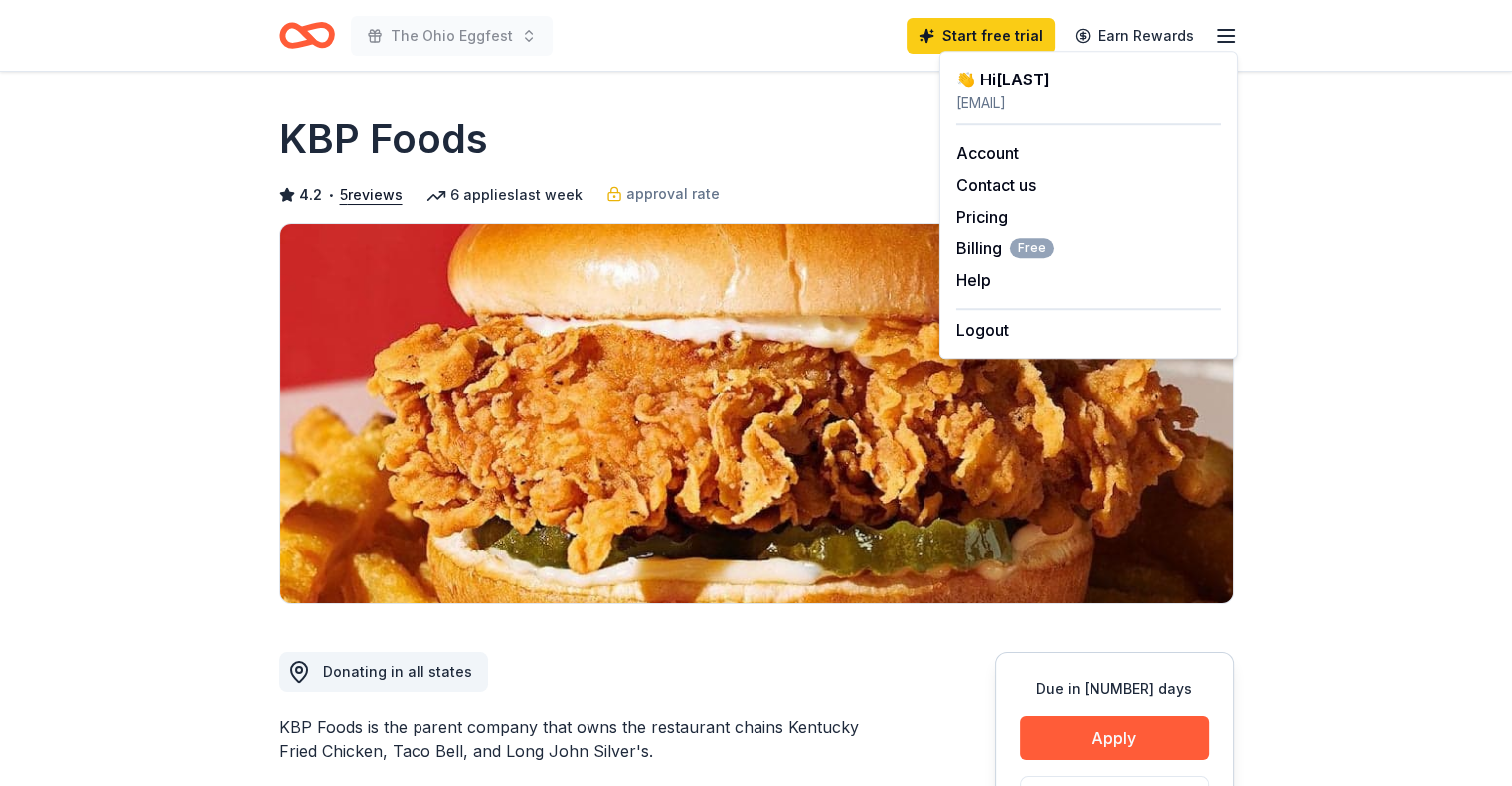 click 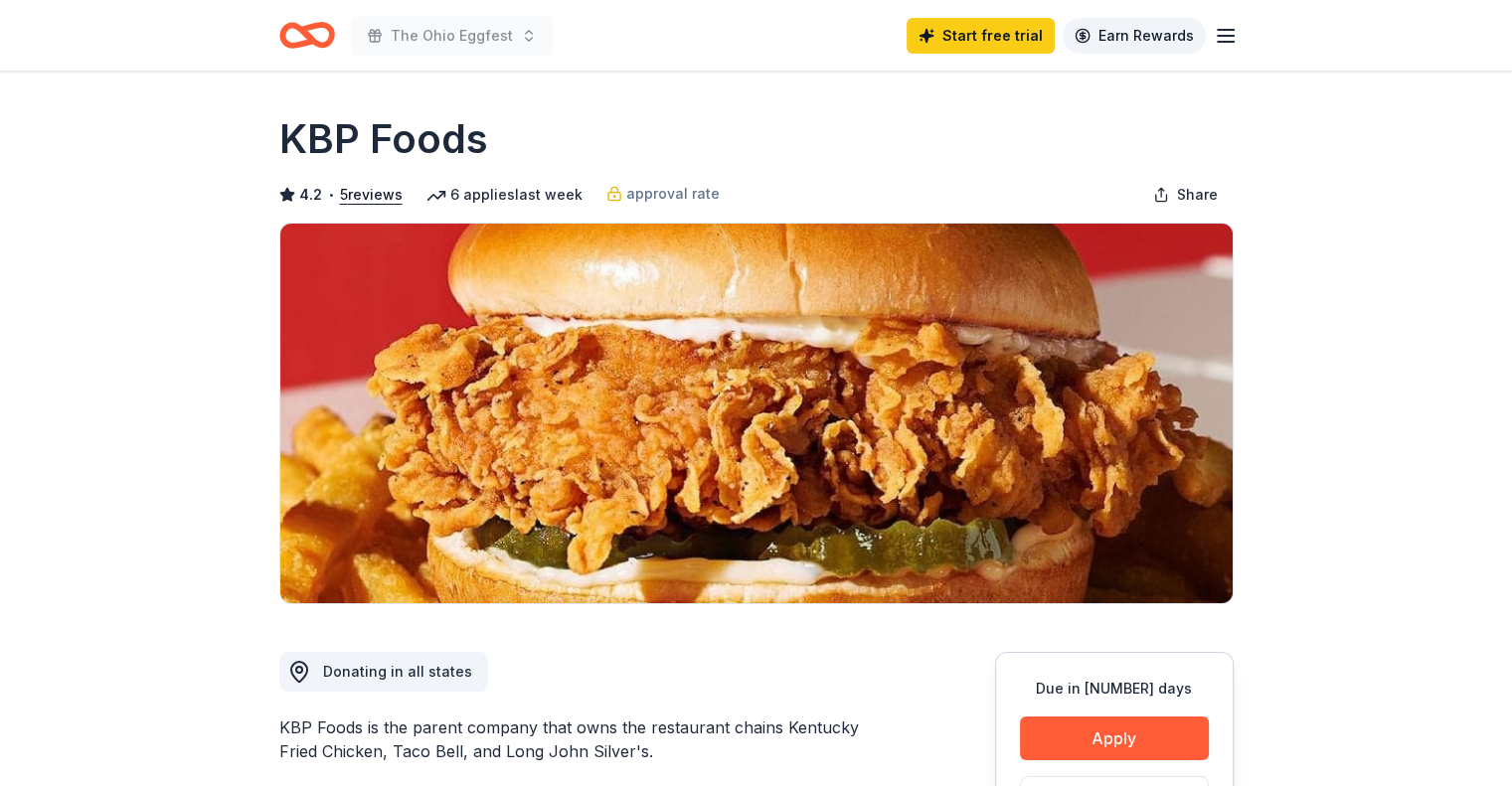 click on "Earn Rewards" at bounding box center (1134, 36) 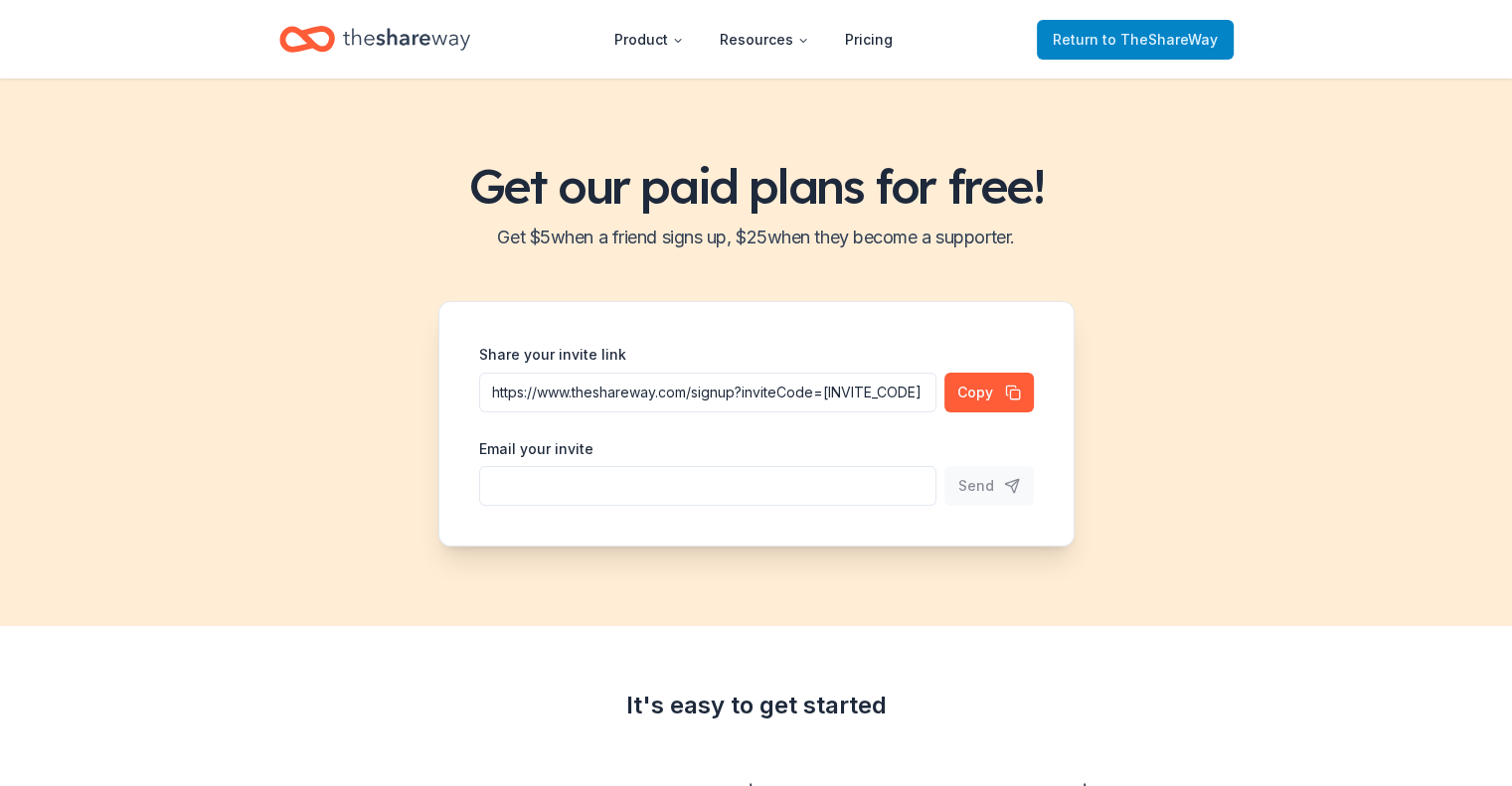 click on "to TheShareWay" at bounding box center (1160, 39) 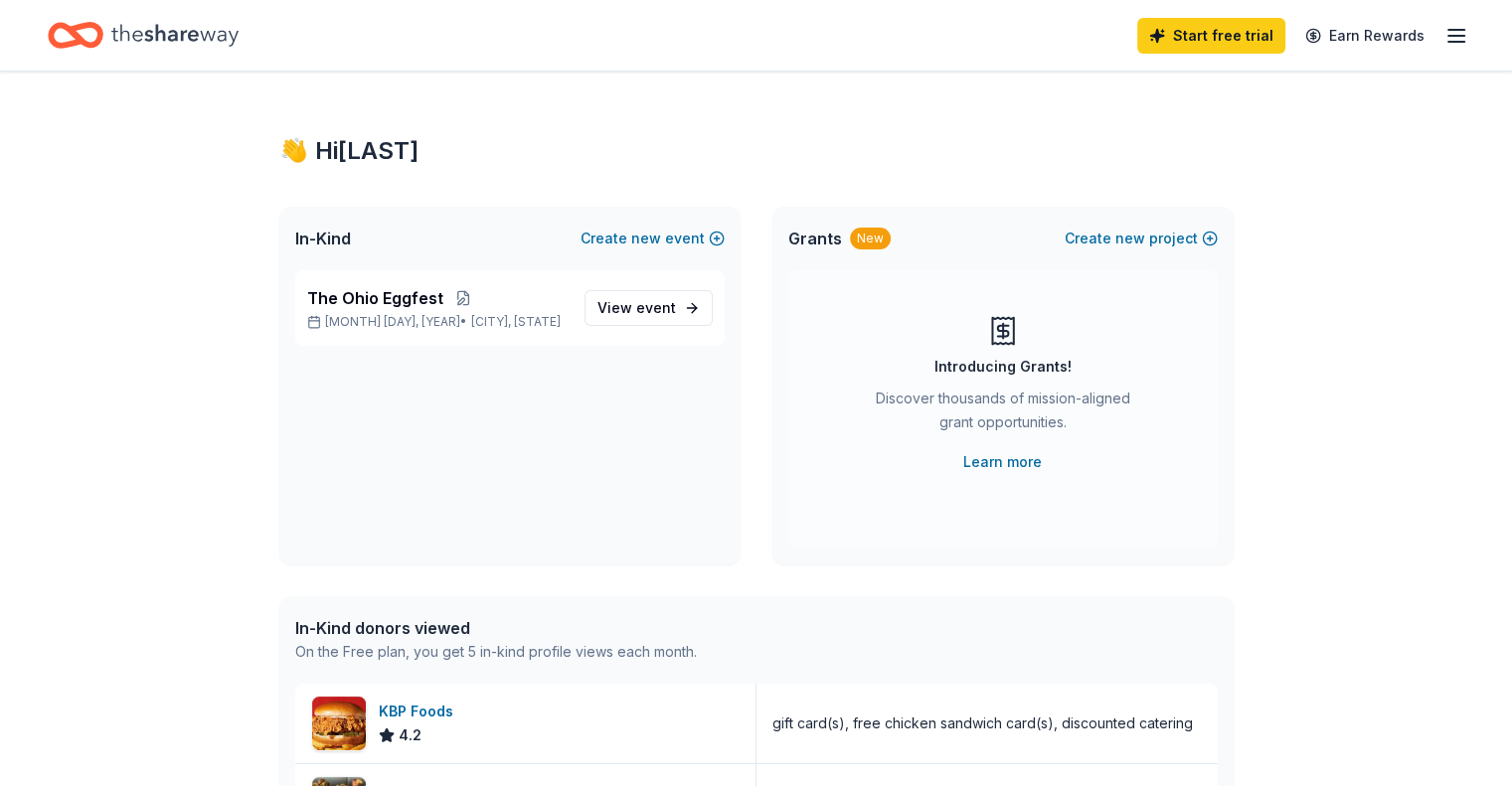 click on "Start free  trial" at bounding box center (1211, 36) 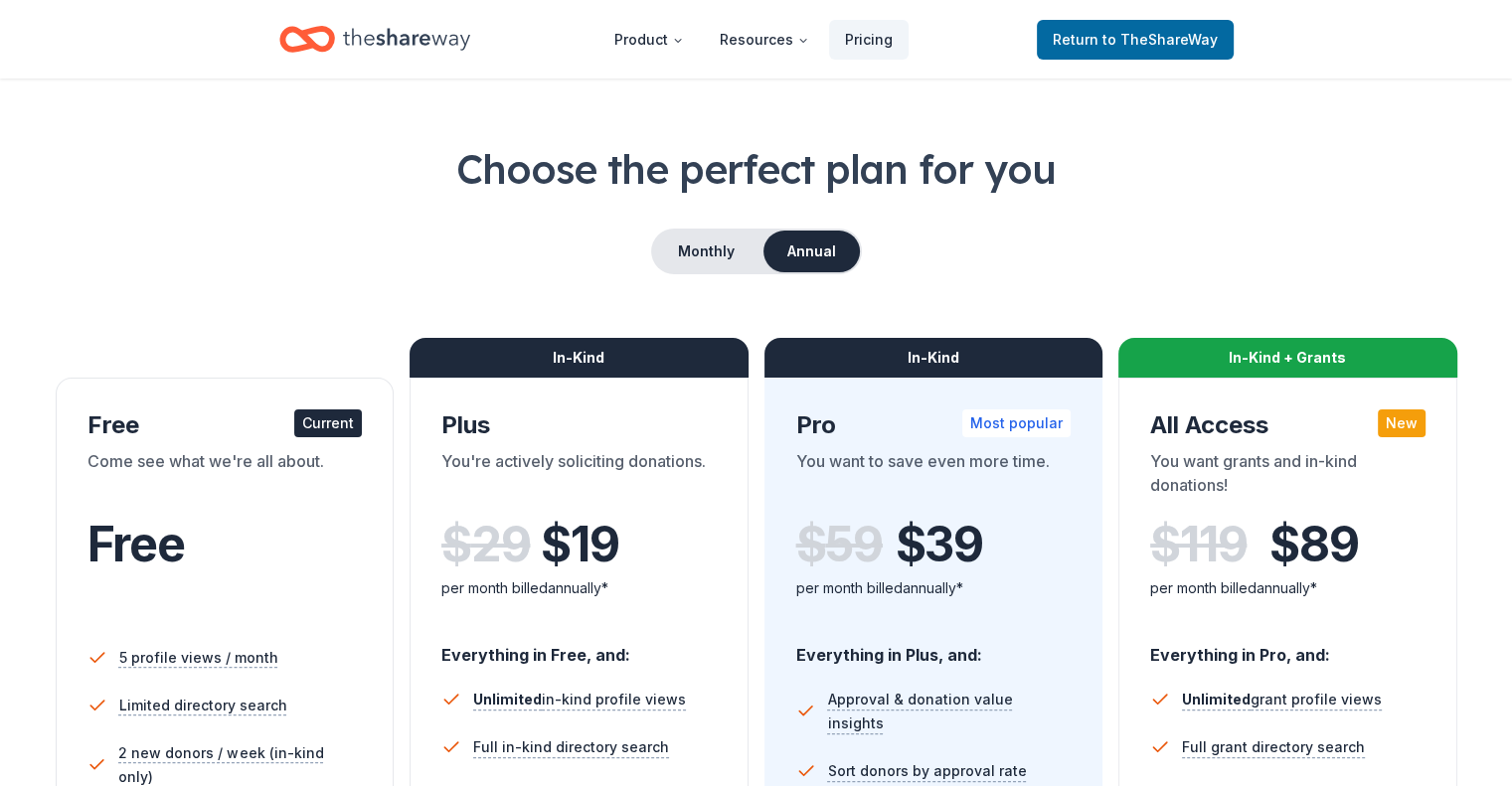 scroll, scrollTop: 0, scrollLeft: 0, axis: both 